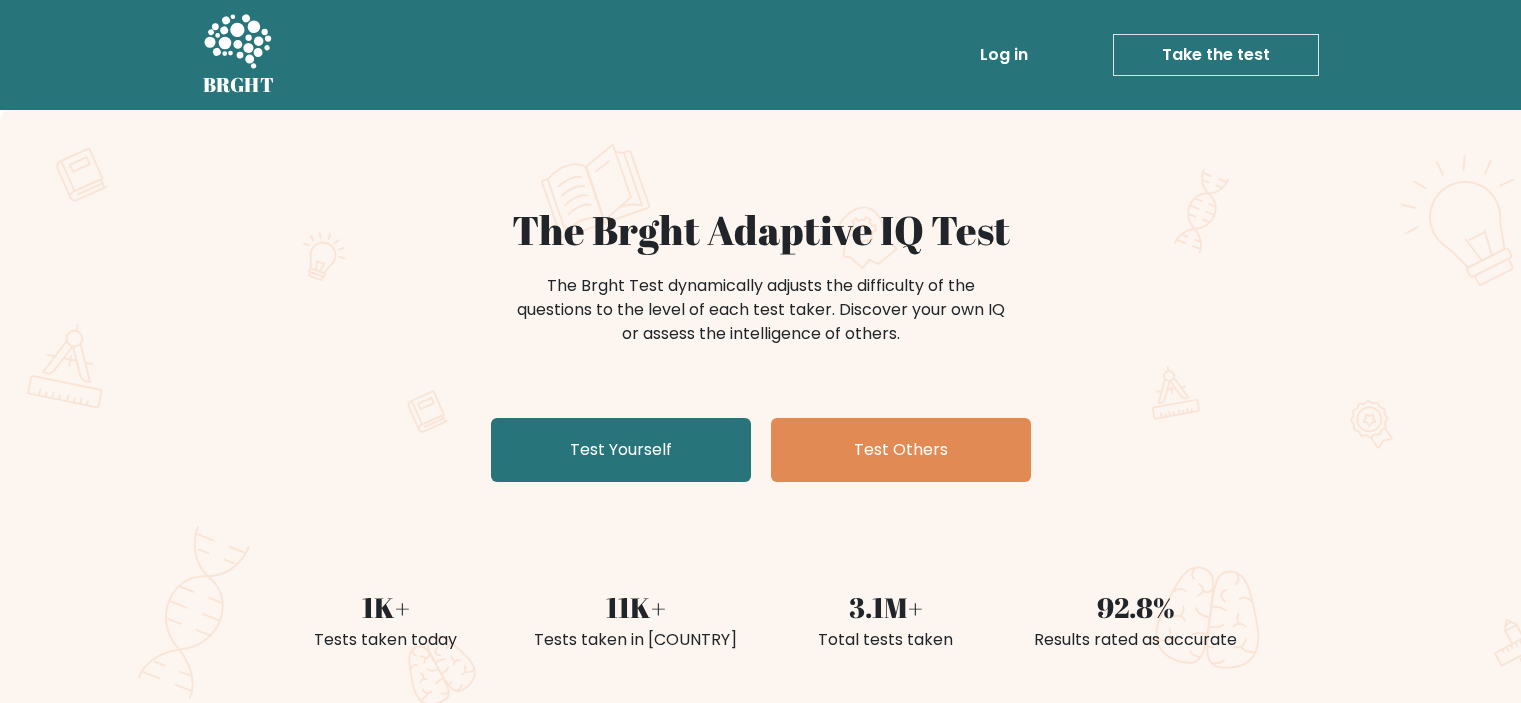 scroll, scrollTop: 0, scrollLeft: 0, axis: both 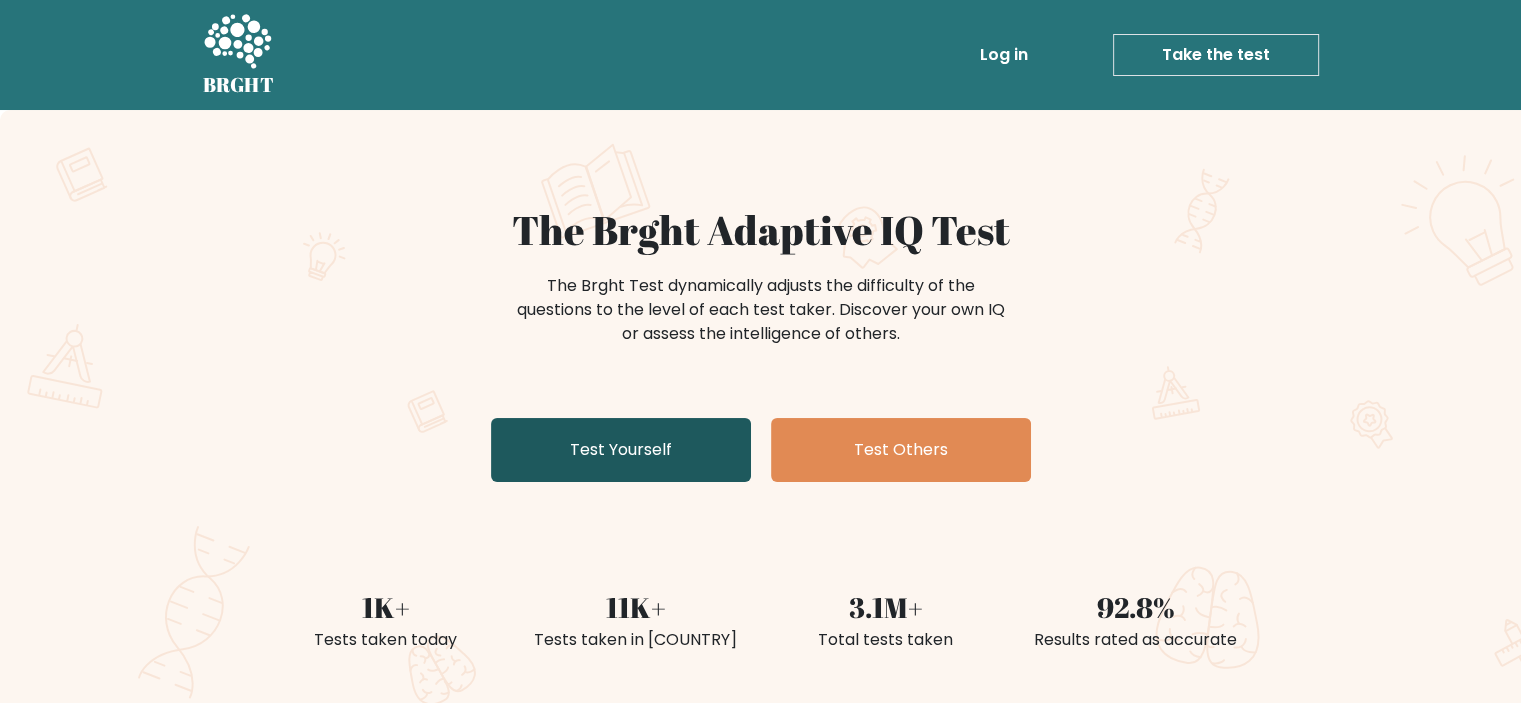 click on "Test Yourself" at bounding box center (621, 450) 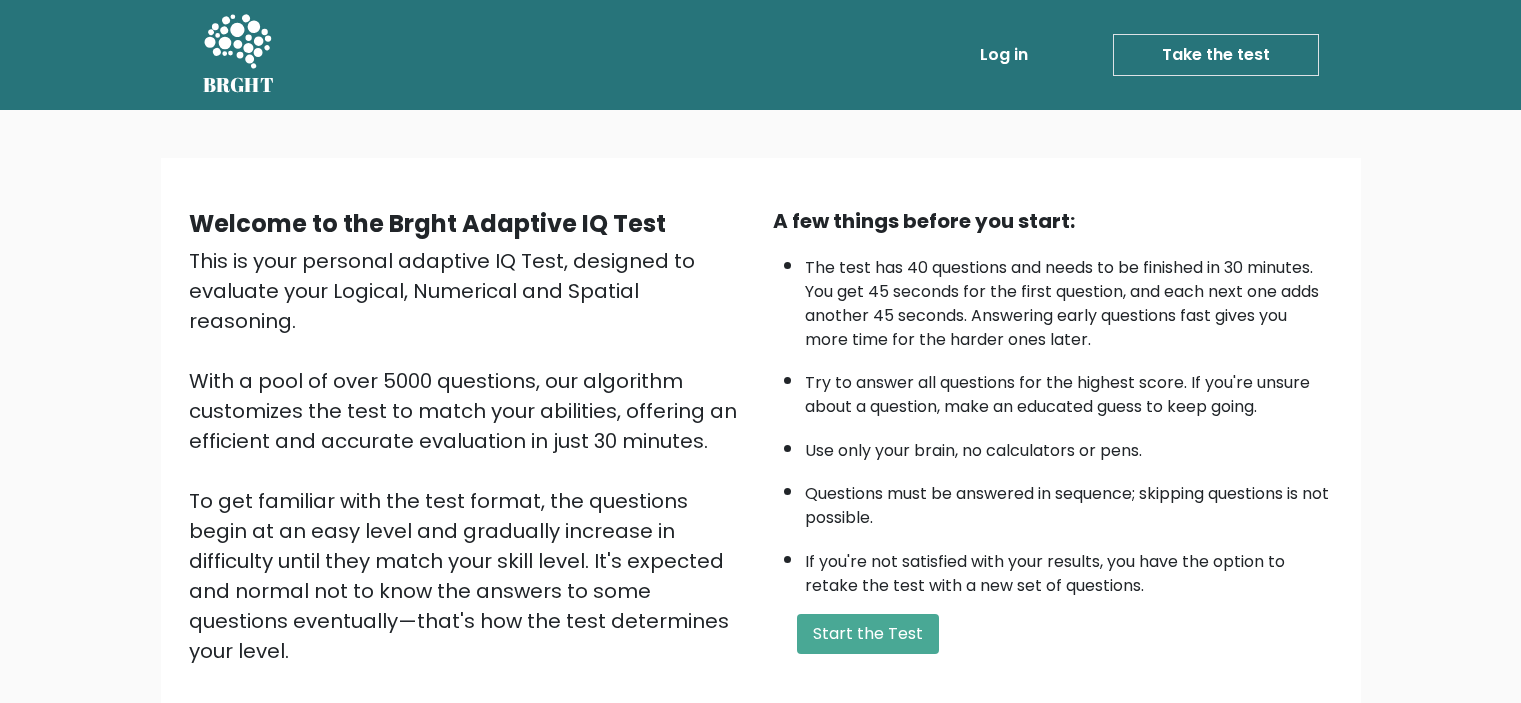 scroll, scrollTop: 0, scrollLeft: 0, axis: both 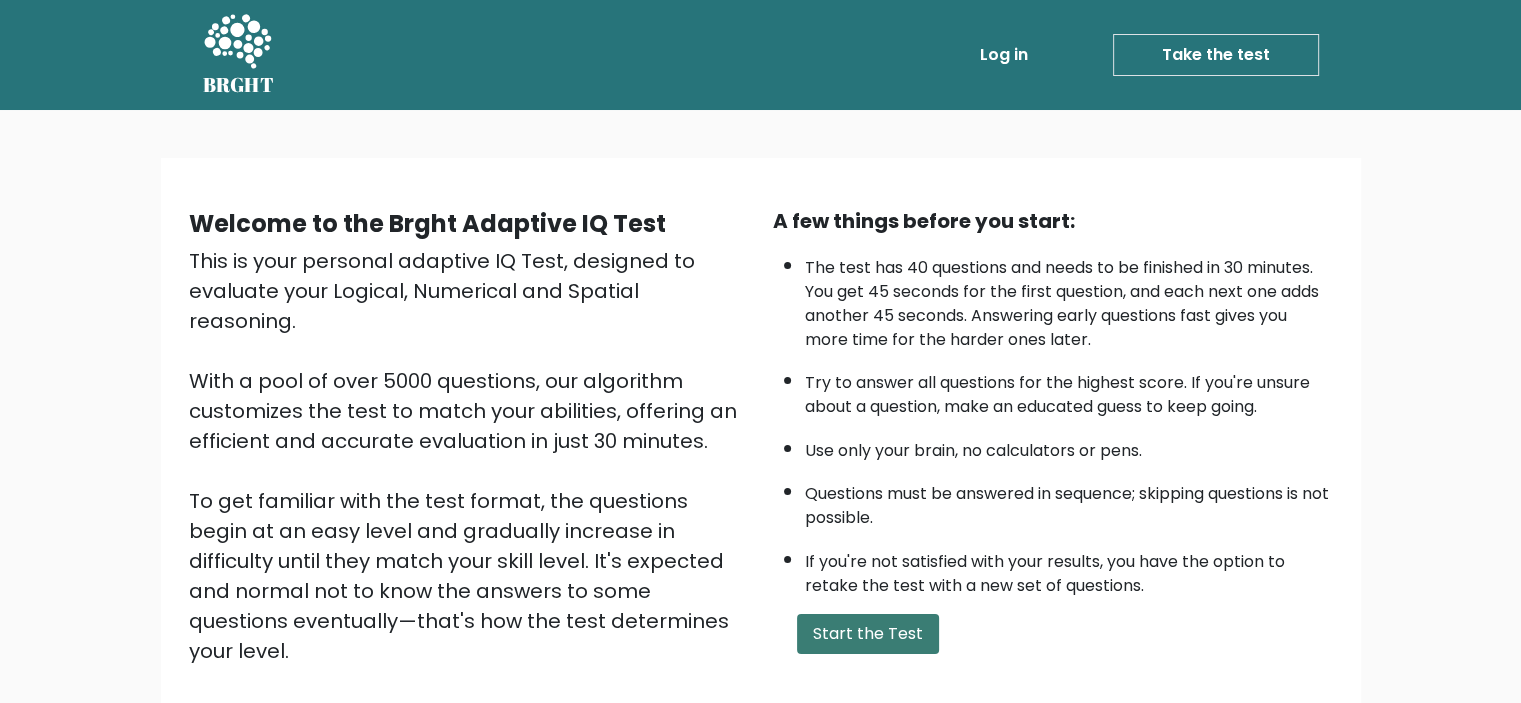 click on "Start the Test" at bounding box center [868, 634] 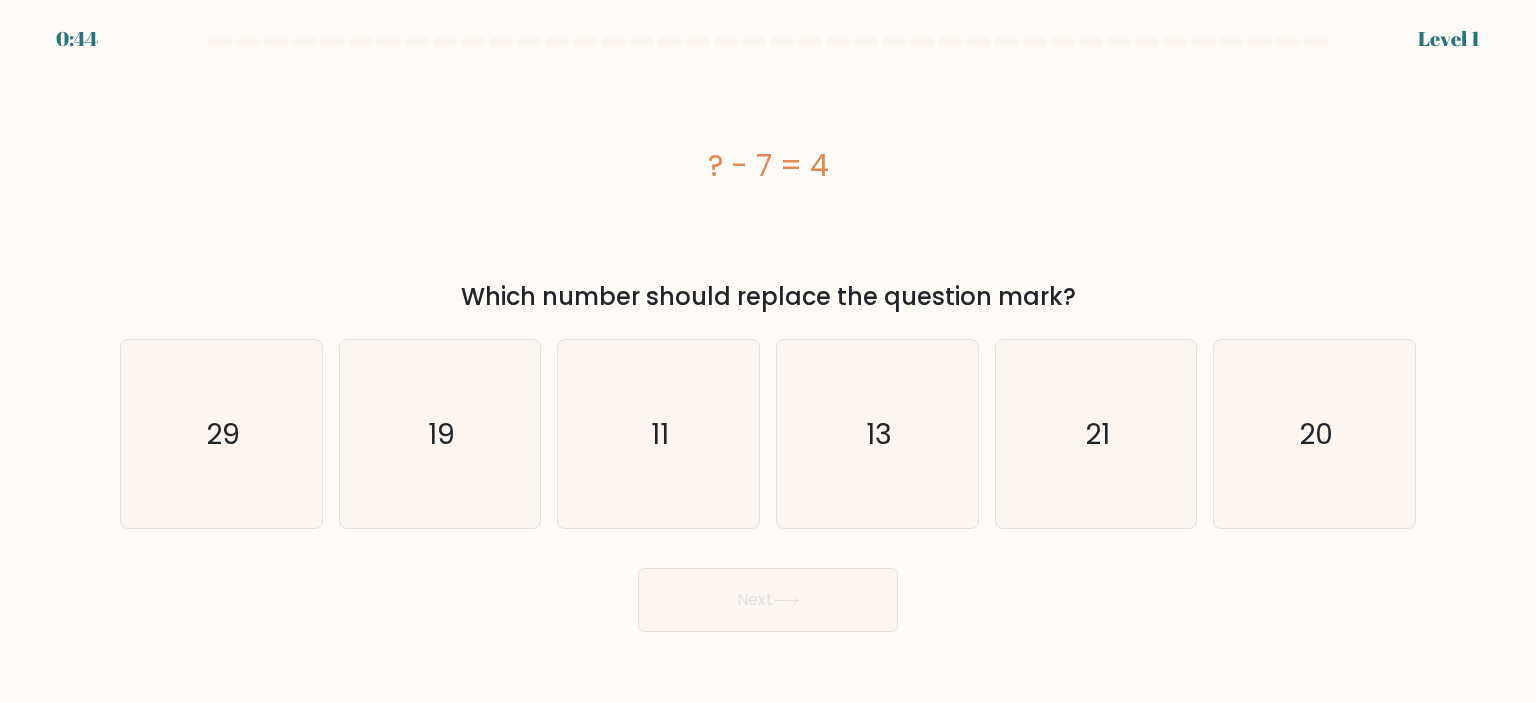 scroll, scrollTop: 0, scrollLeft: 0, axis: both 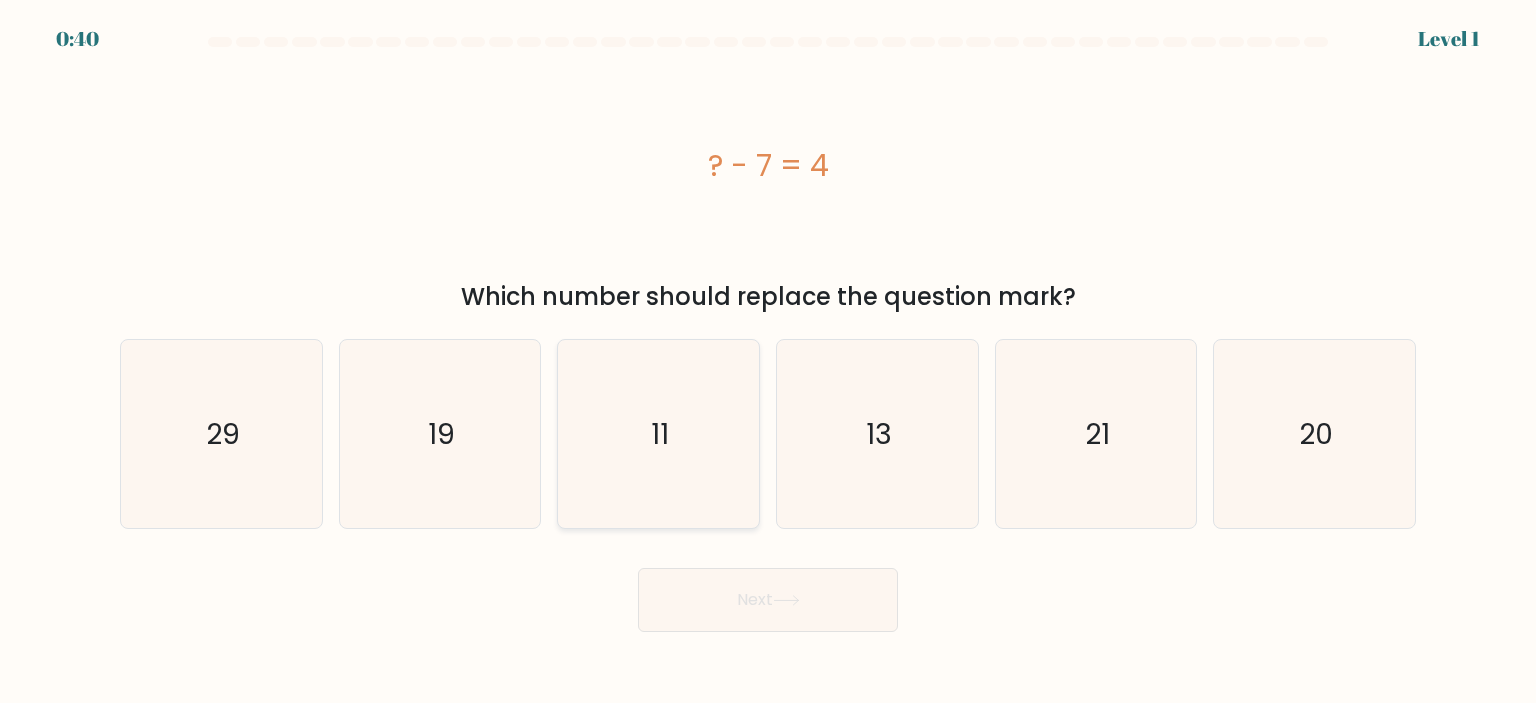 click on "11" 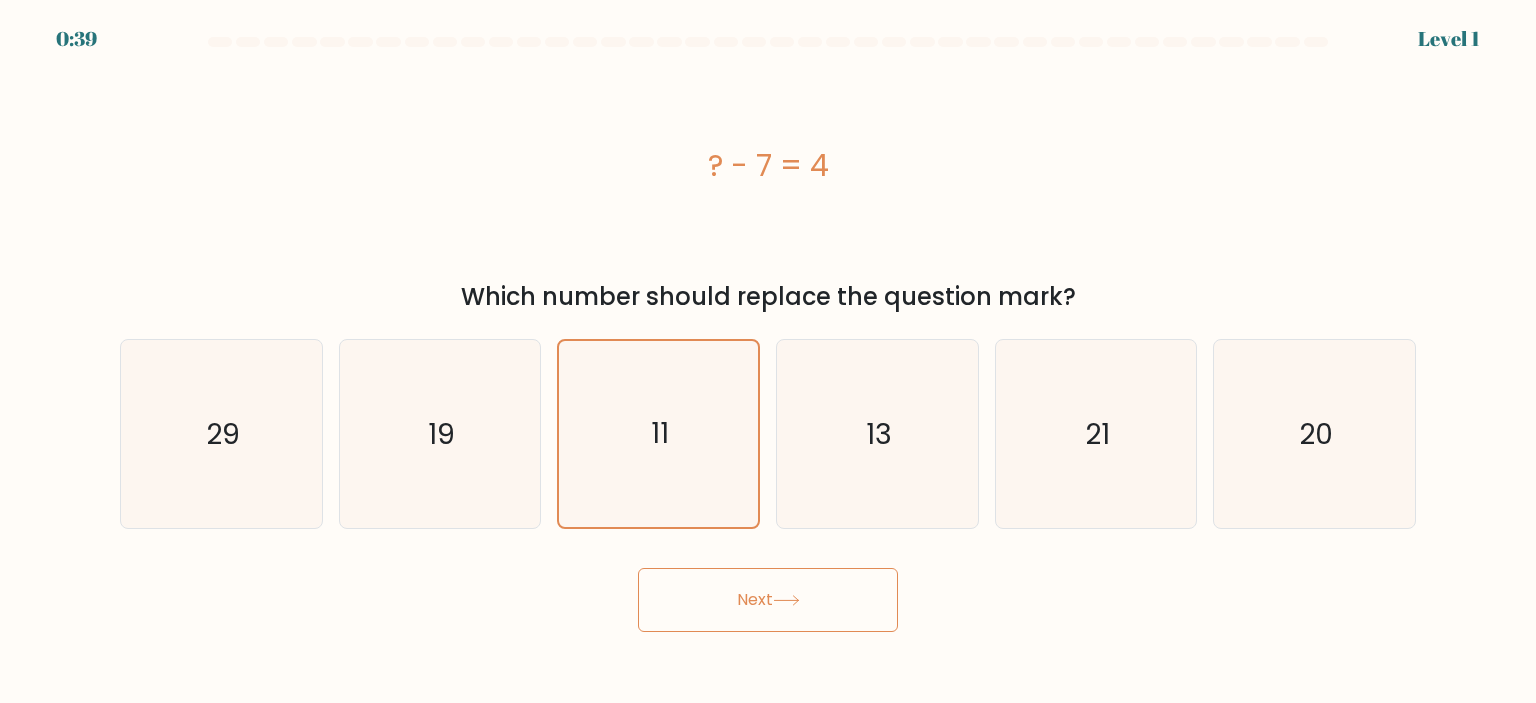click on "Next" at bounding box center [768, 600] 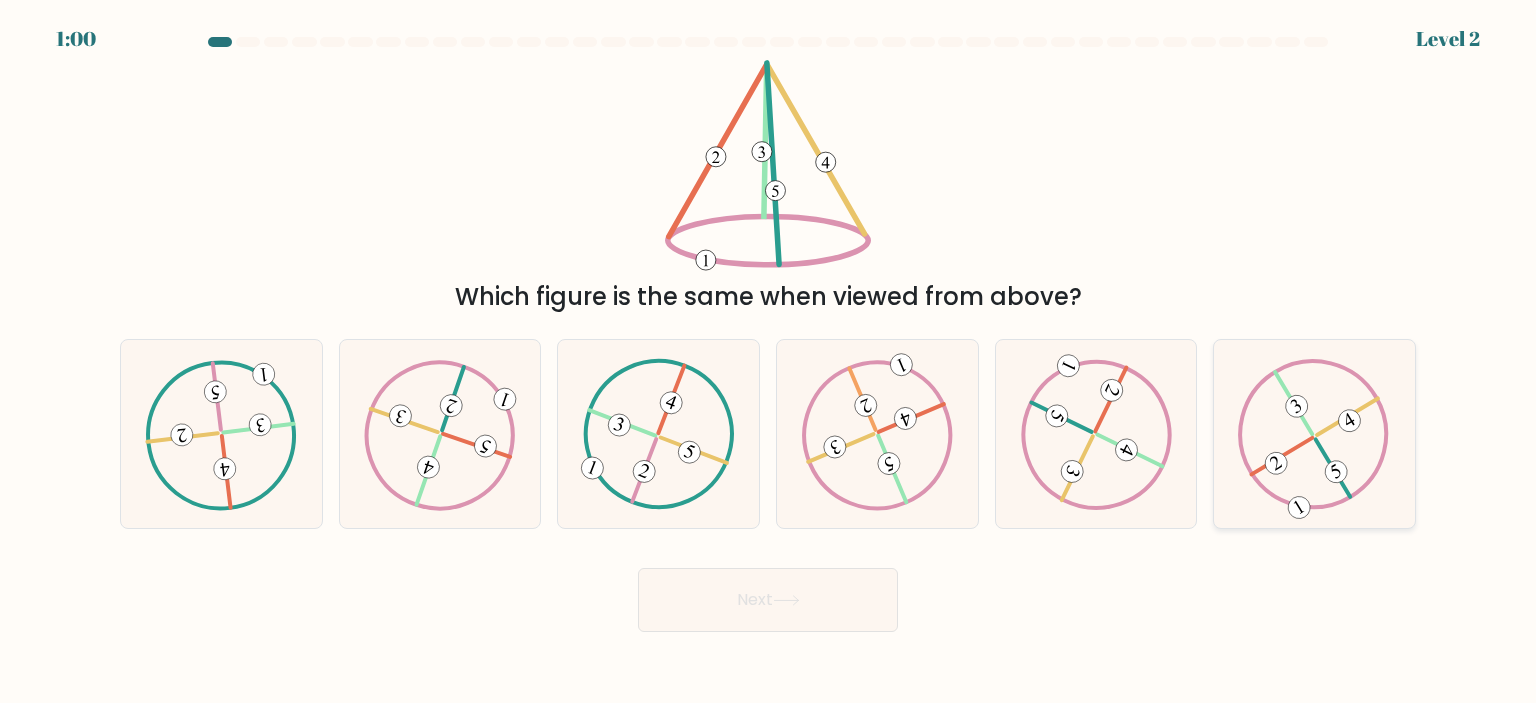 click 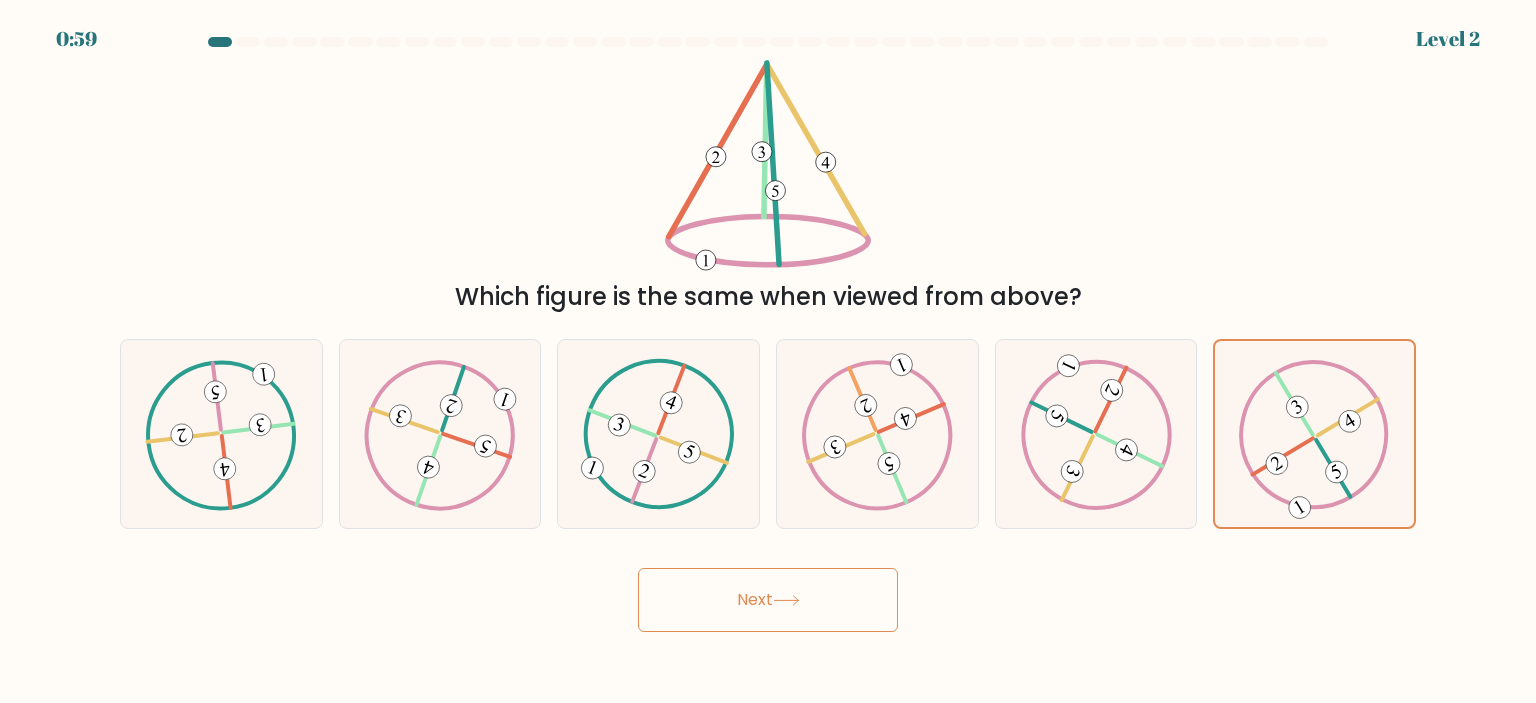 click 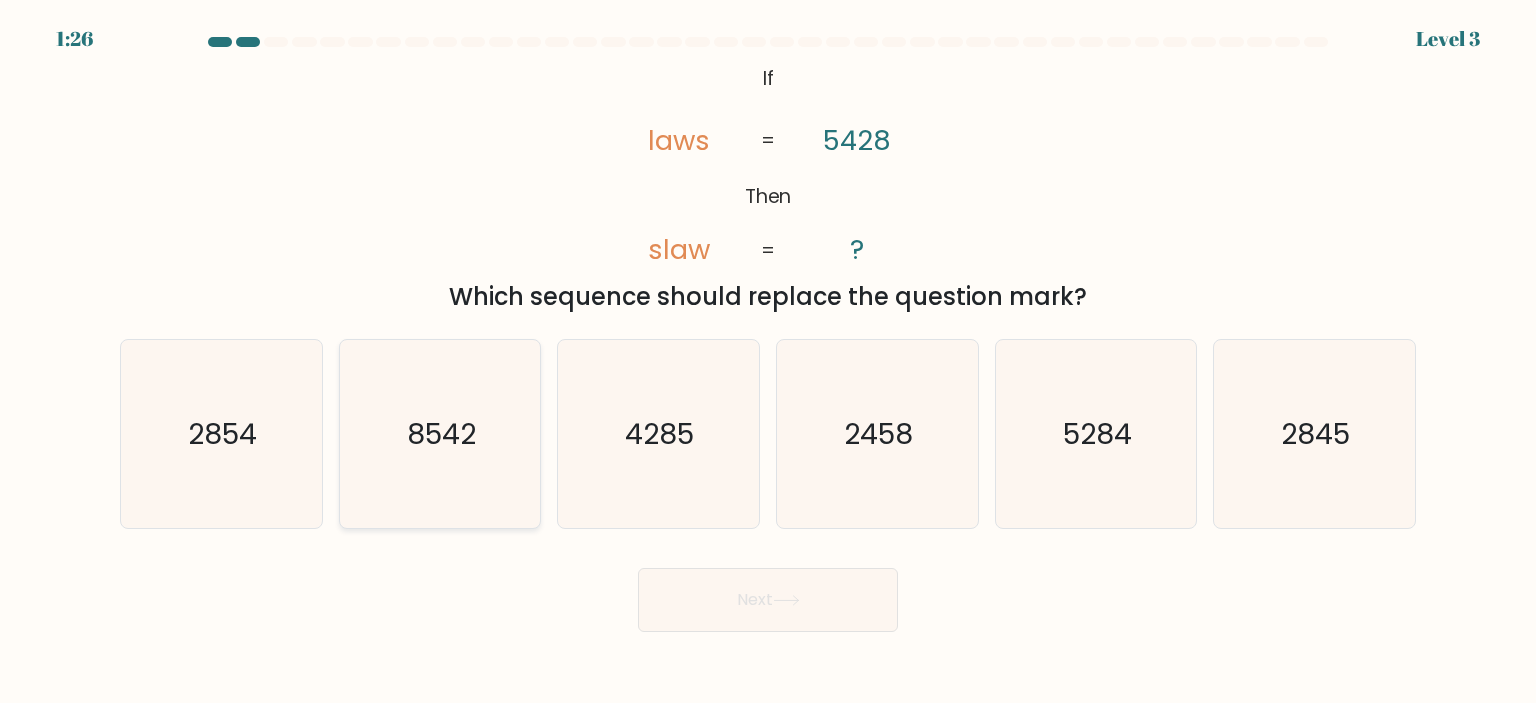 click on "8542" 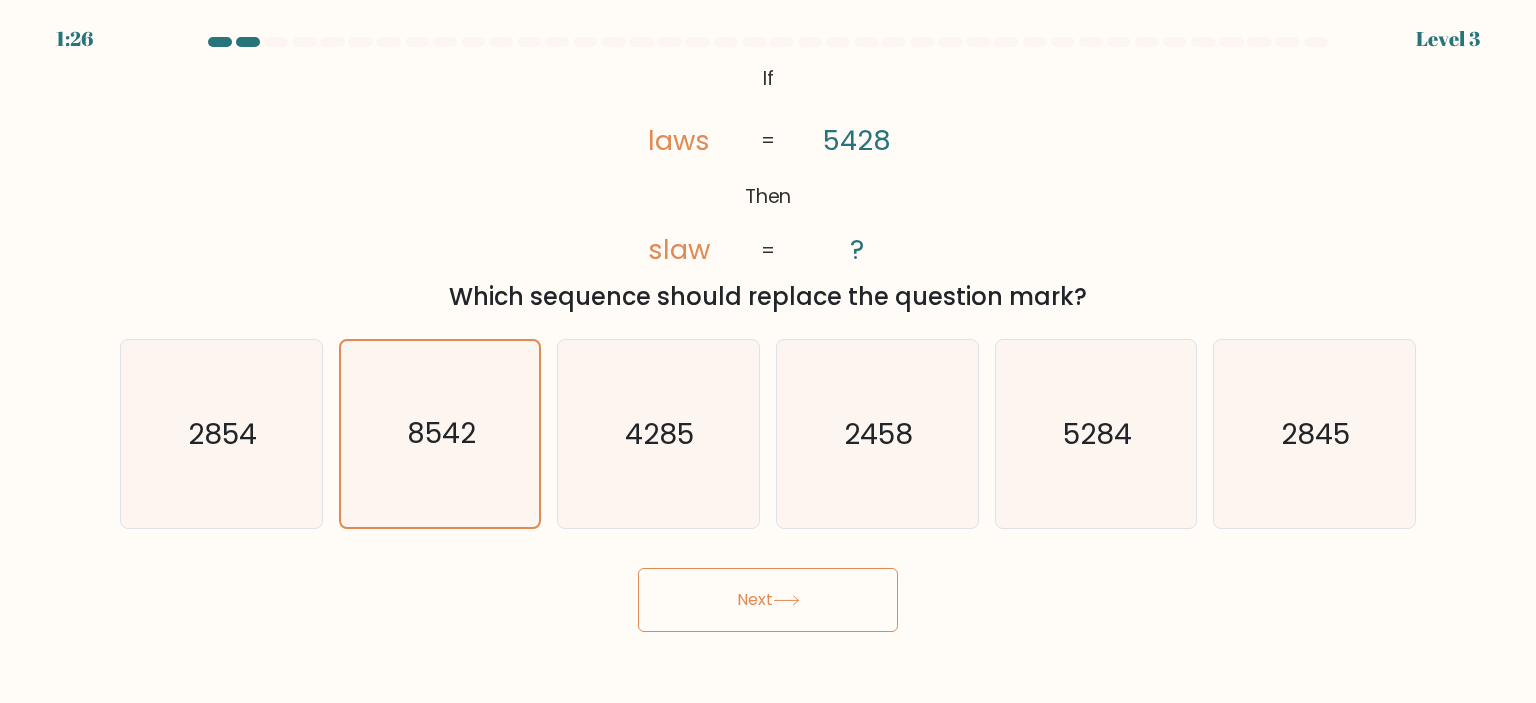 click on "Next" at bounding box center [768, 600] 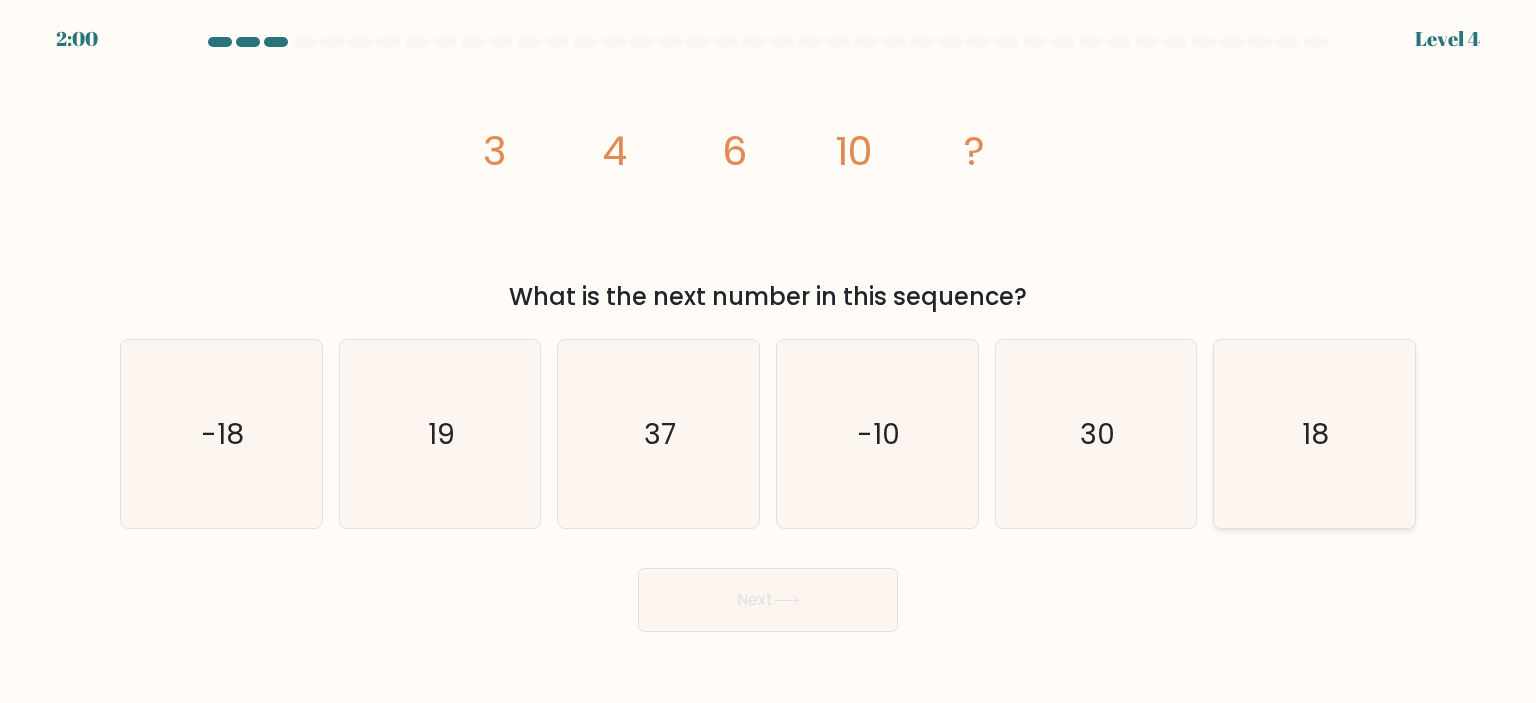 click on "18" 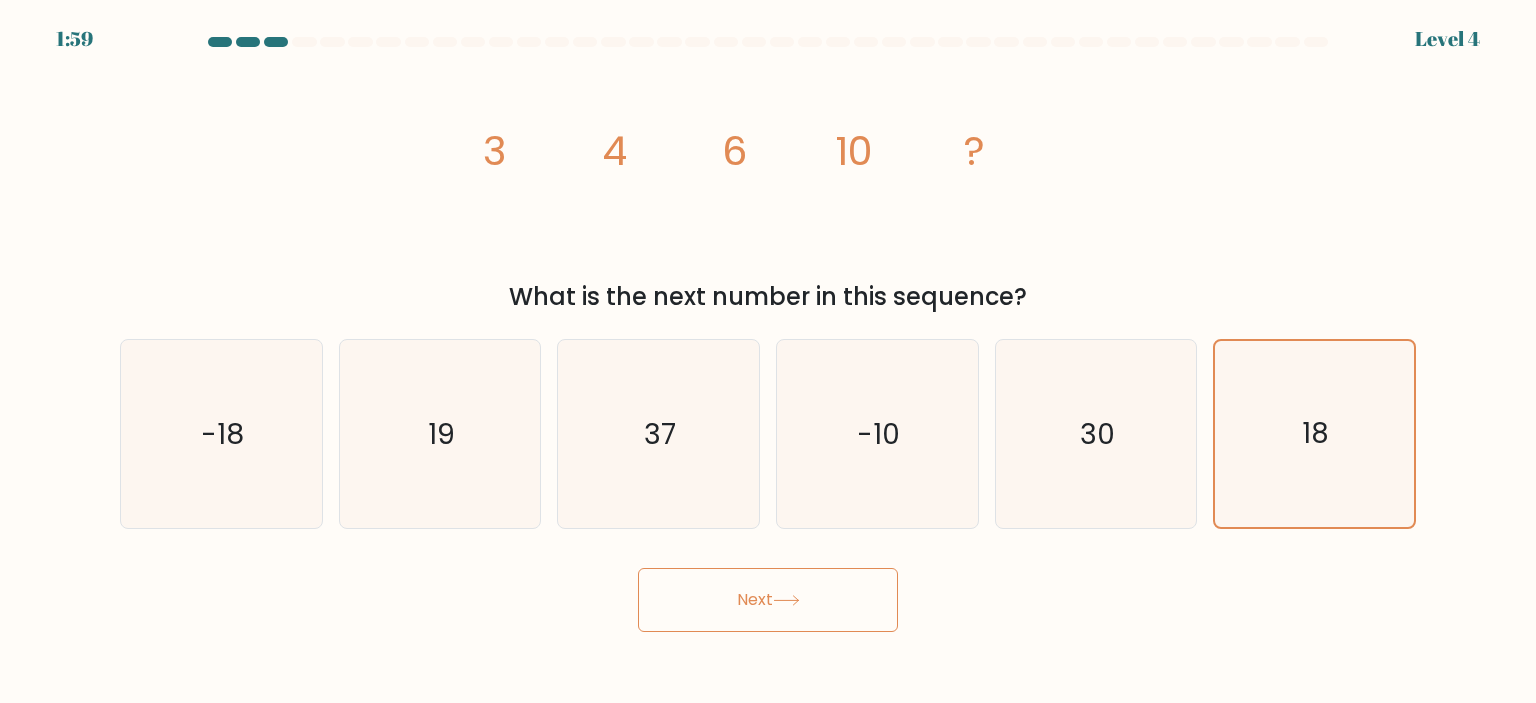 click 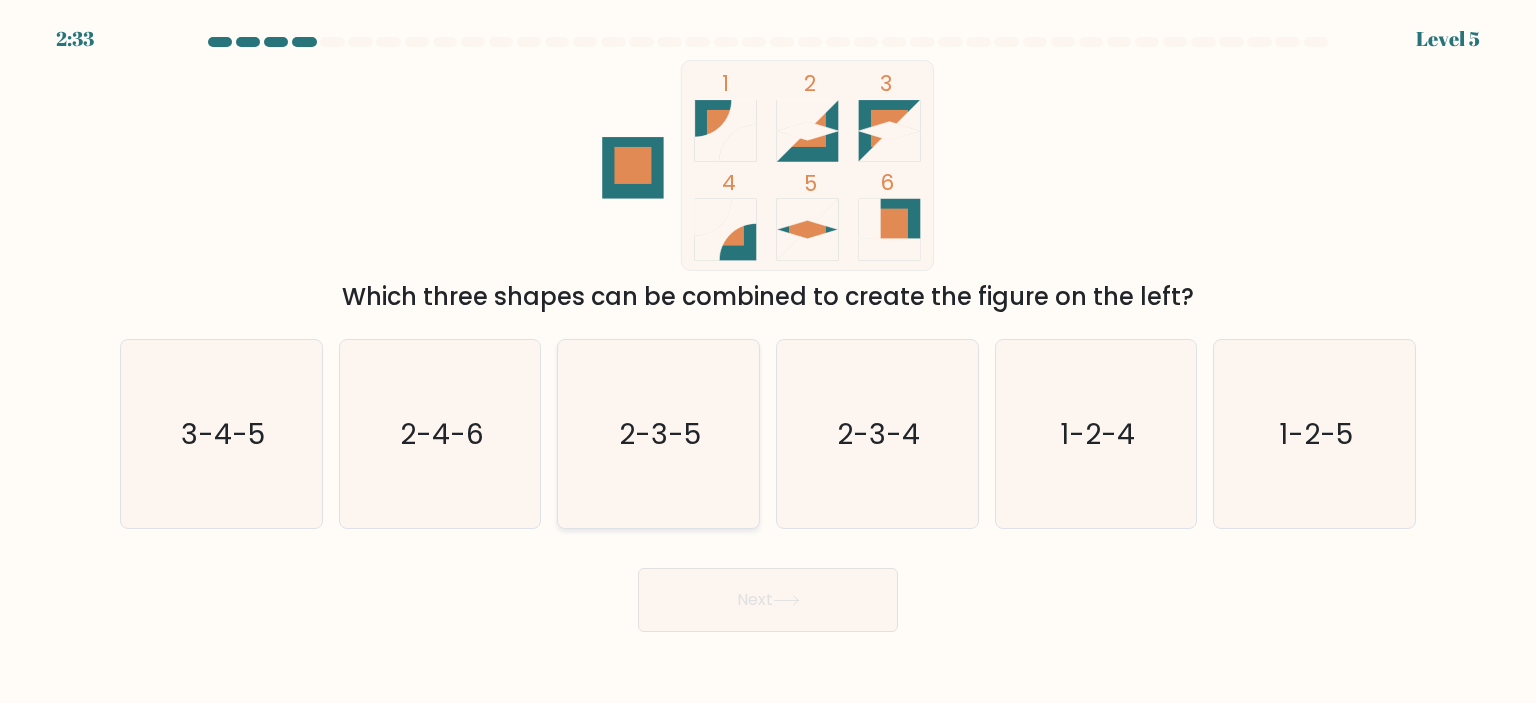click on "2-3-5" 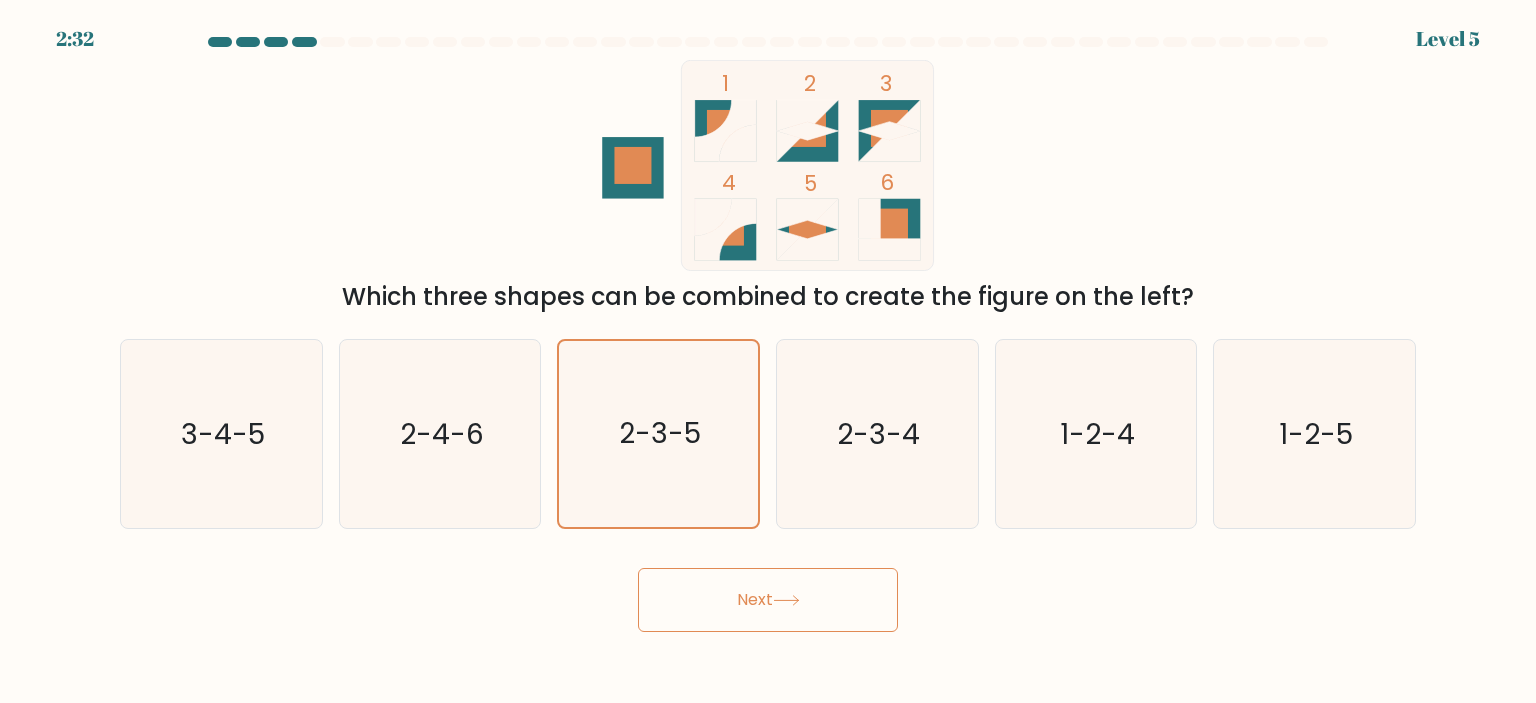 click on "Next" at bounding box center (768, 600) 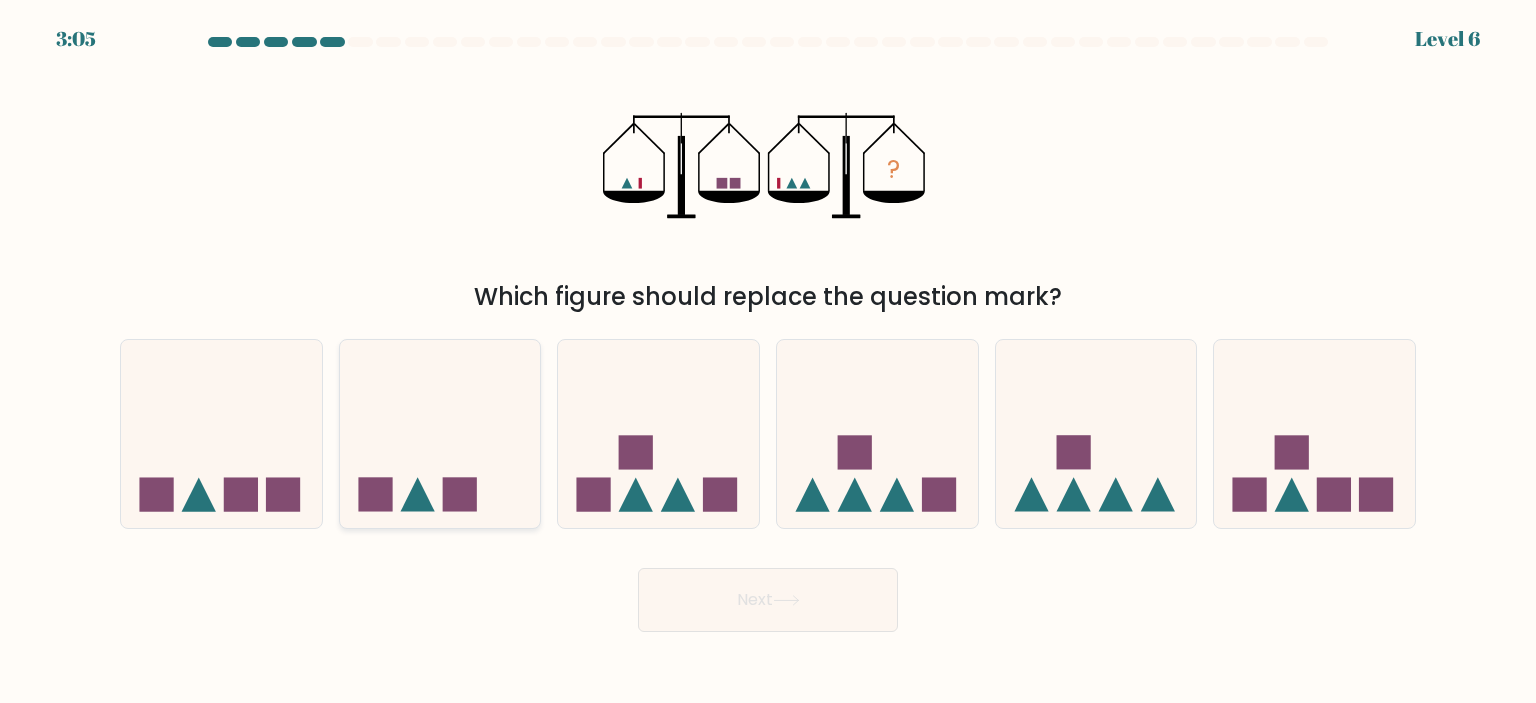 click 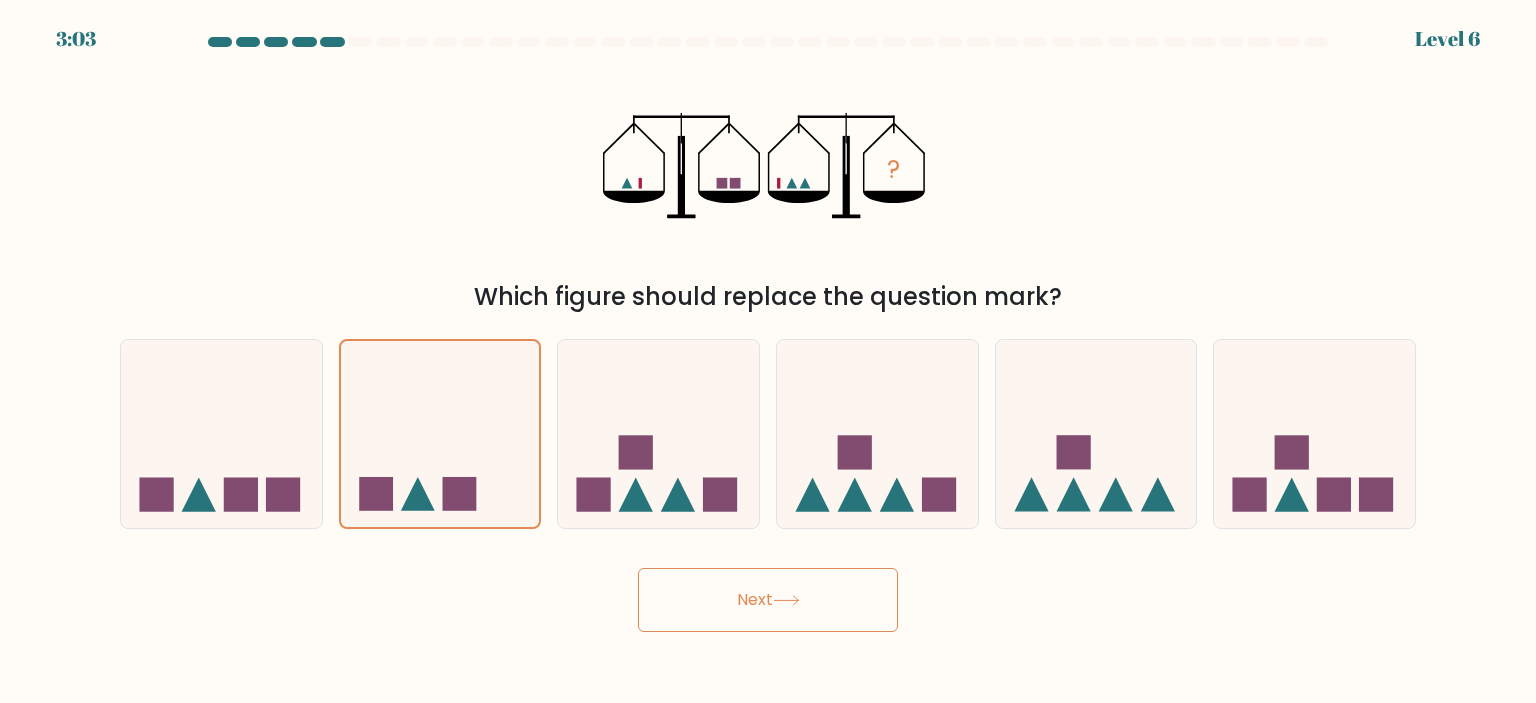 click on "Next" at bounding box center (768, 600) 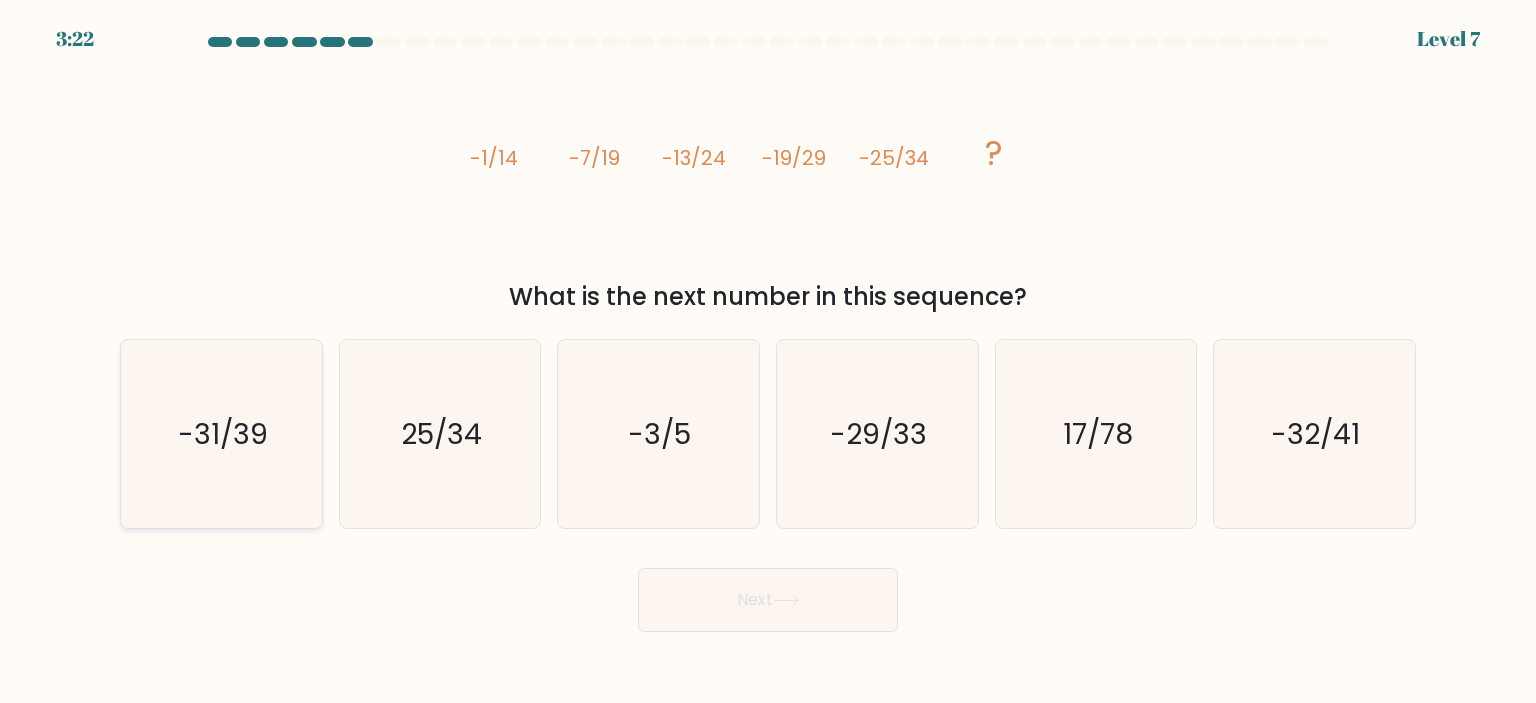 click on "-31/39" 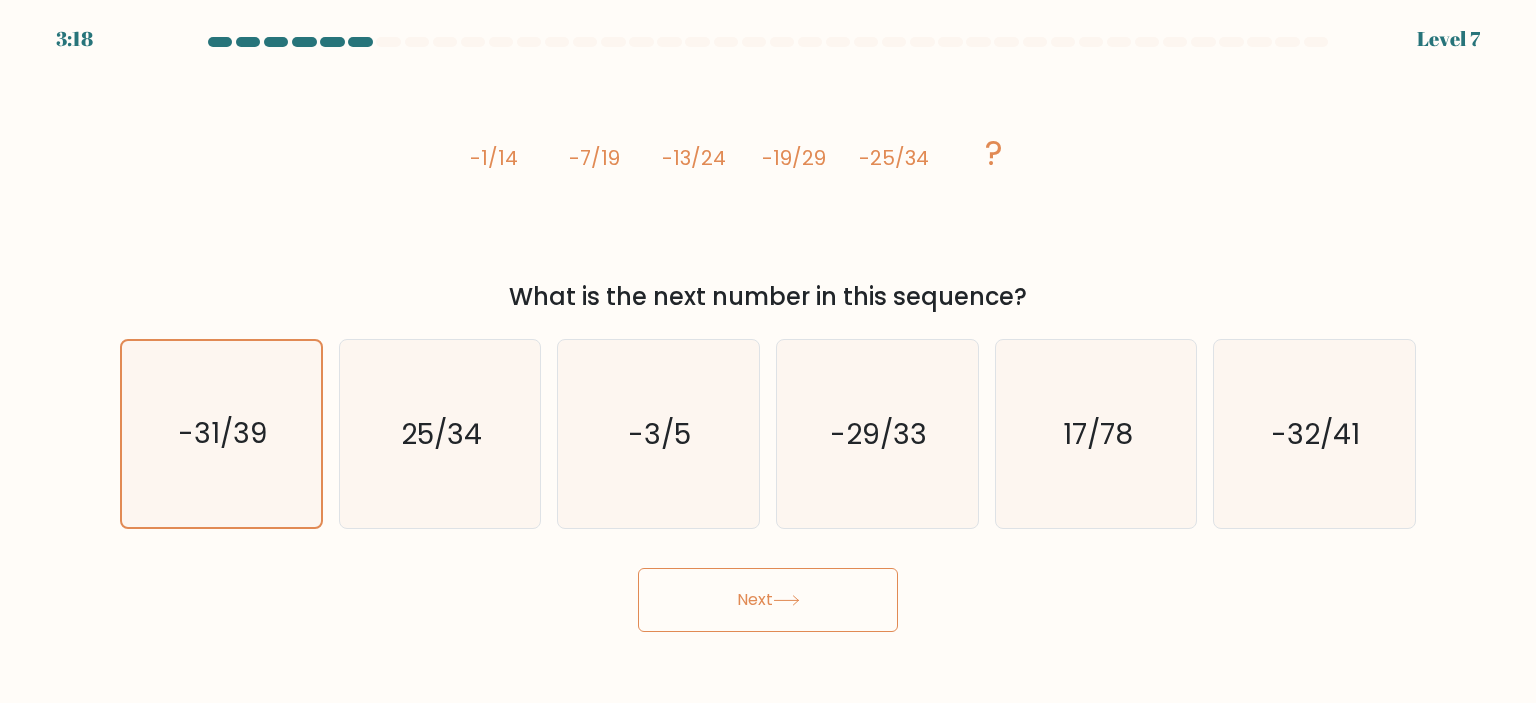 click on "Next" at bounding box center [768, 600] 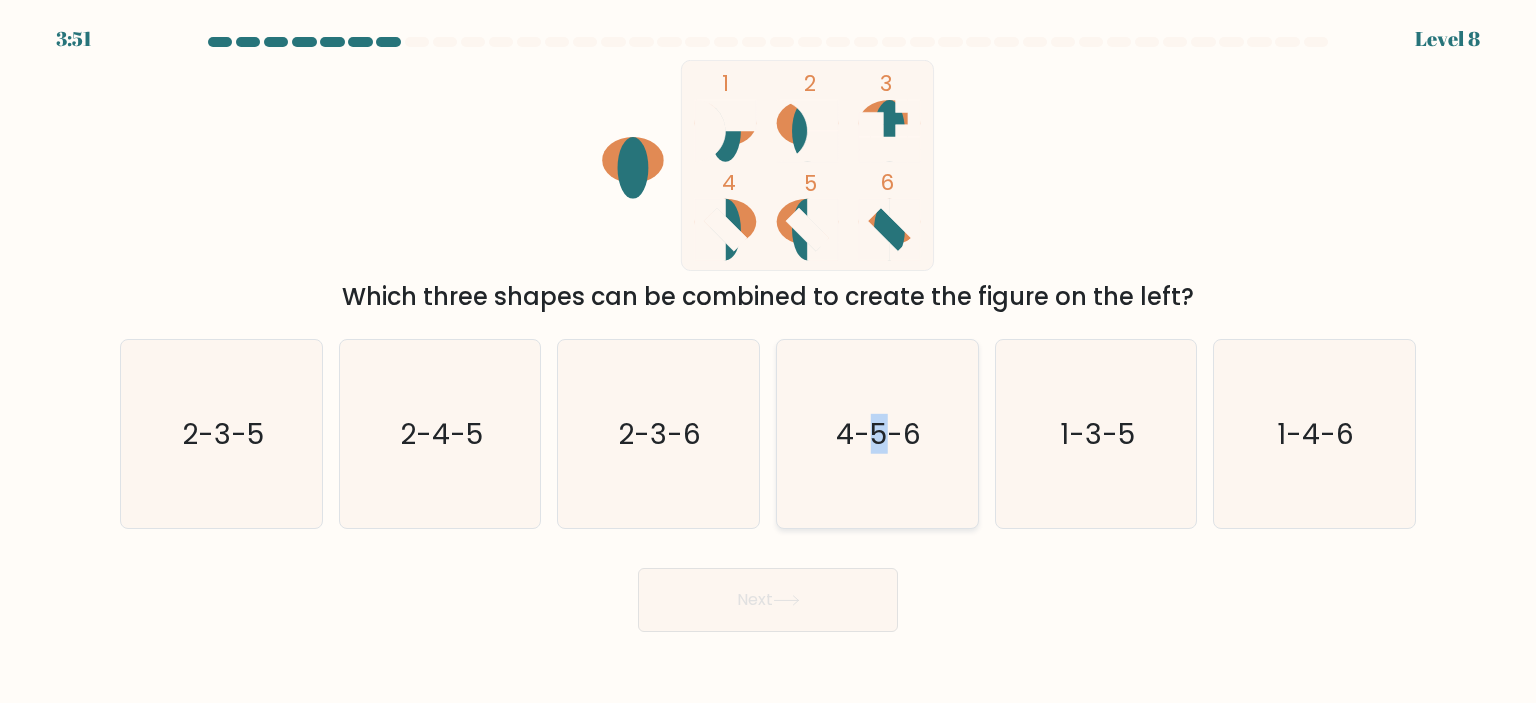 click on "4-5-6" 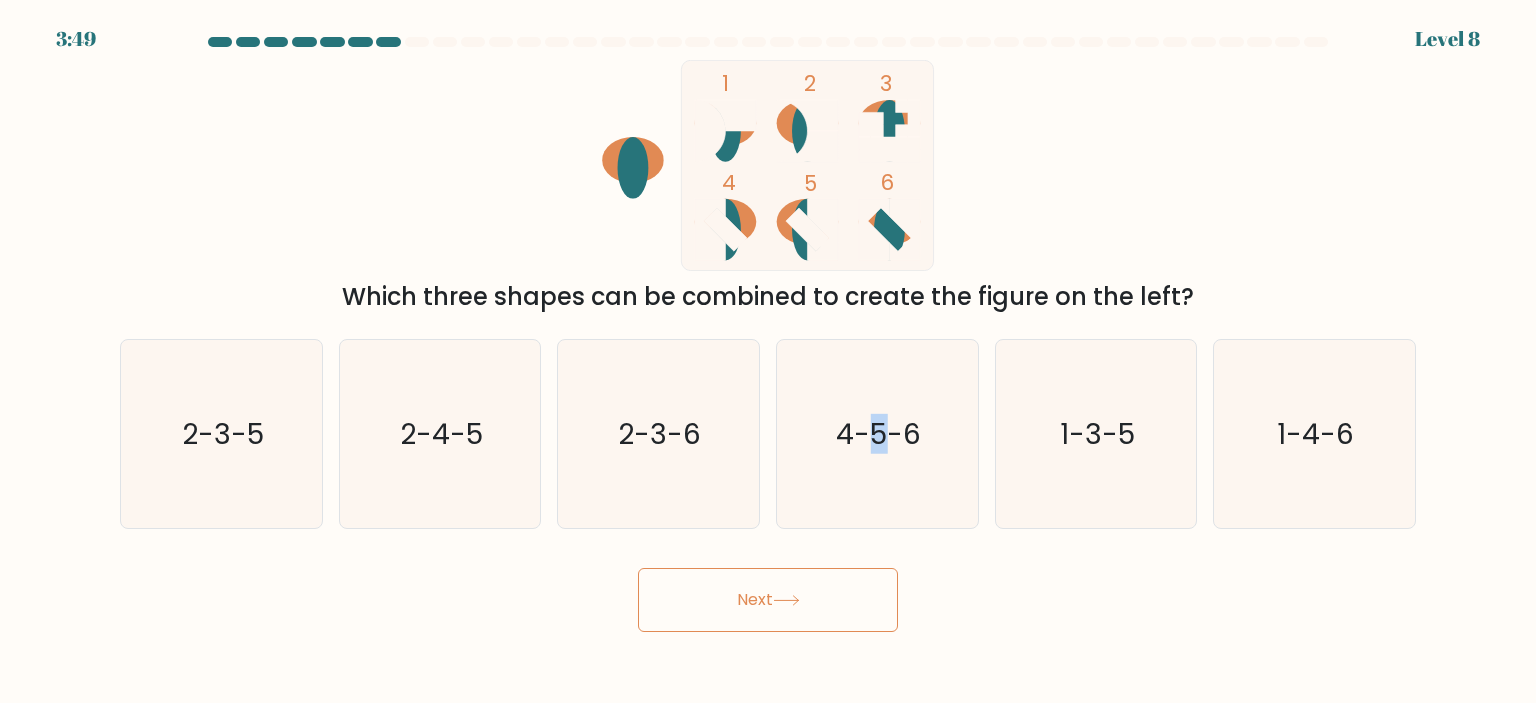 click on "Next" at bounding box center (768, 600) 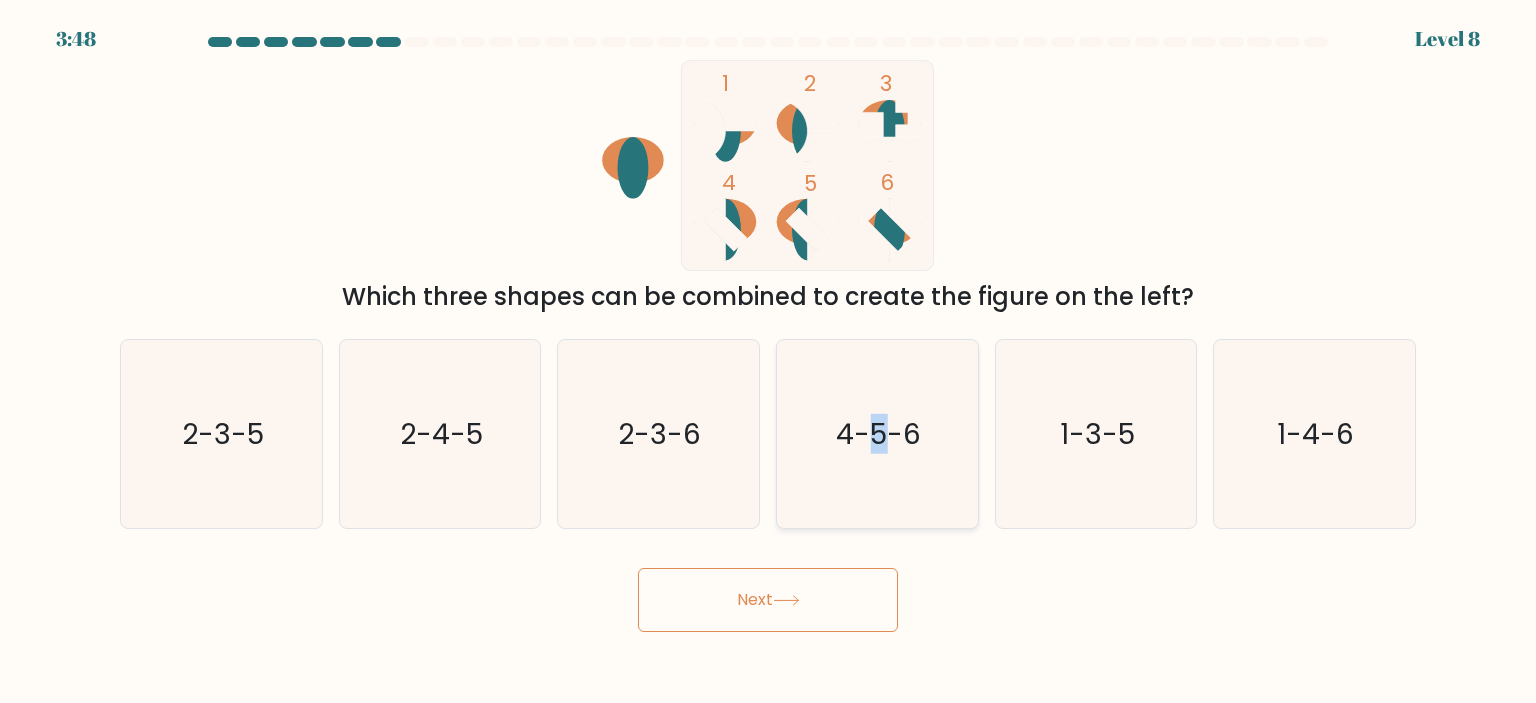 click on "4-5-6" 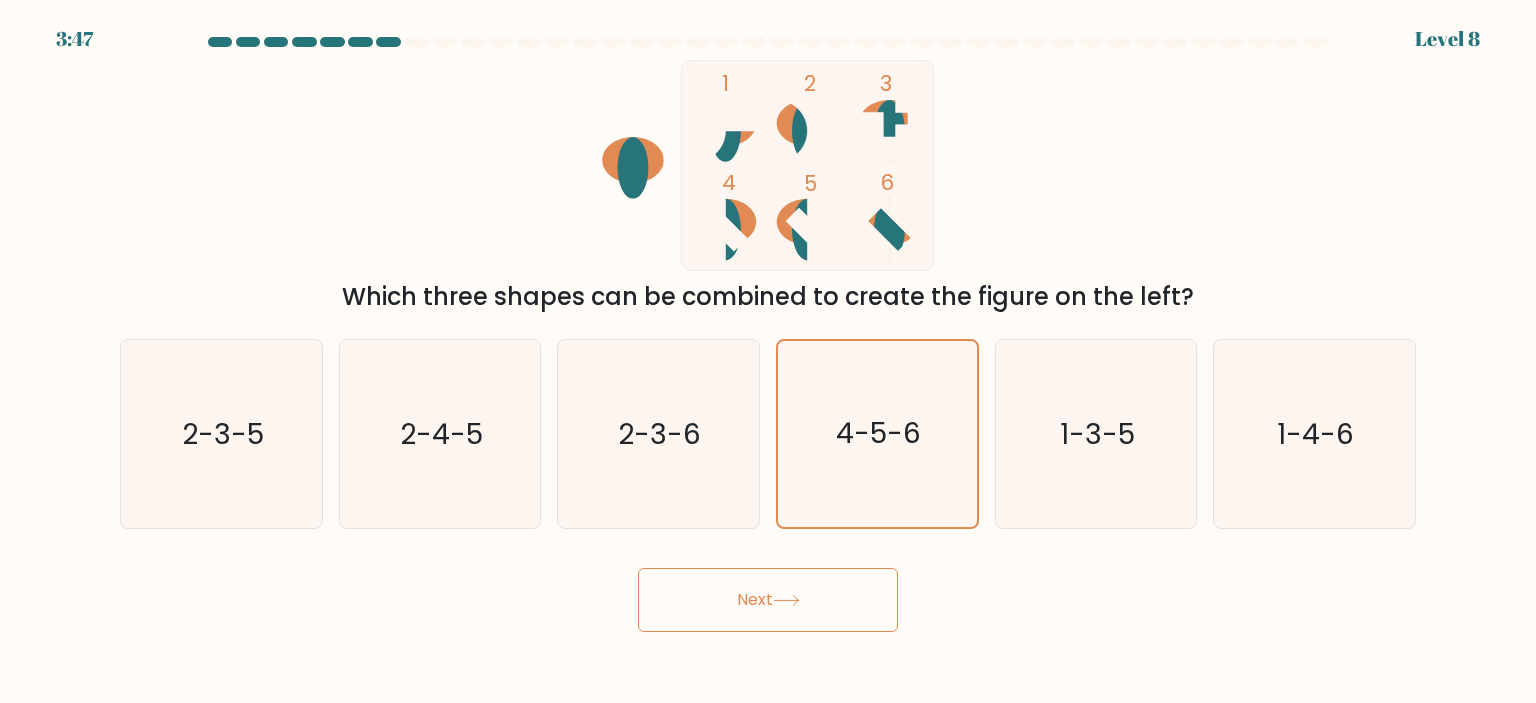 click on "Next" at bounding box center [768, 600] 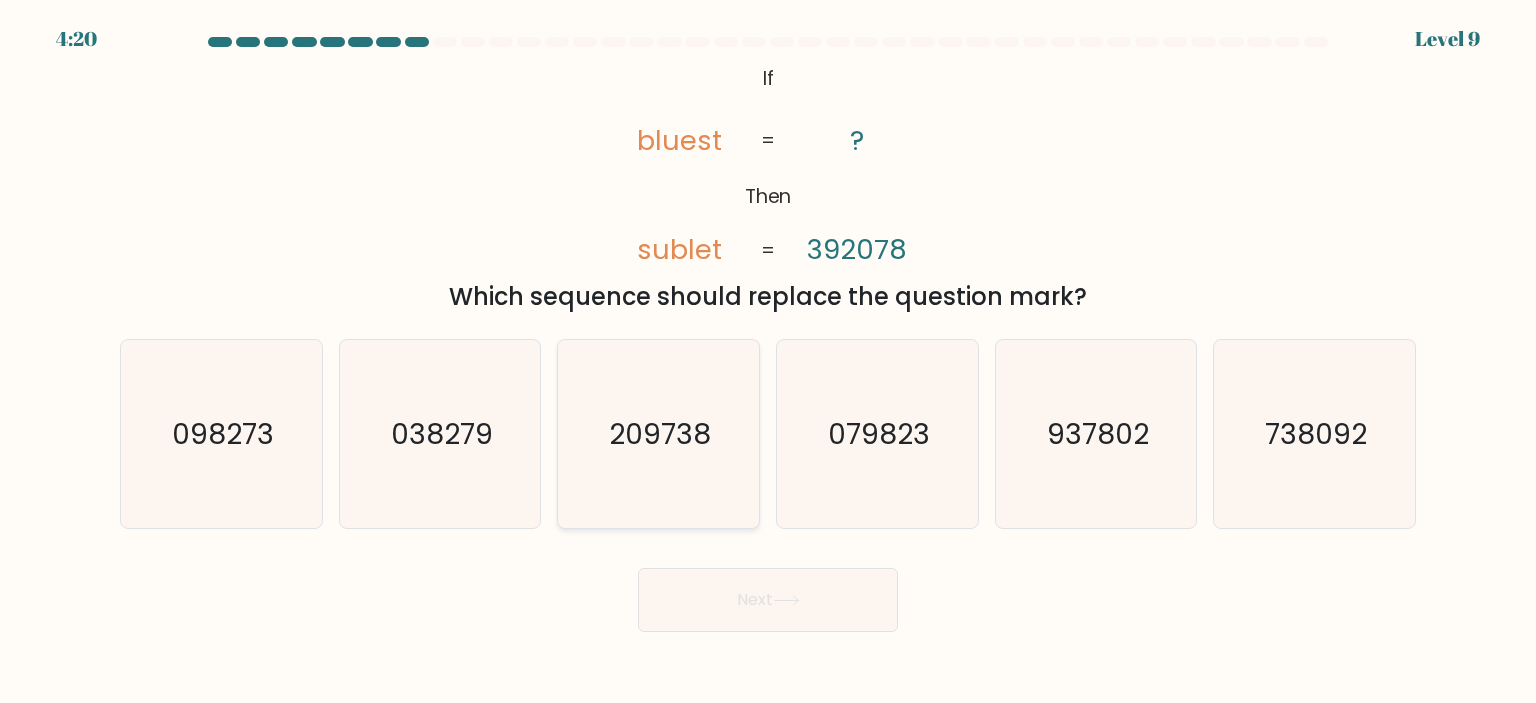 click on "209738" 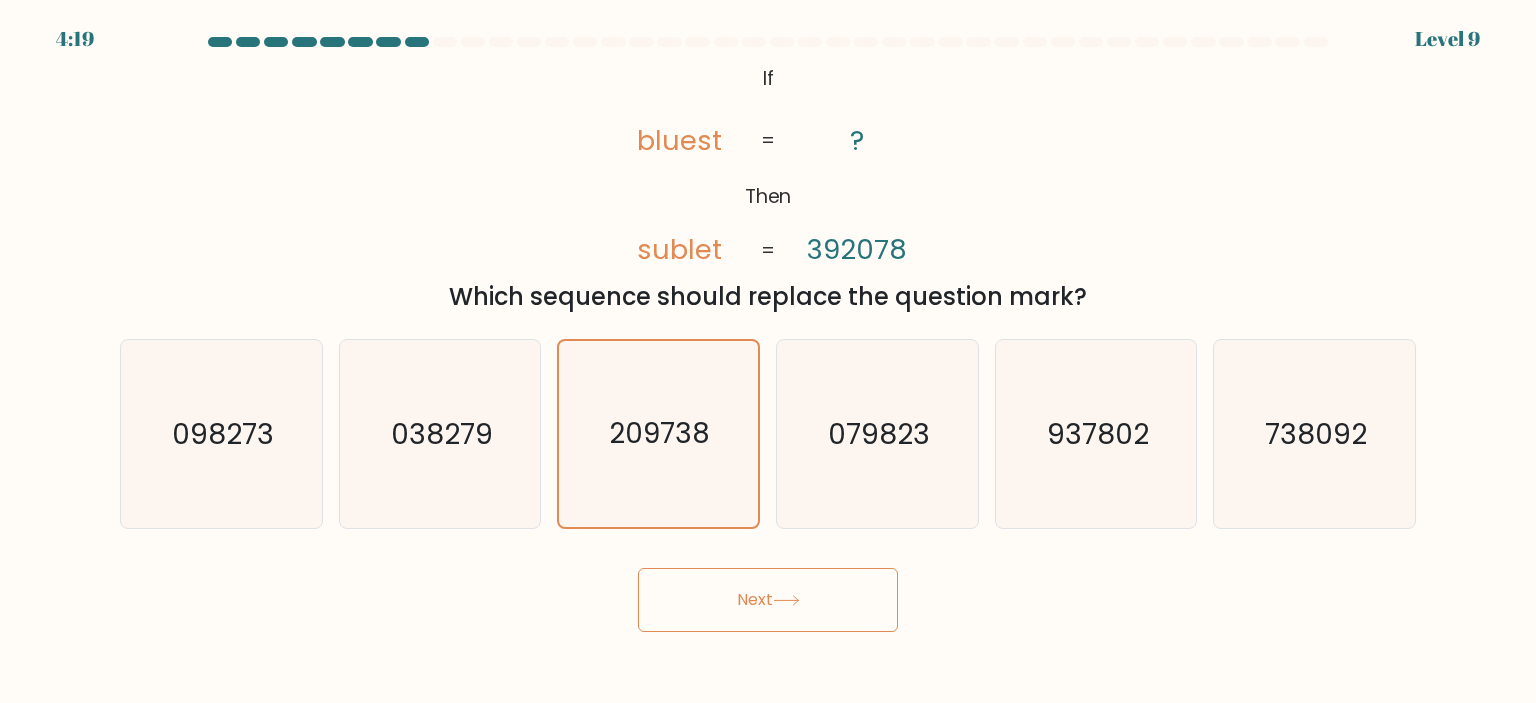 click on "Next" at bounding box center (768, 600) 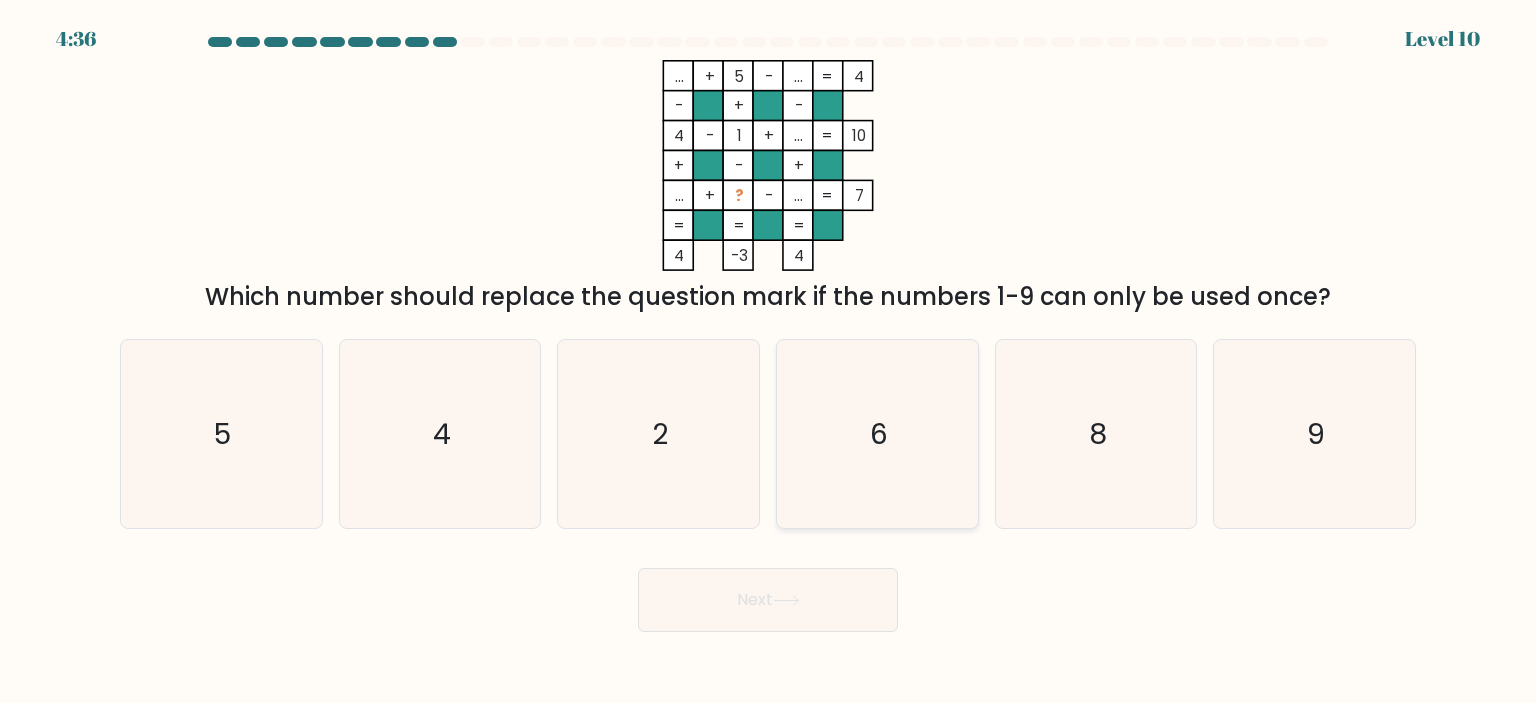 click on "6" 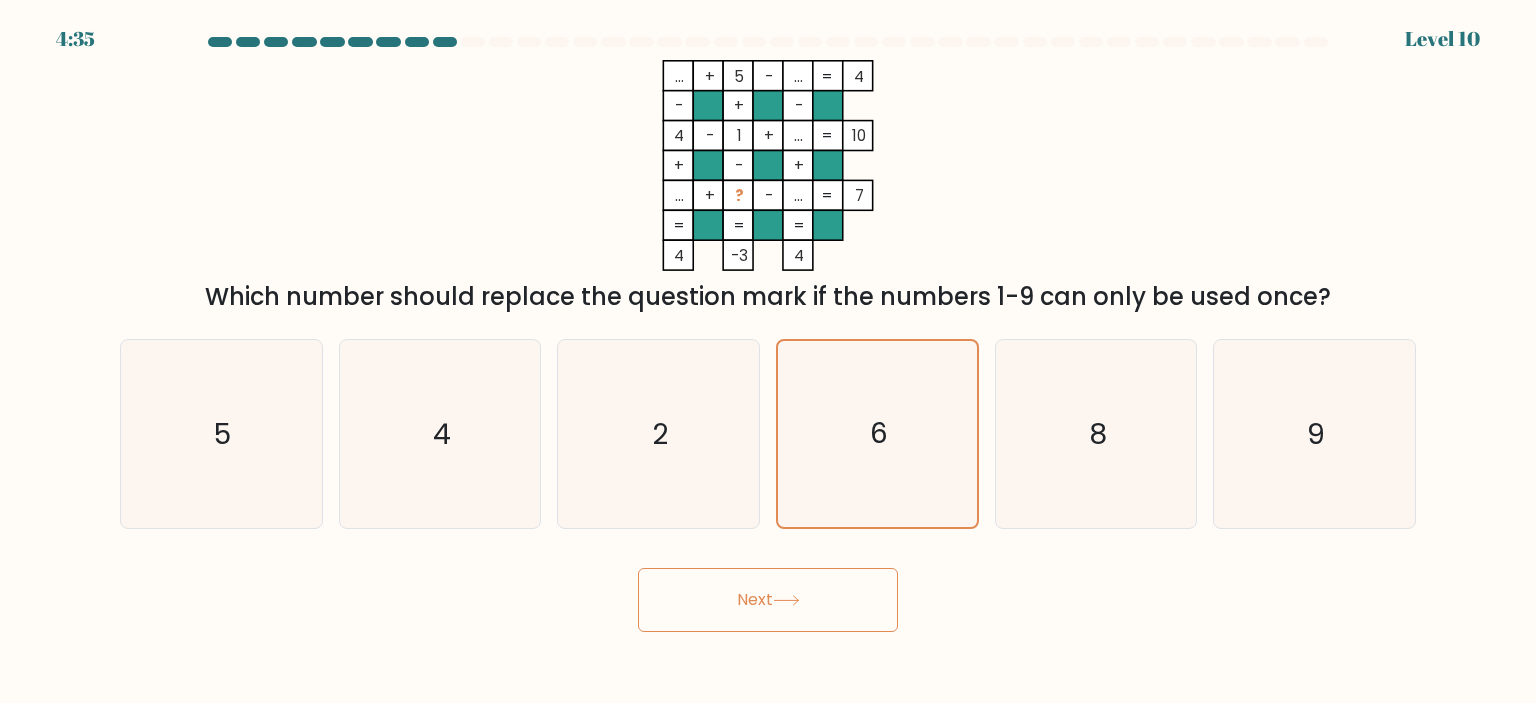 click on "Next" at bounding box center (768, 600) 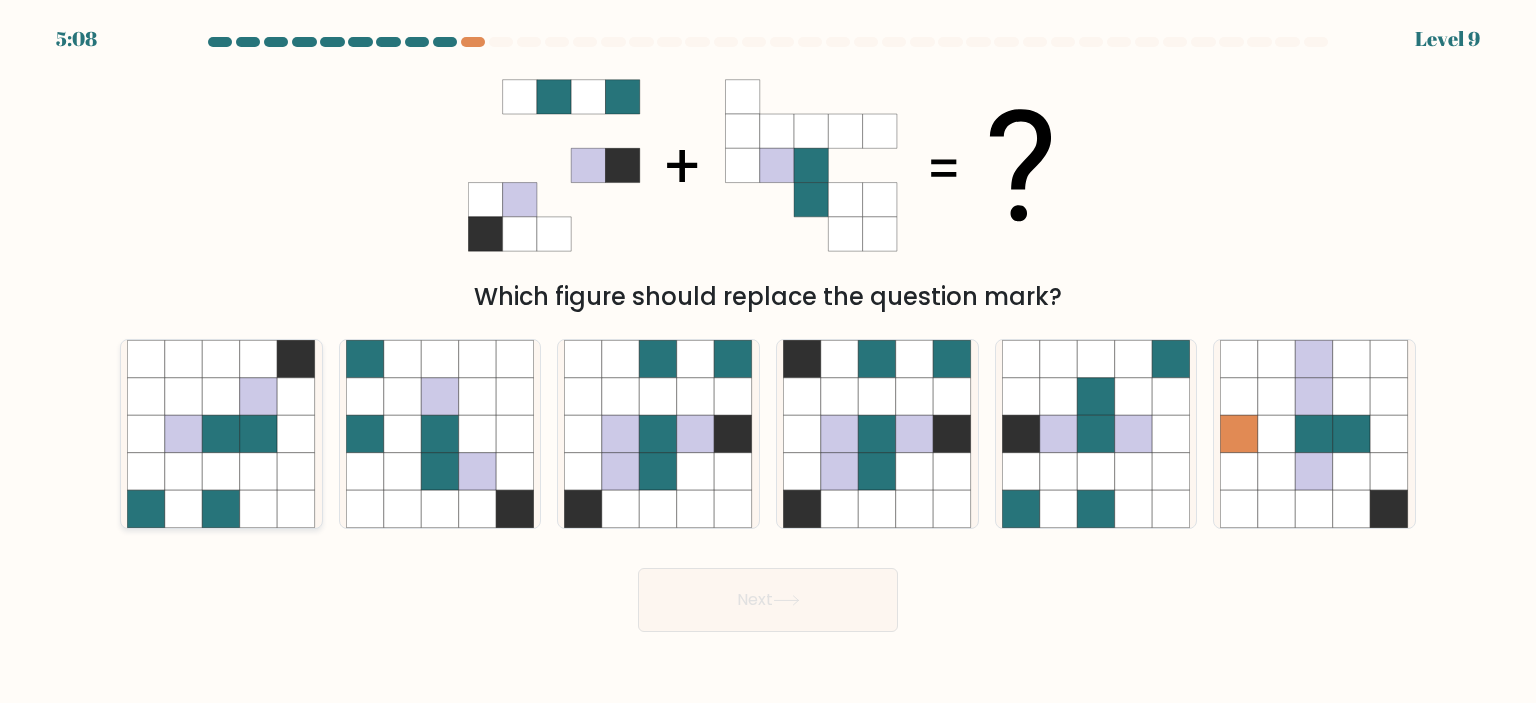 click 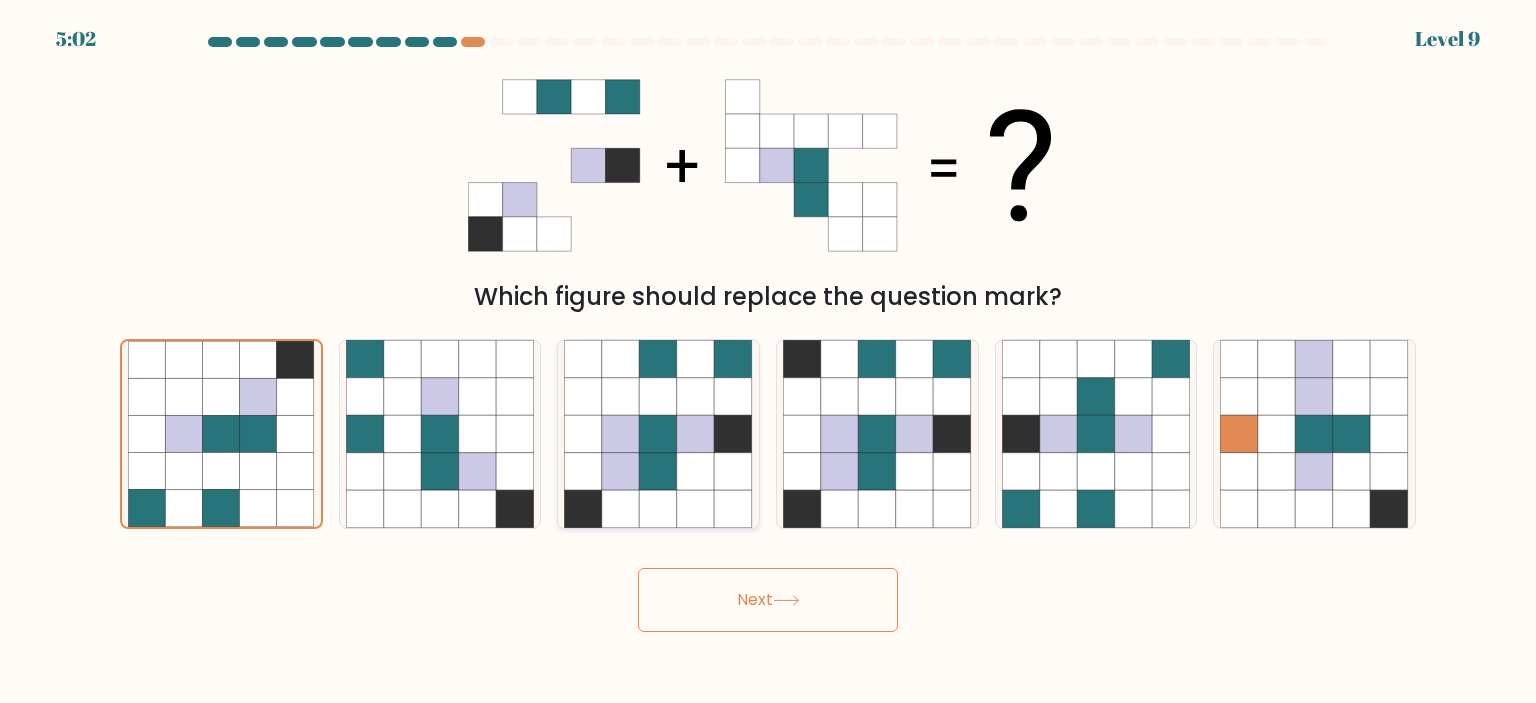 click 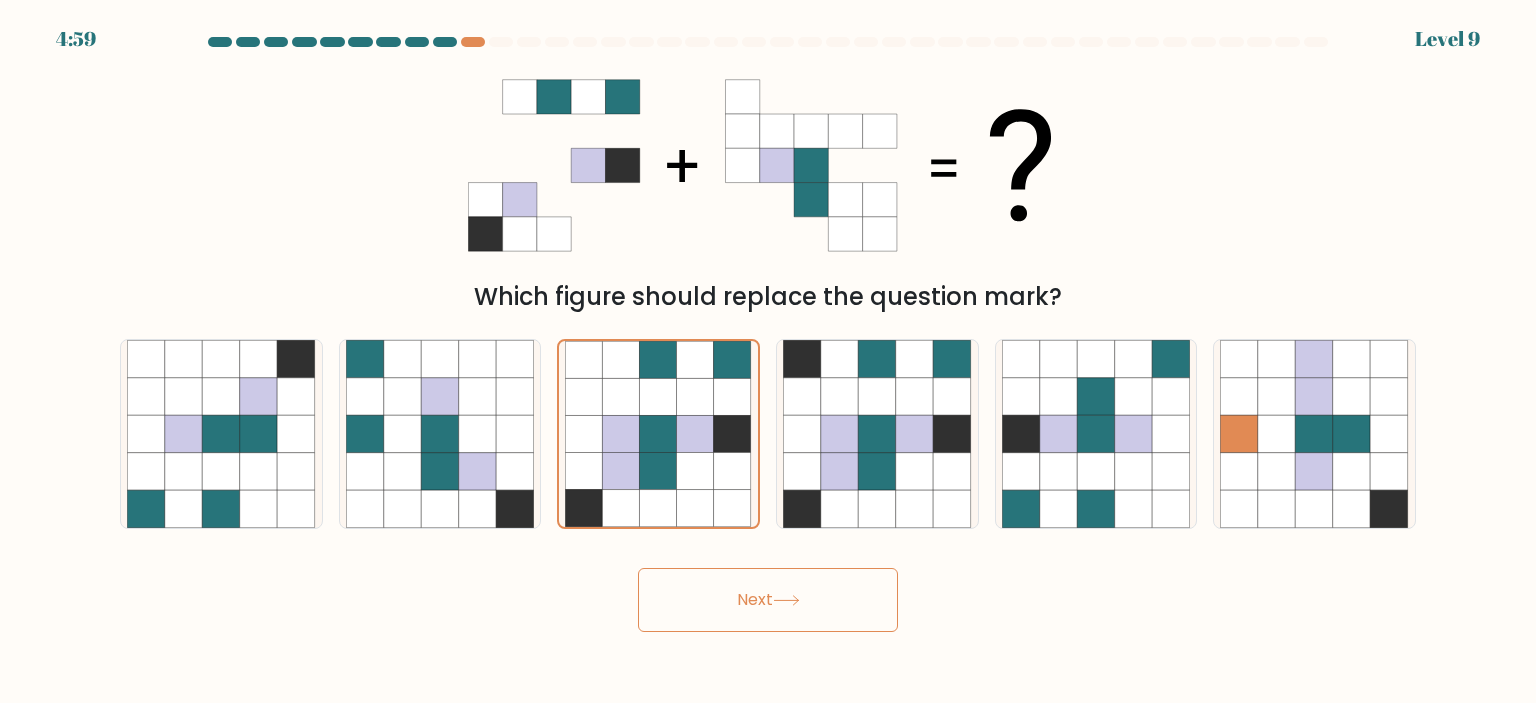 click on "Next" at bounding box center (768, 600) 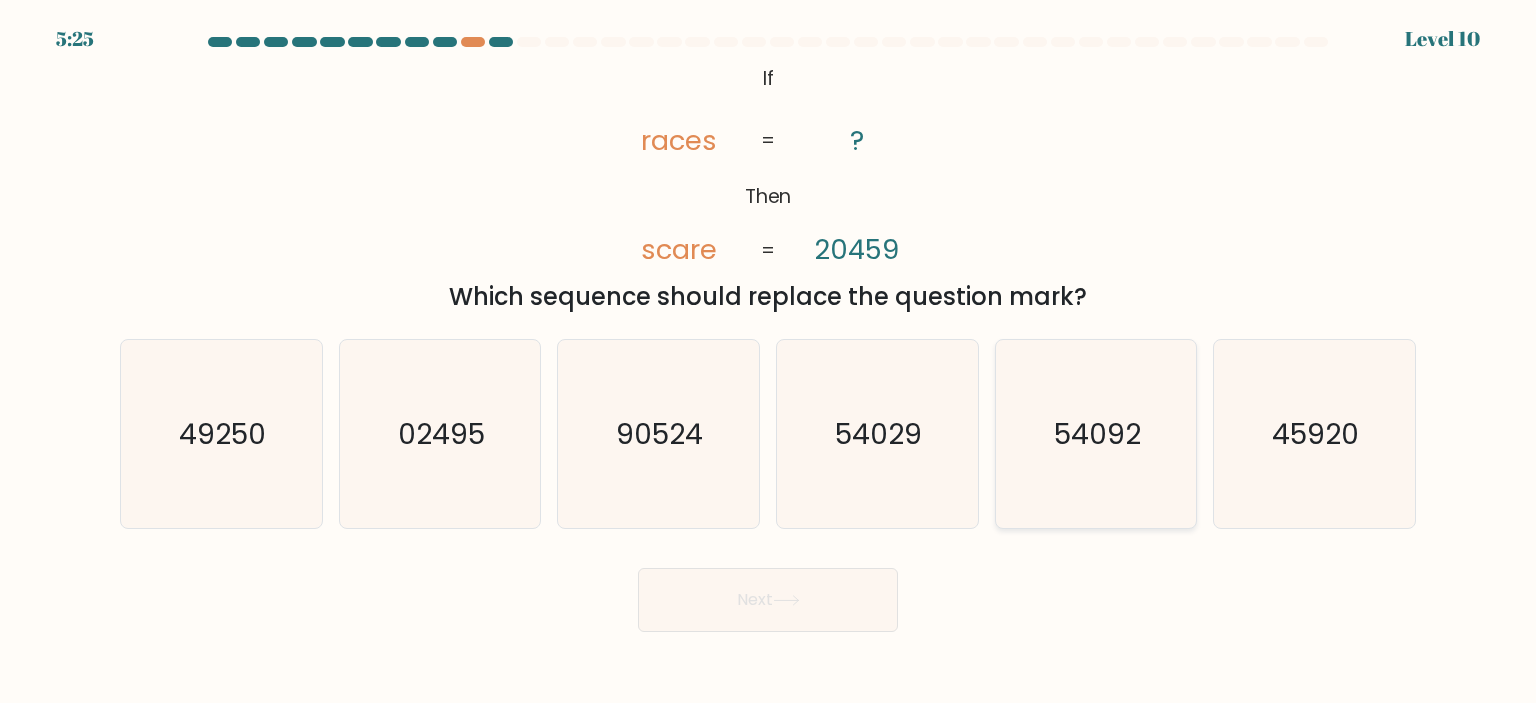 click on "54092" 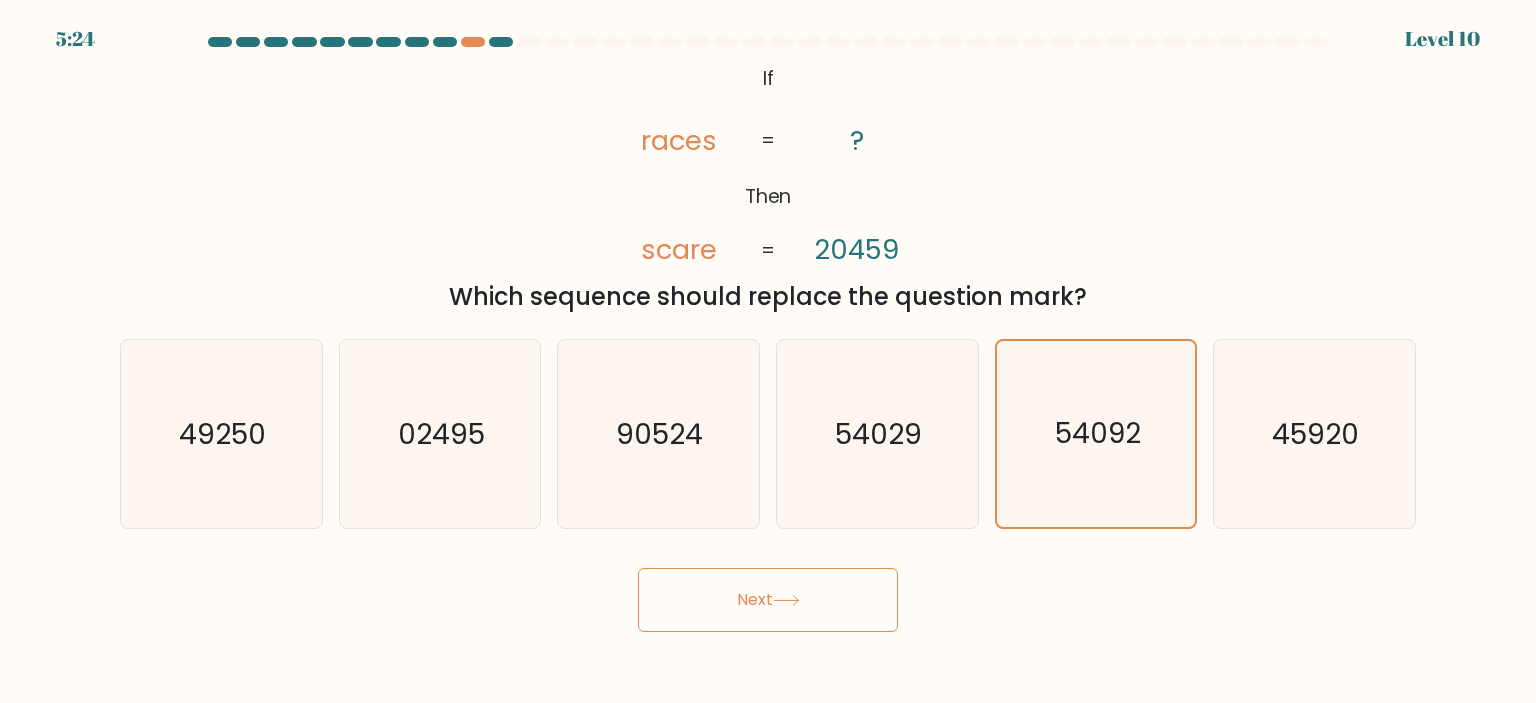click on "Next" at bounding box center [768, 600] 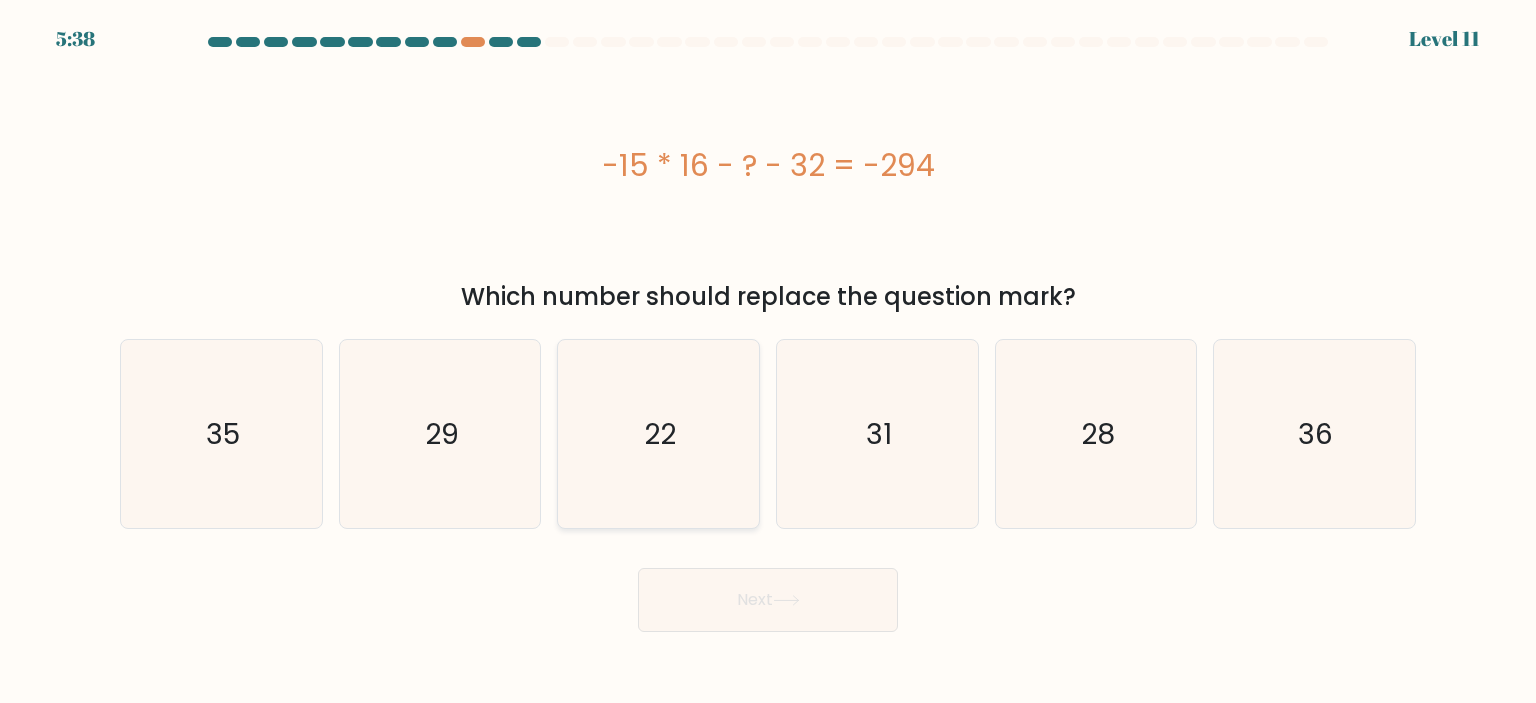 click on "22" 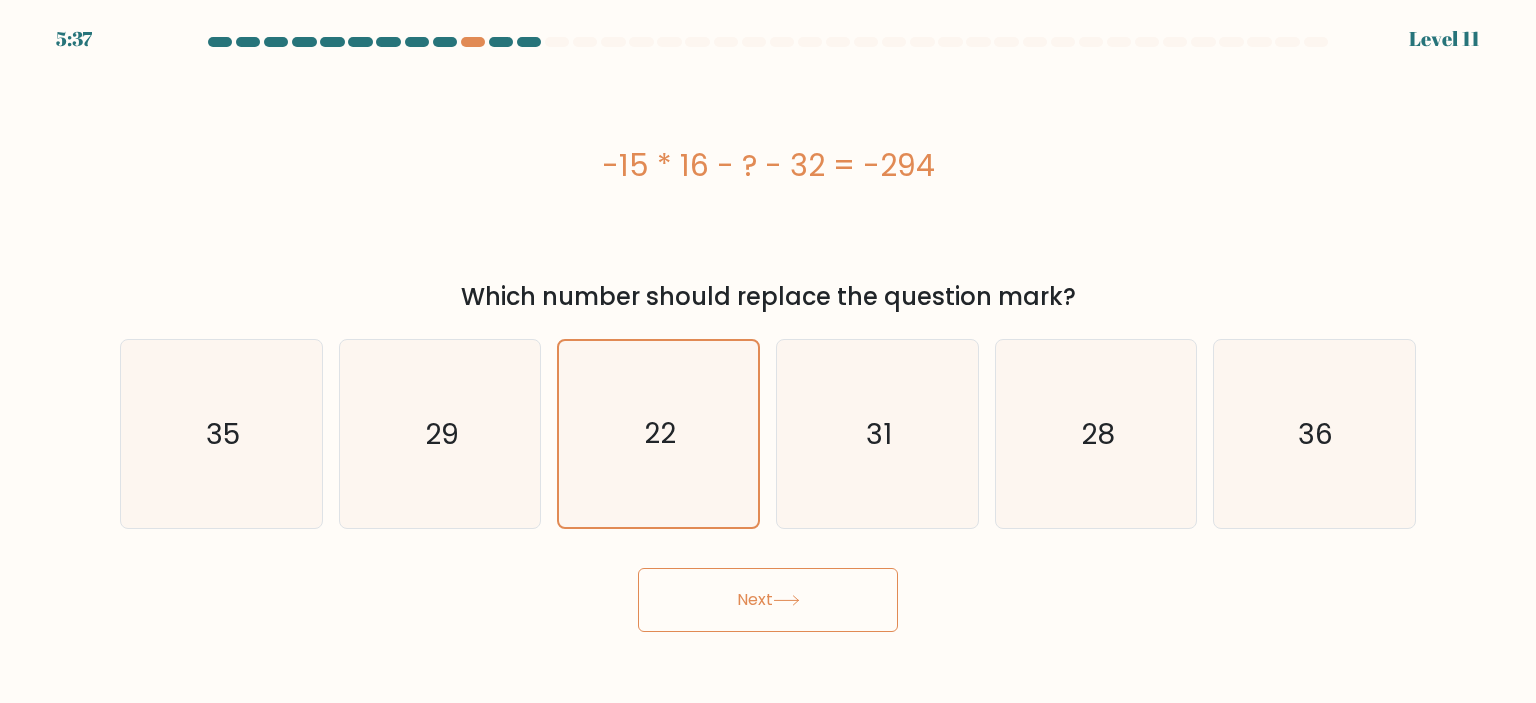 click 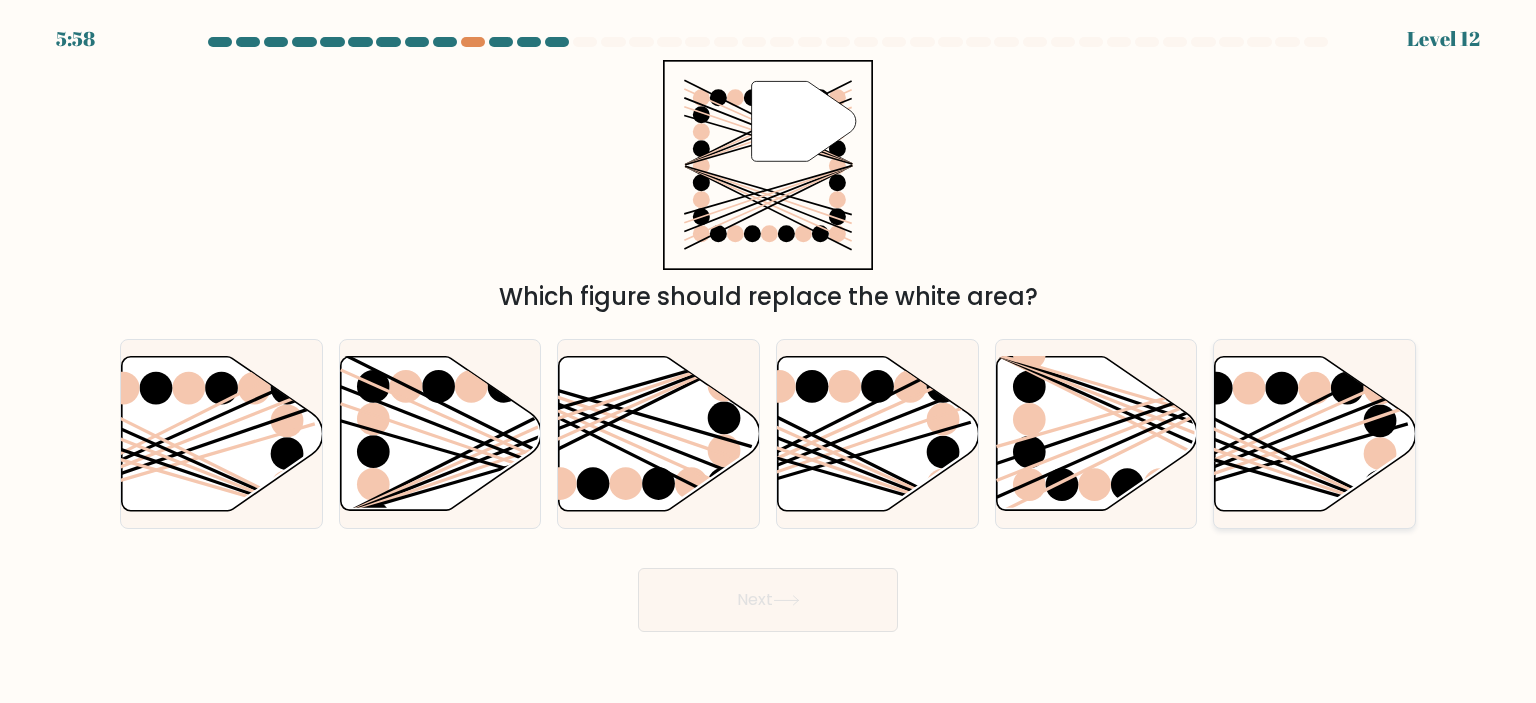 click 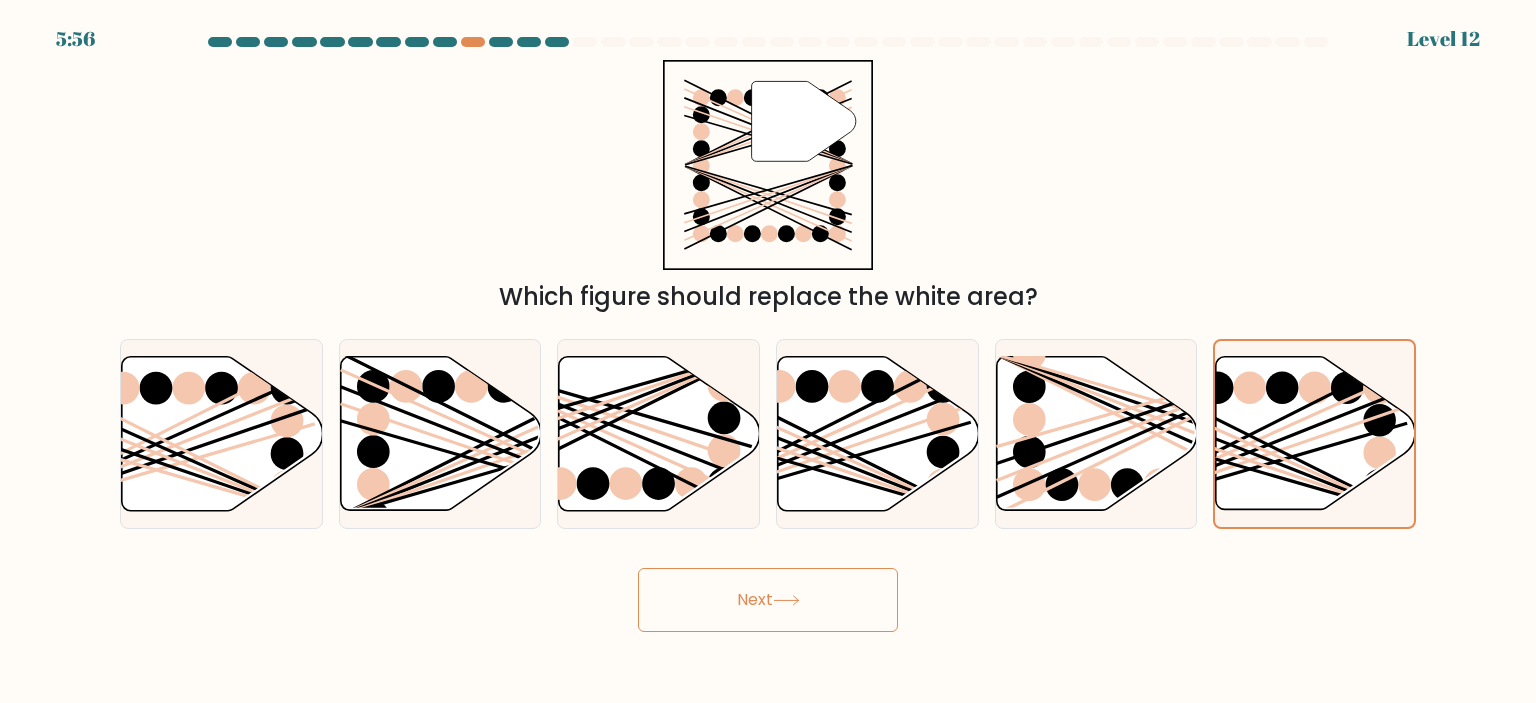 click on "Next" at bounding box center [768, 600] 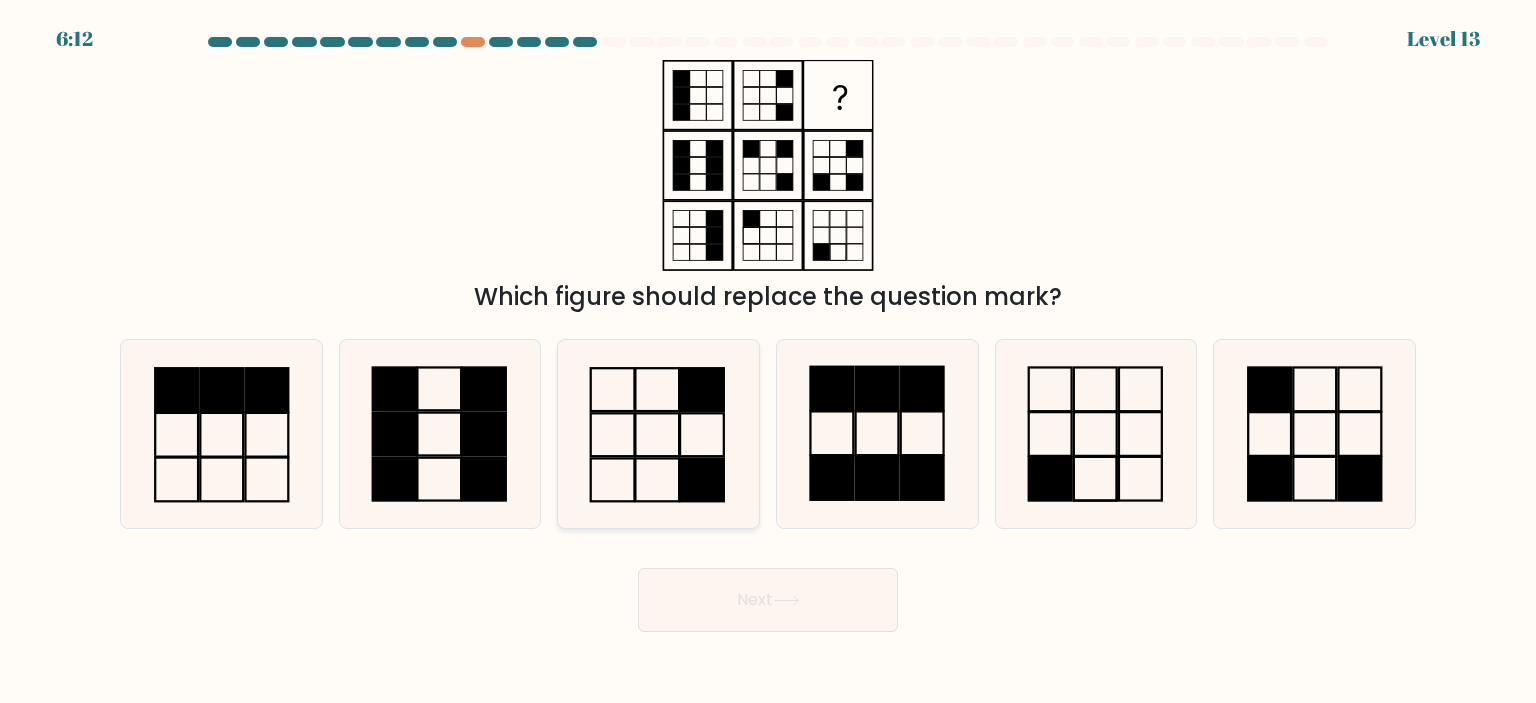 click 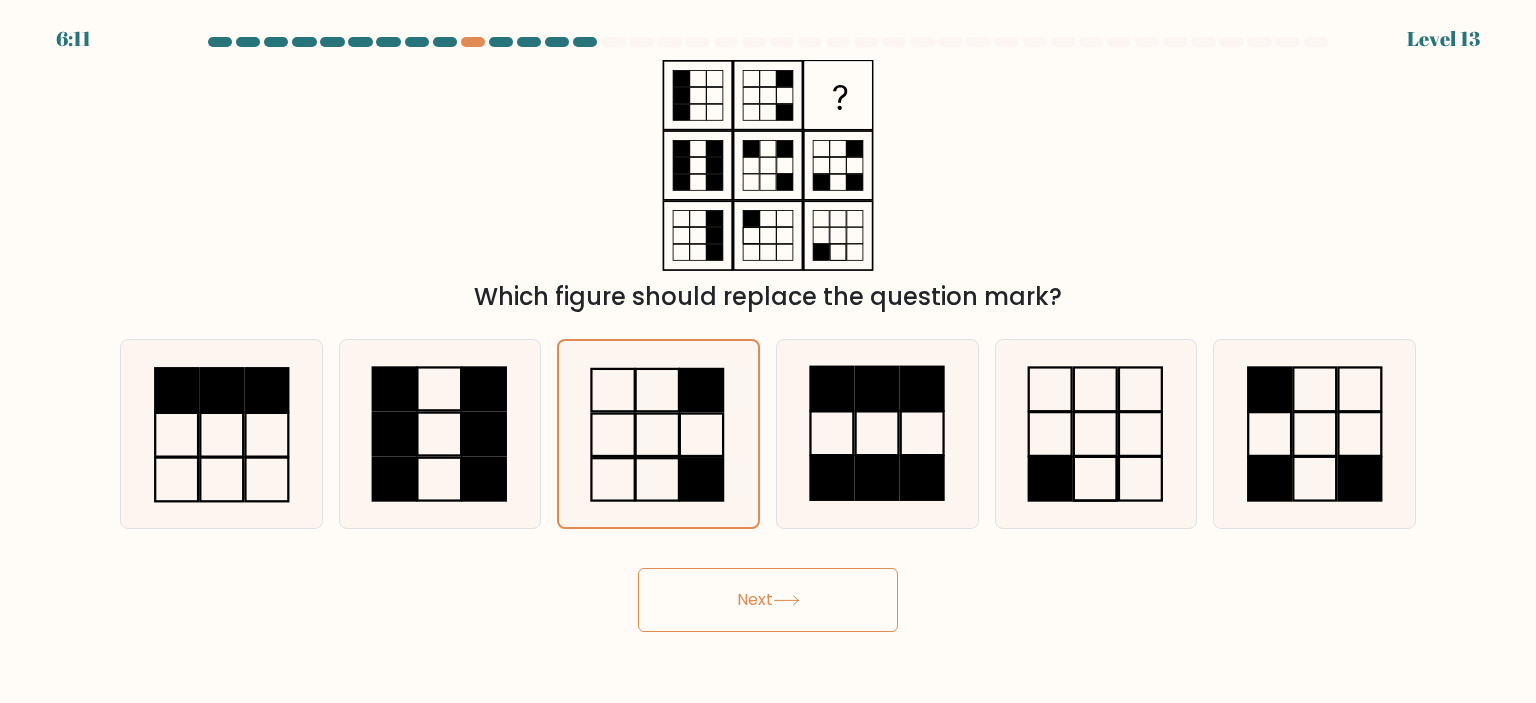 click on "Next" at bounding box center (768, 600) 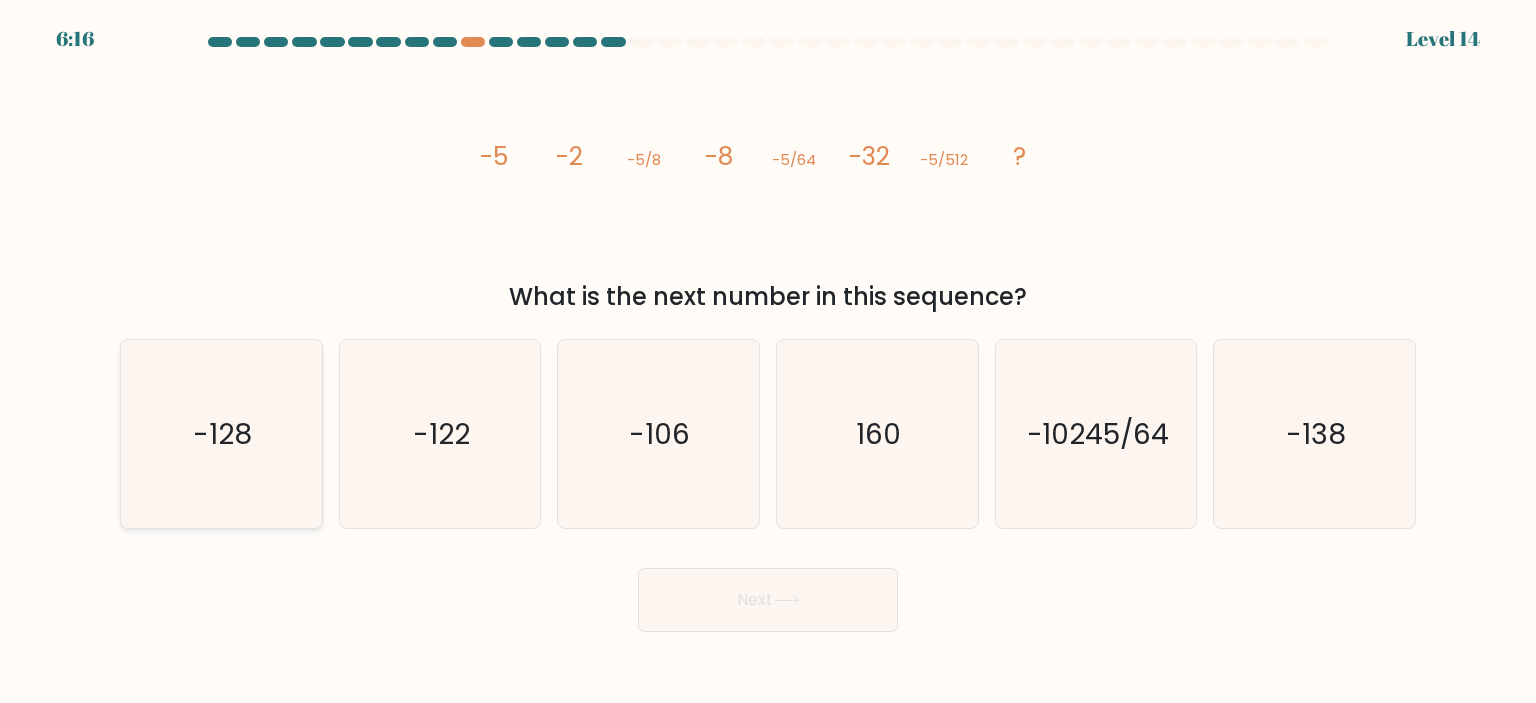 click on "-128" 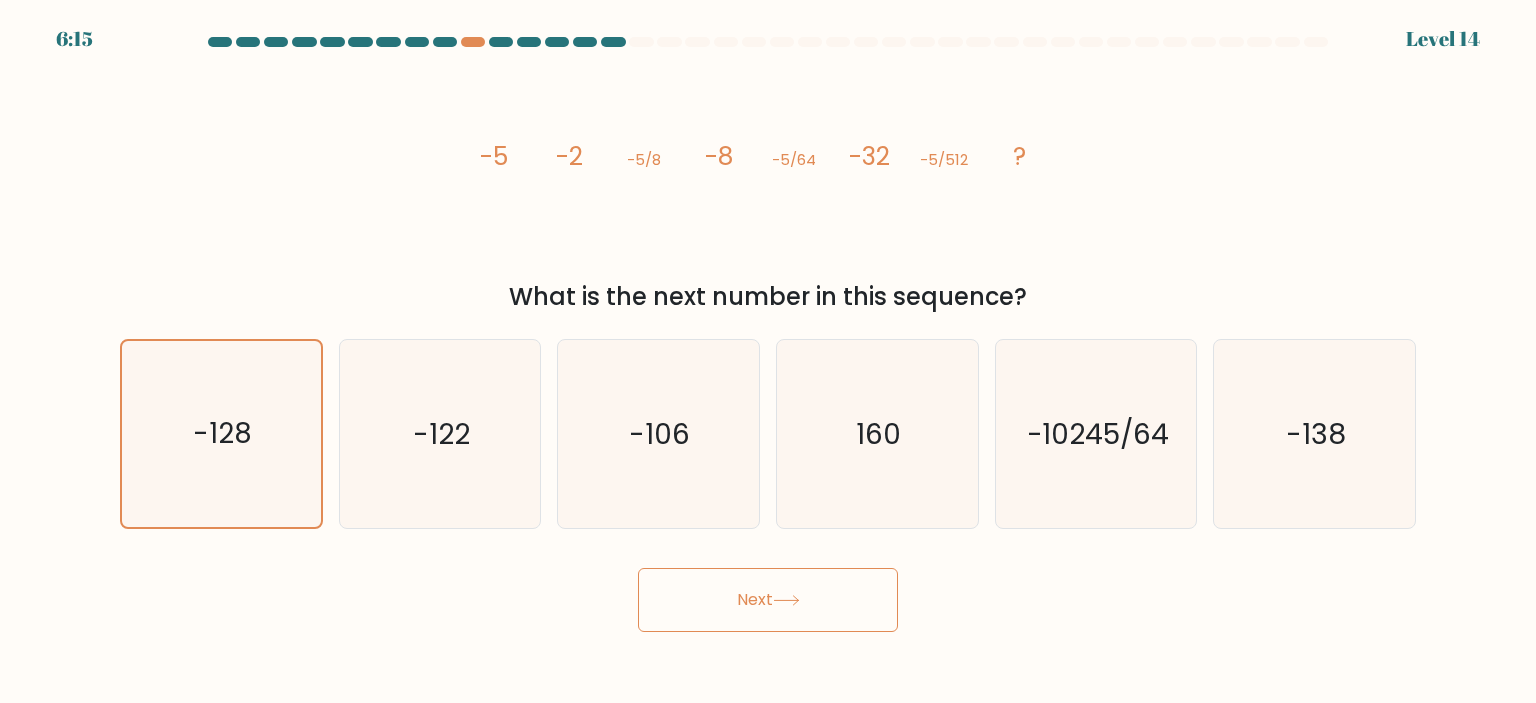 click on "Next" at bounding box center [768, 600] 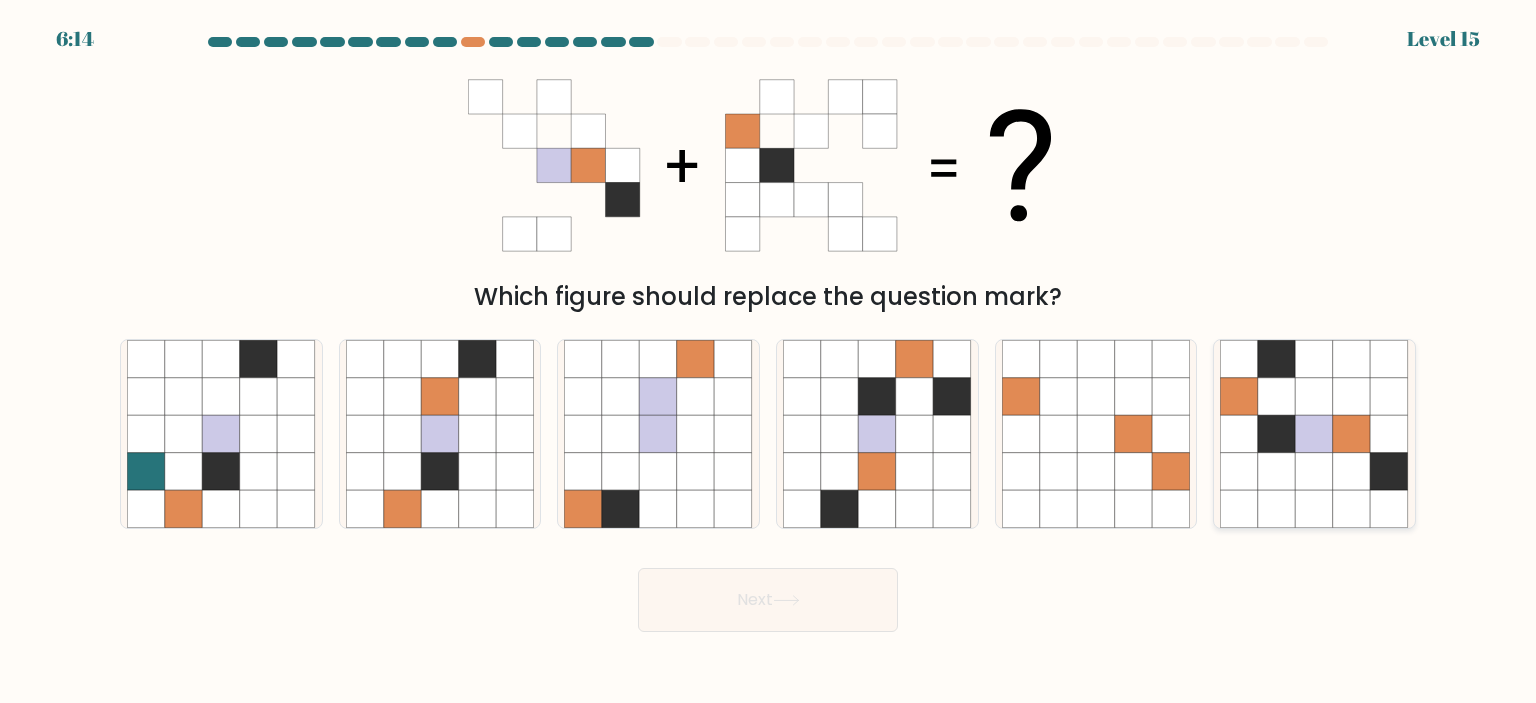 click 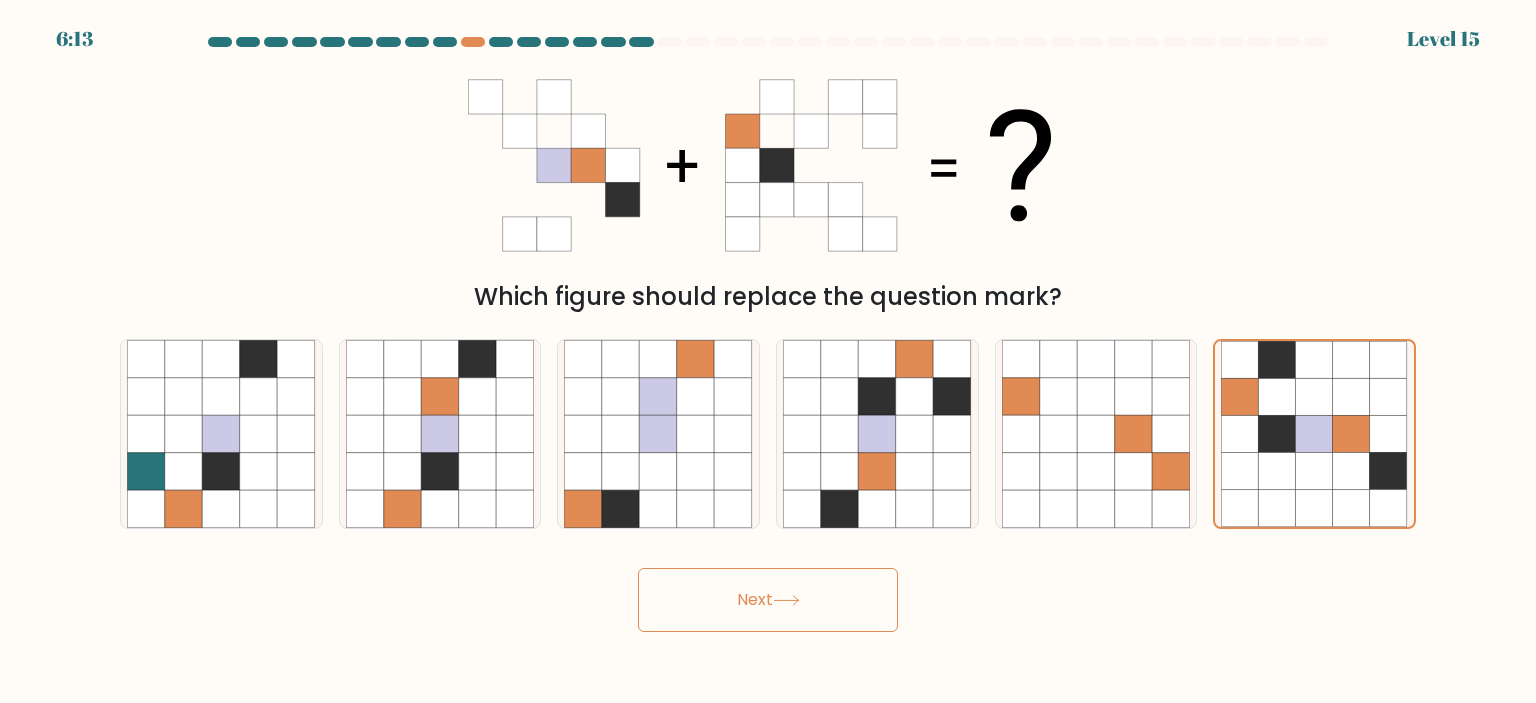 click on "Next" at bounding box center [768, 600] 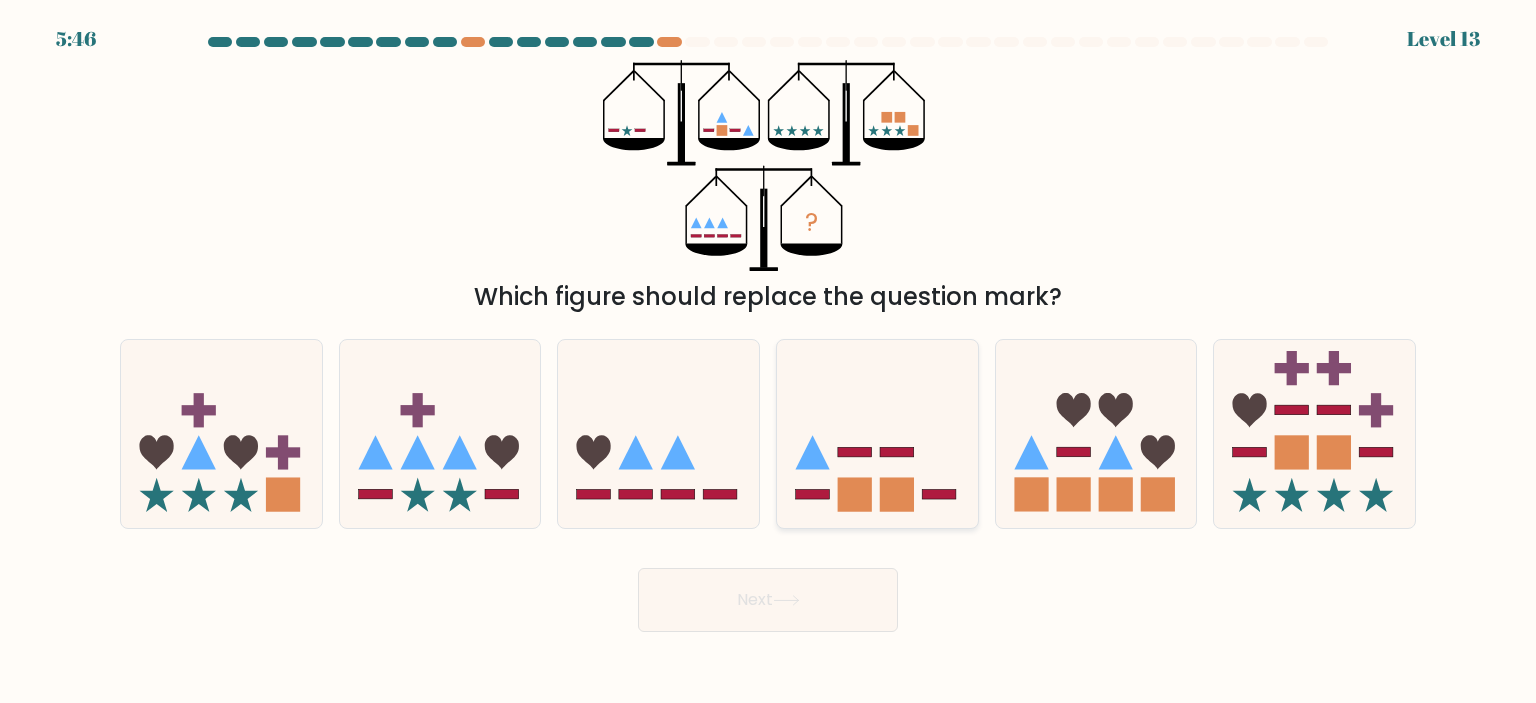 click 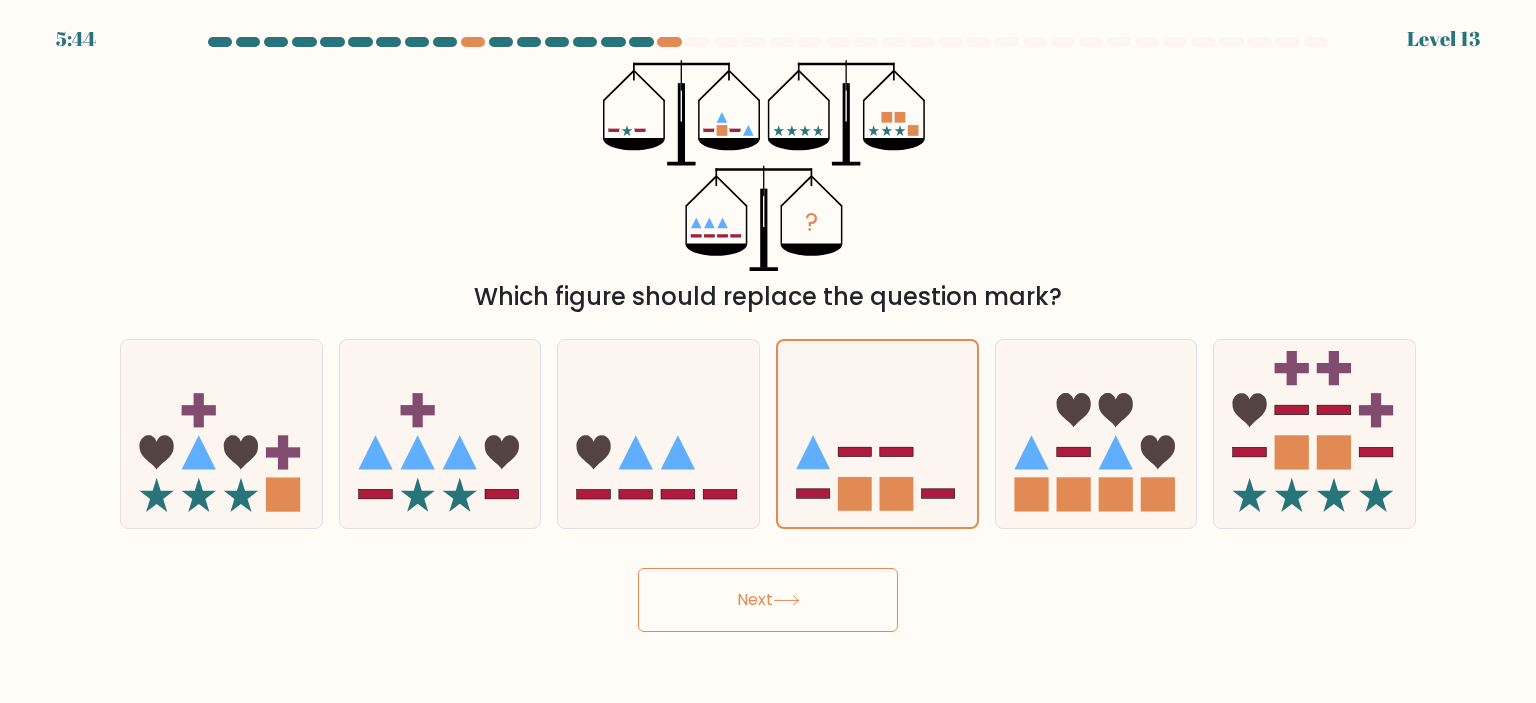 click 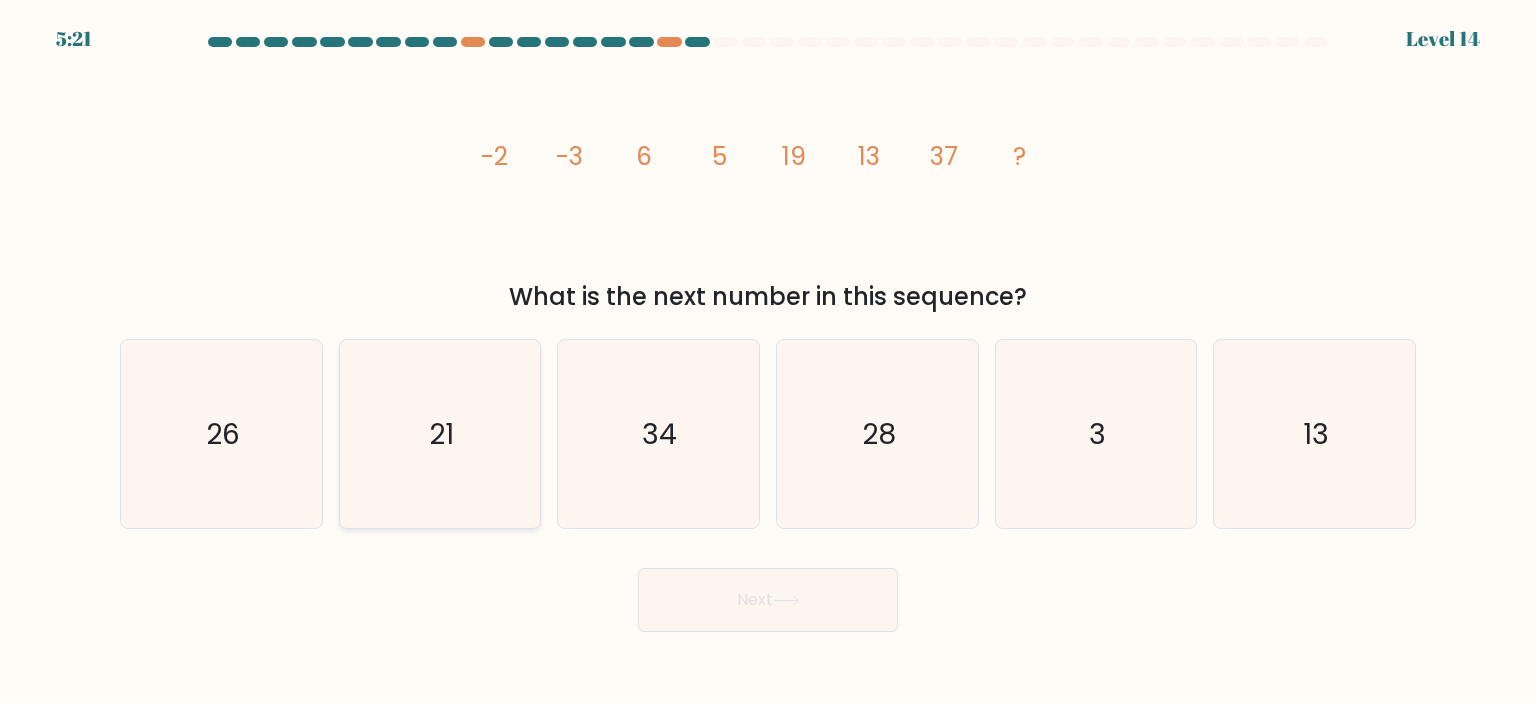 click on "21" 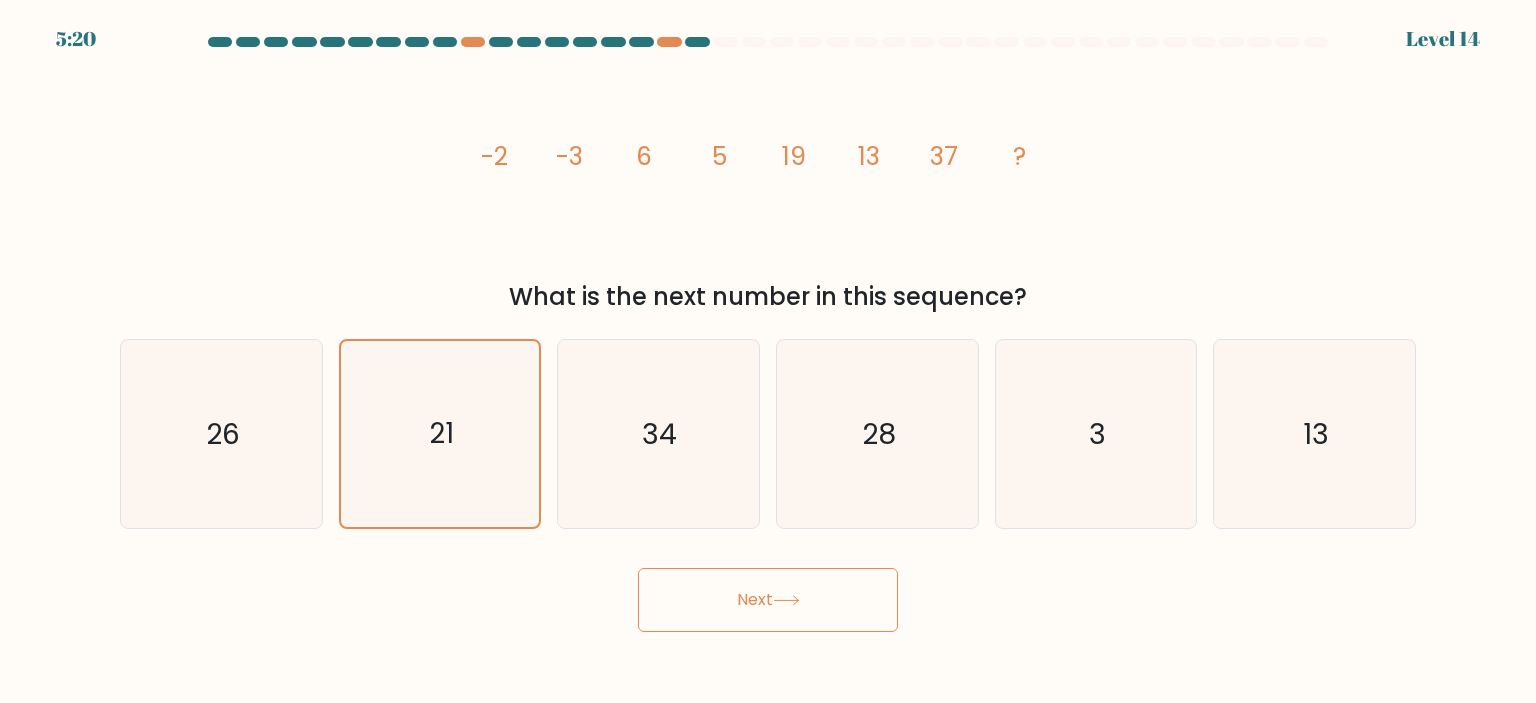 click on "Next" at bounding box center [768, 600] 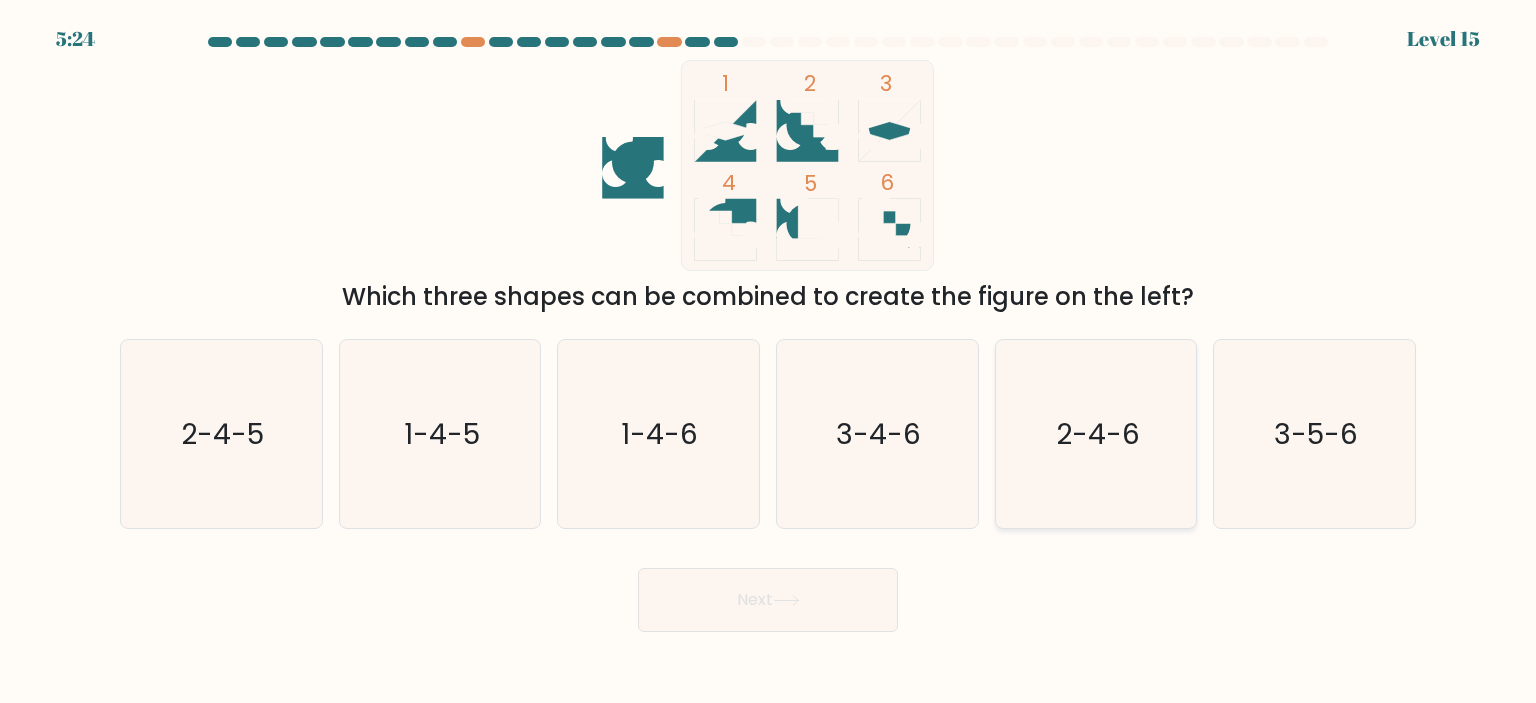 click on "2-4-6" 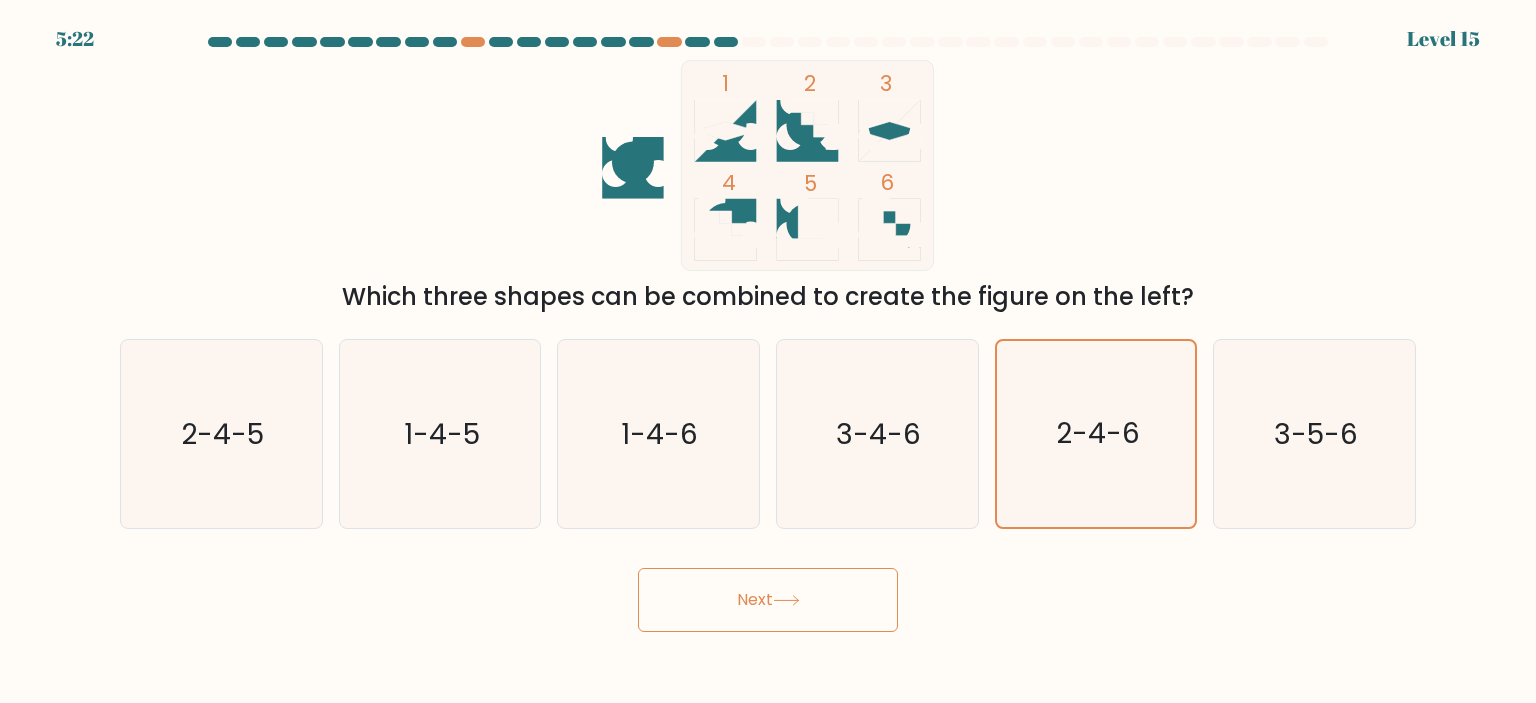 click on "Next" at bounding box center [768, 600] 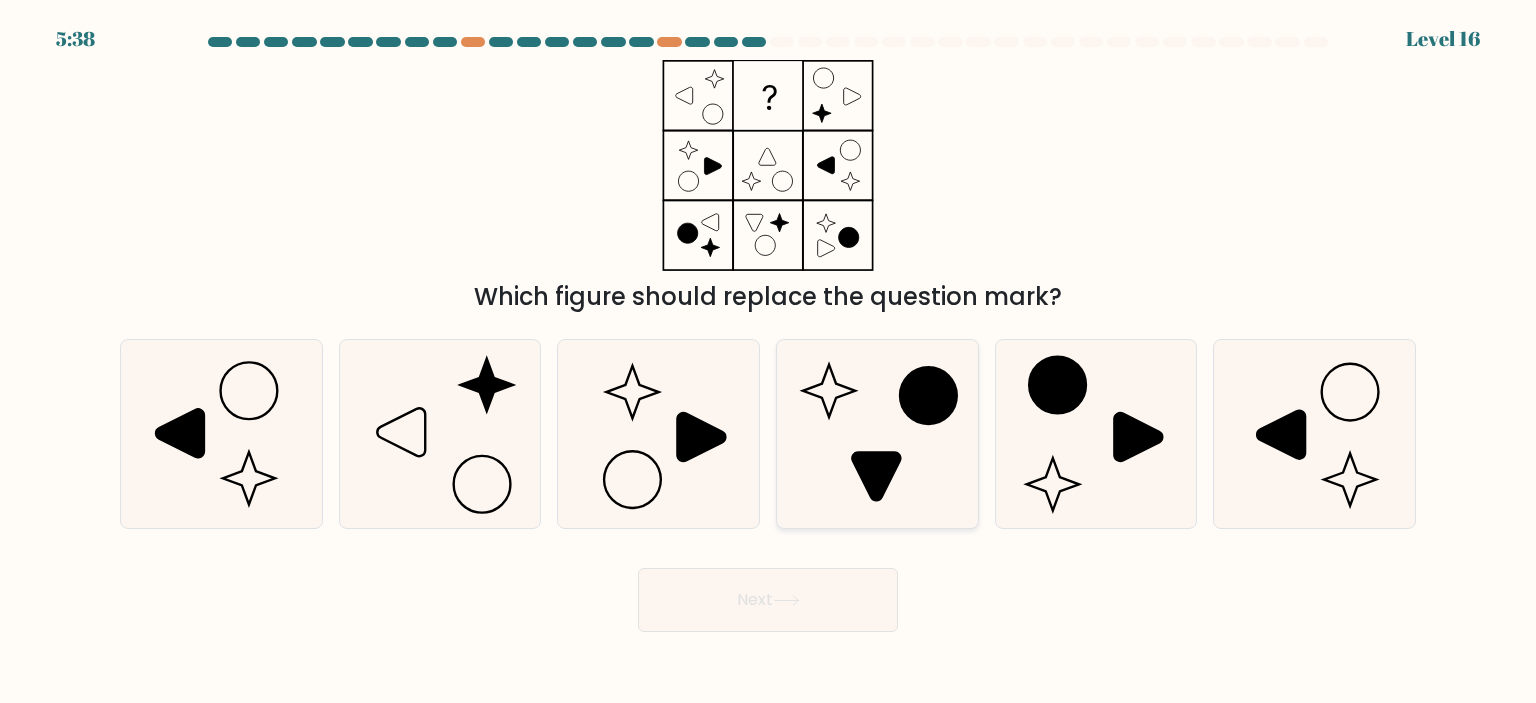 click 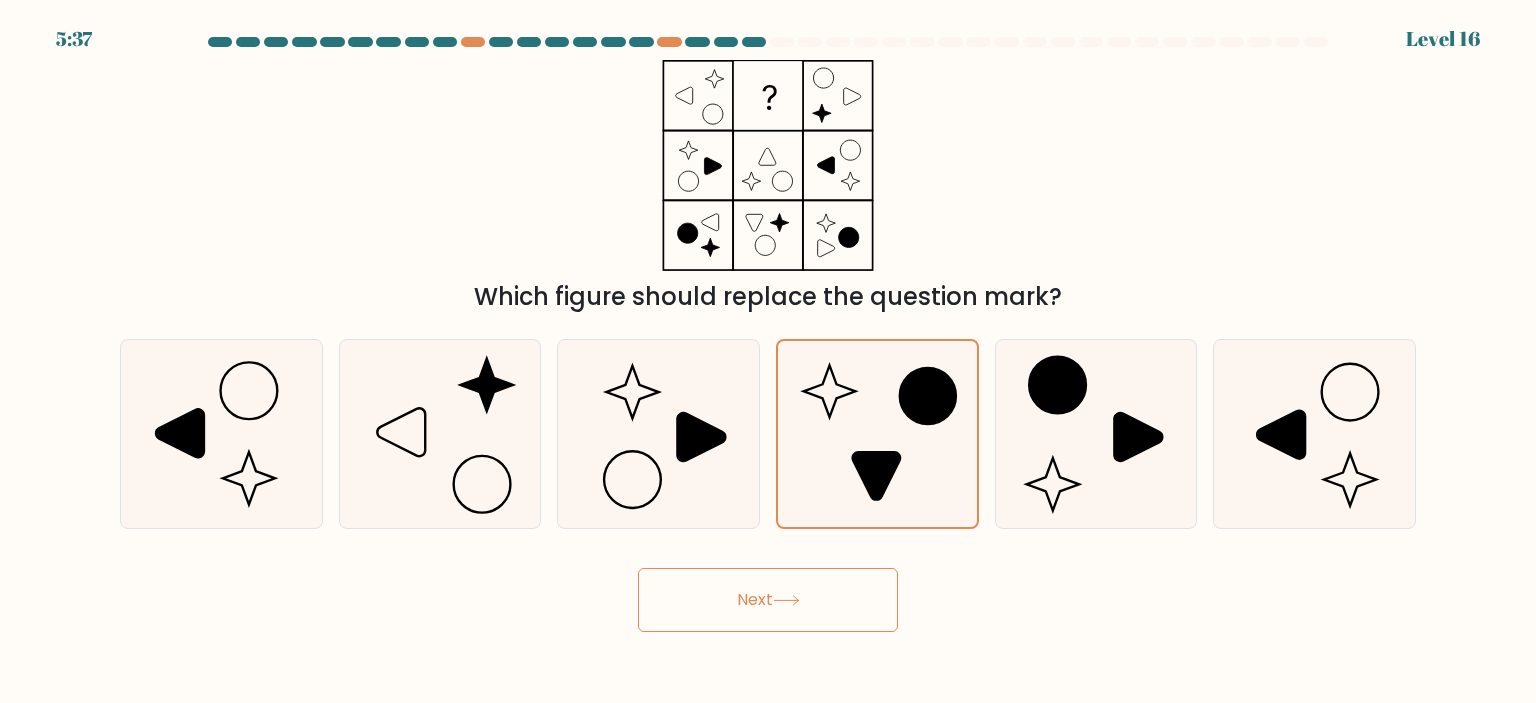 click on "Next" at bounding box center (768, 600) 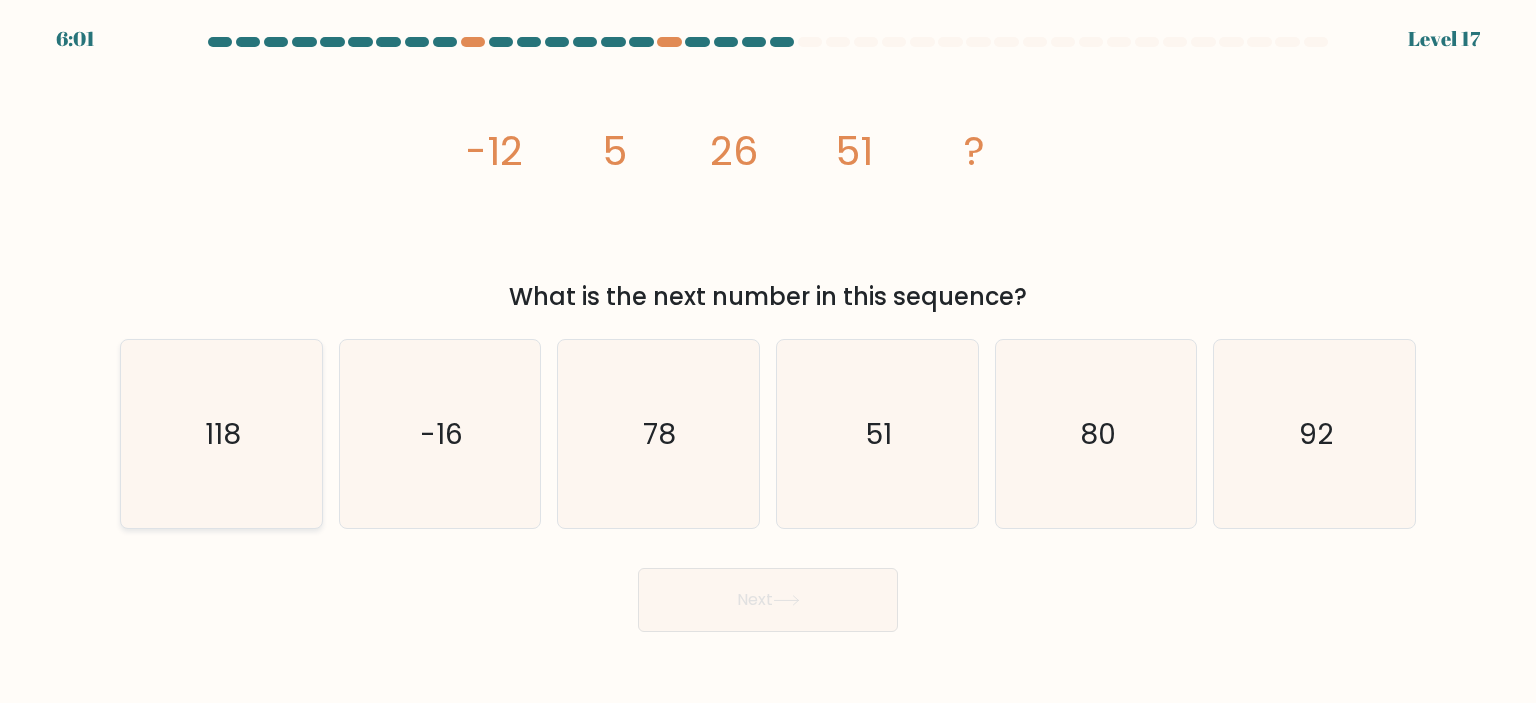 click on "118" 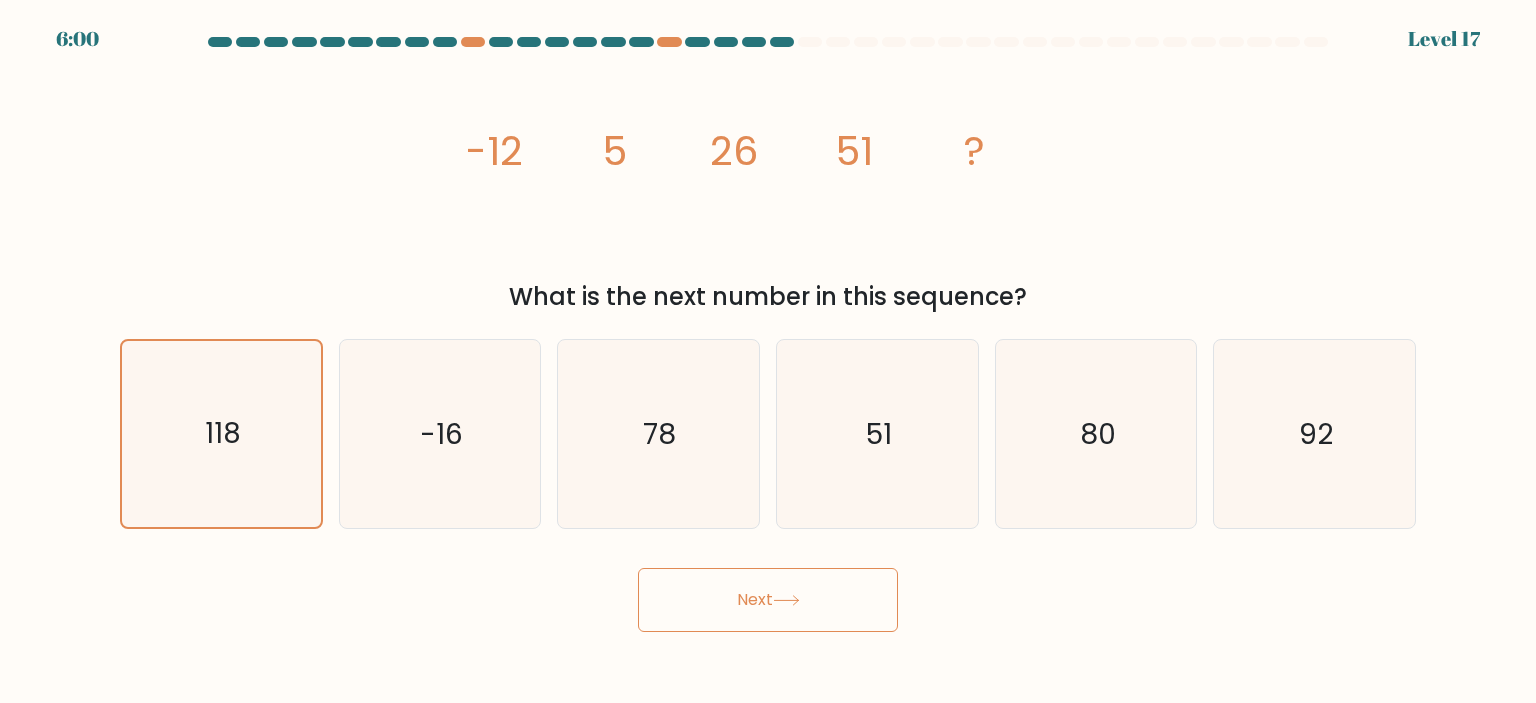 click on "Next" at bounding box center (768, 600) 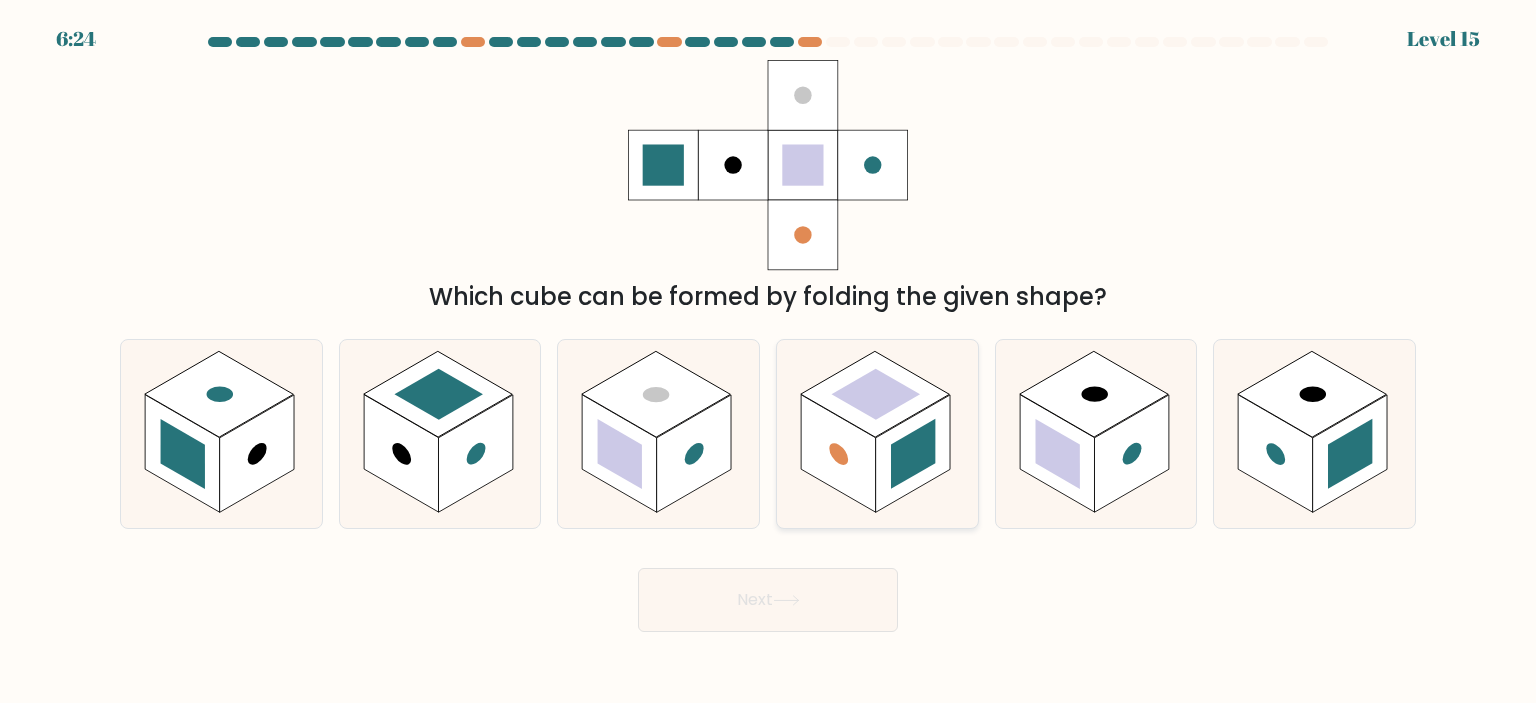click 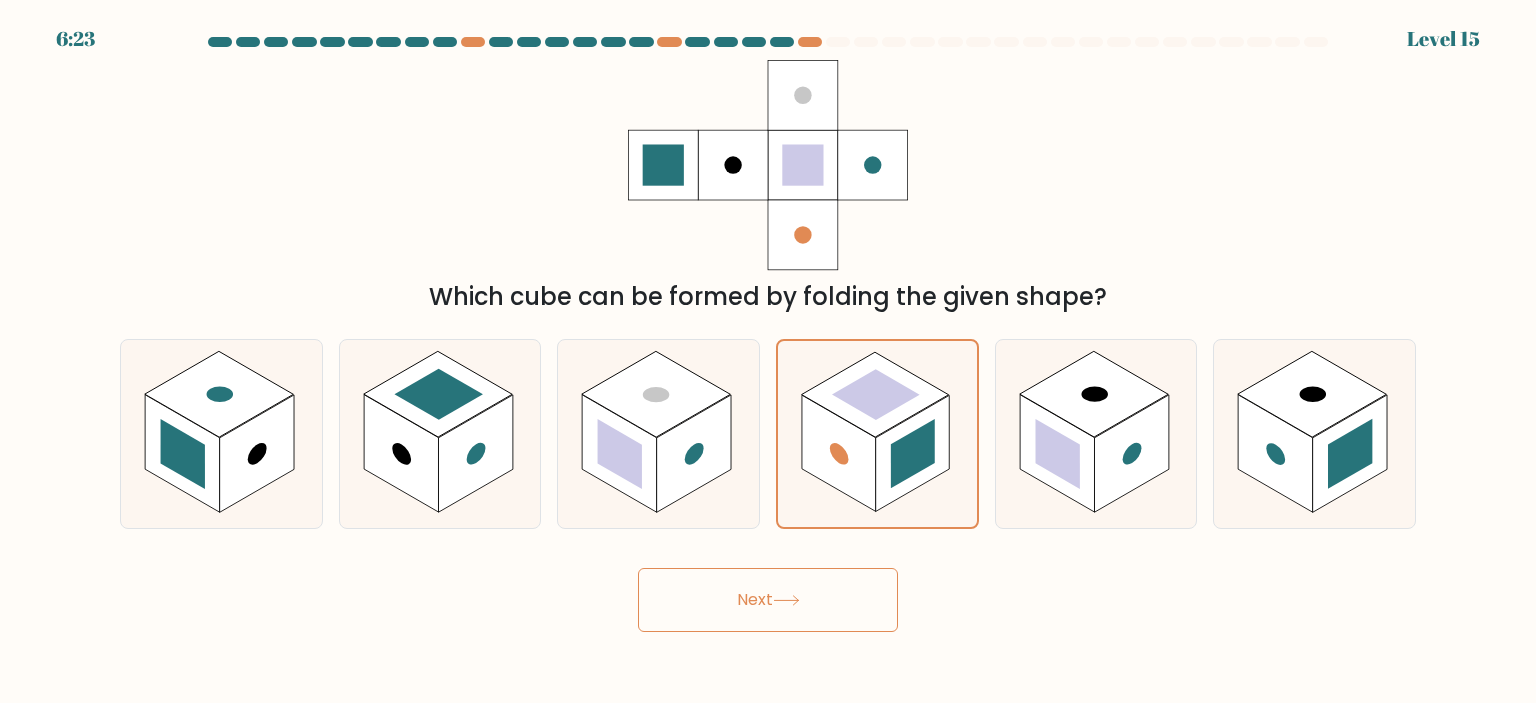 click on "Next" at bounding box center [768, 600] 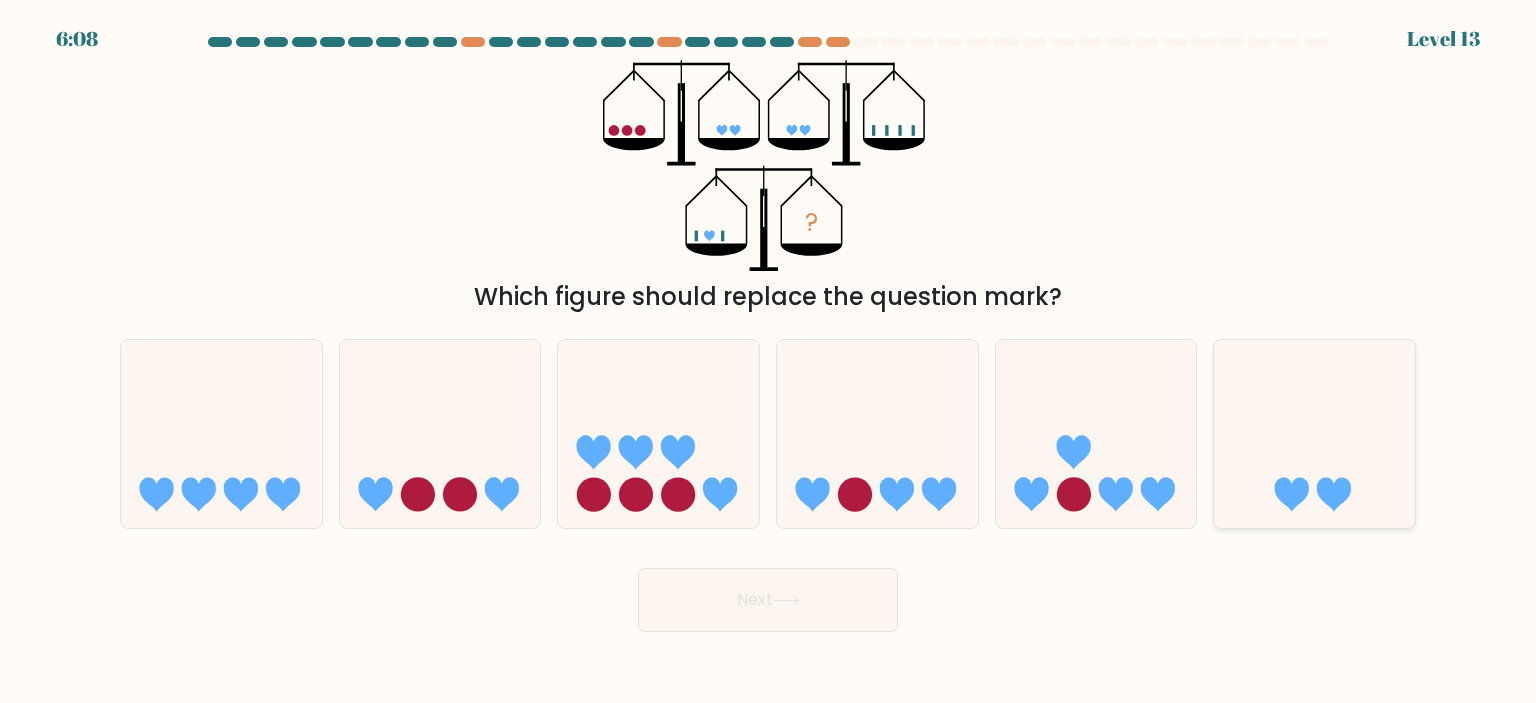 click 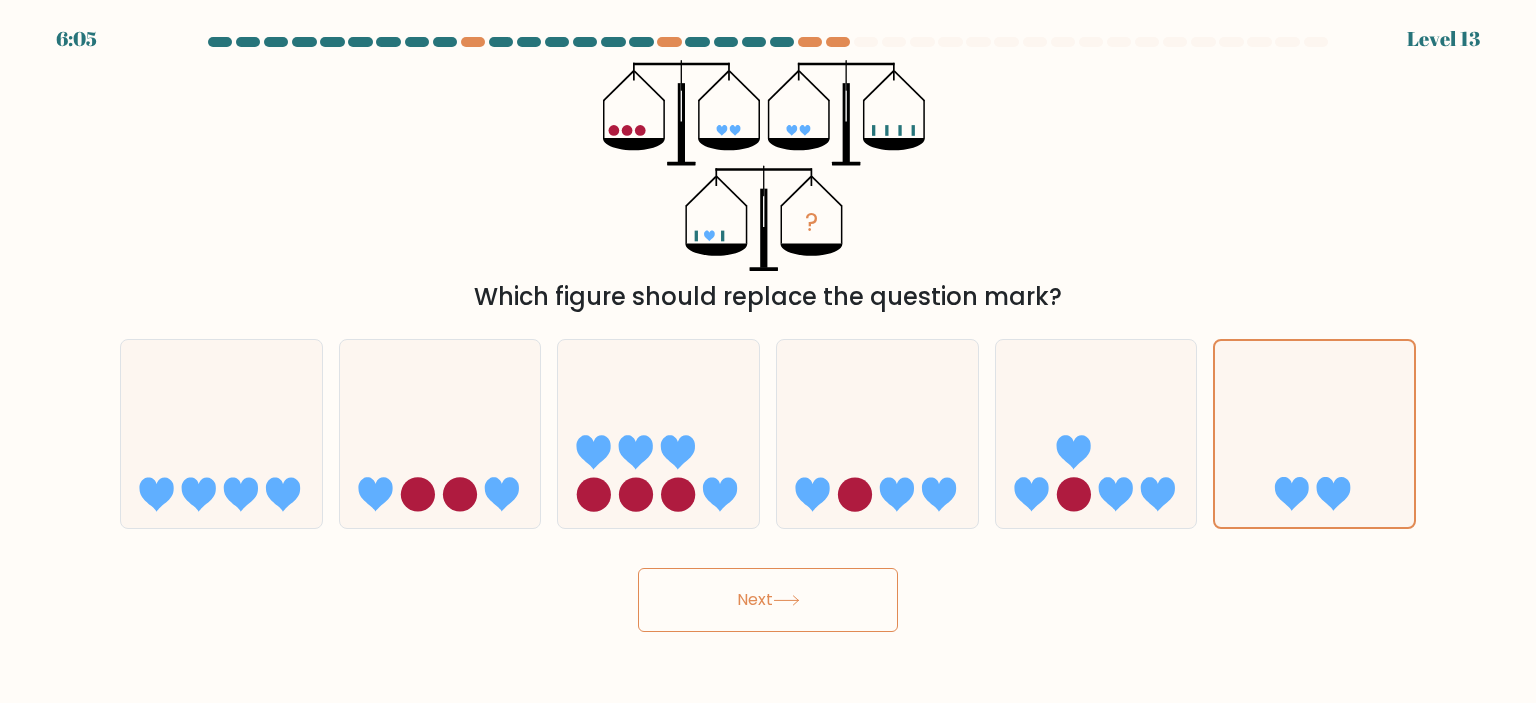 click on "Next" at bounding box center [768, 600] 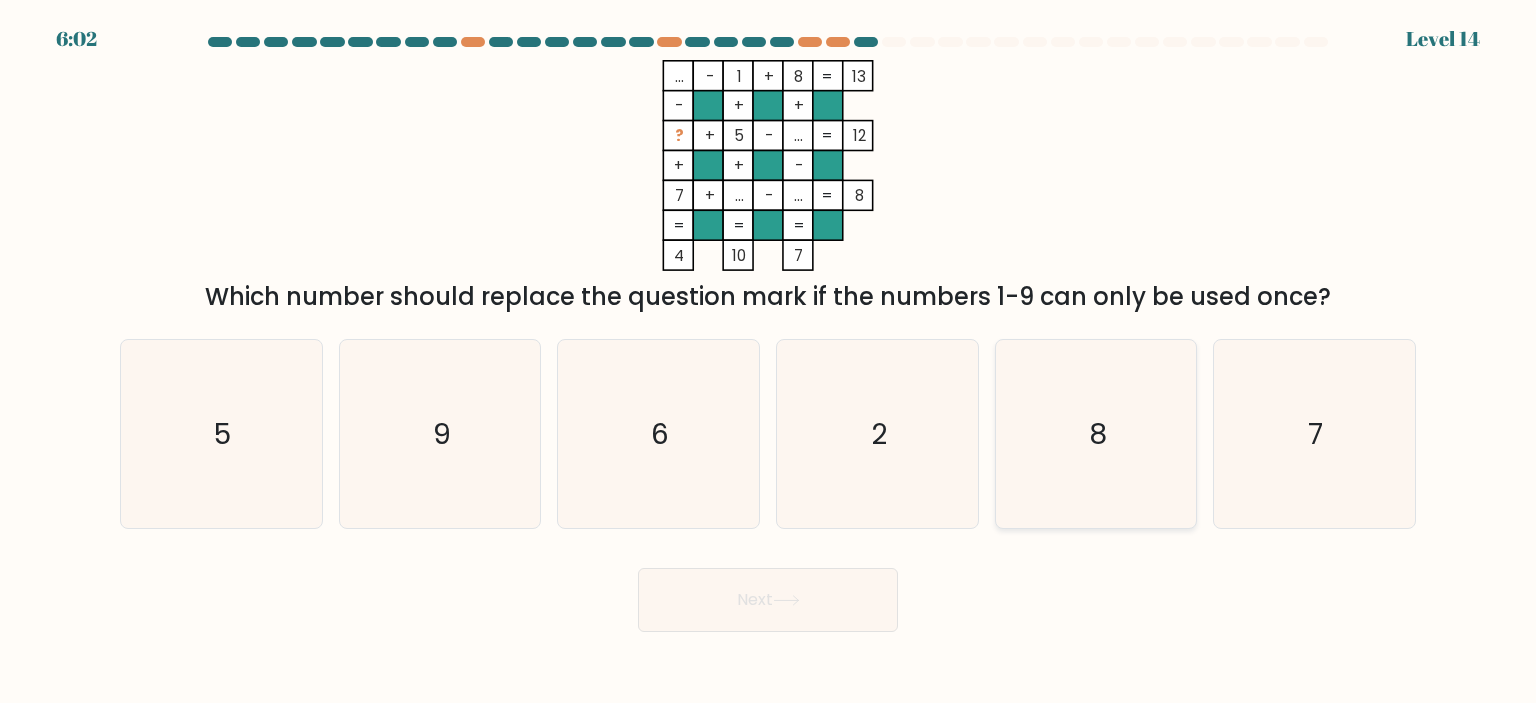 click on "8" 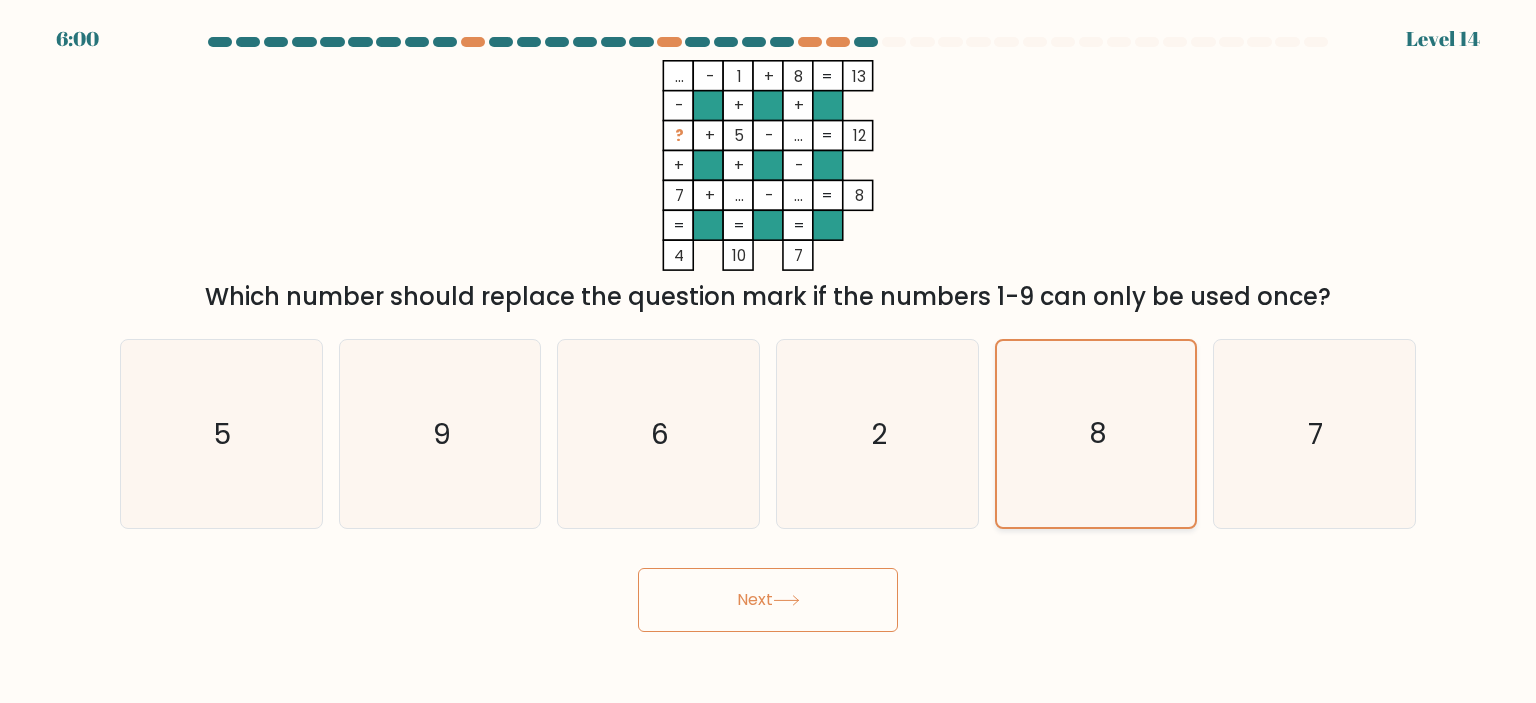 click on "8" 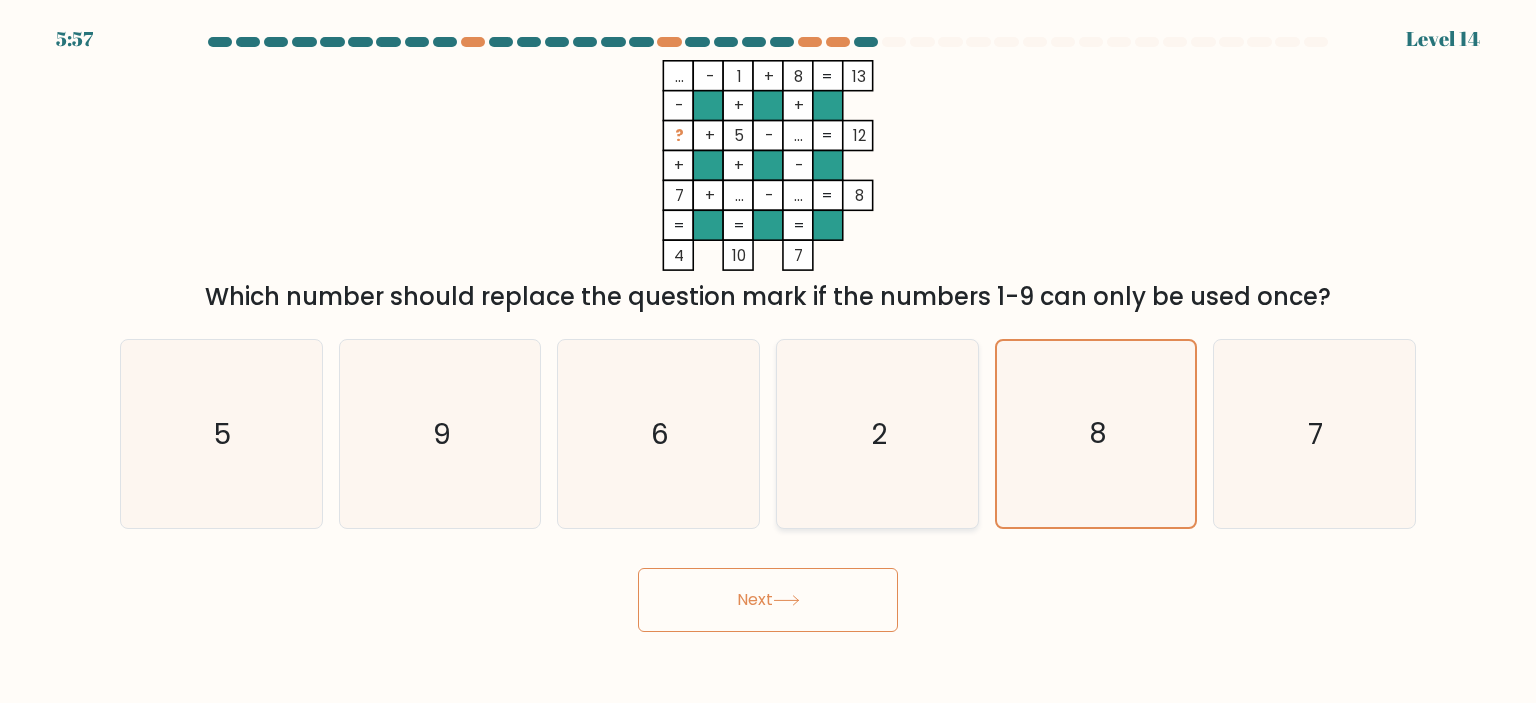 click on "2" 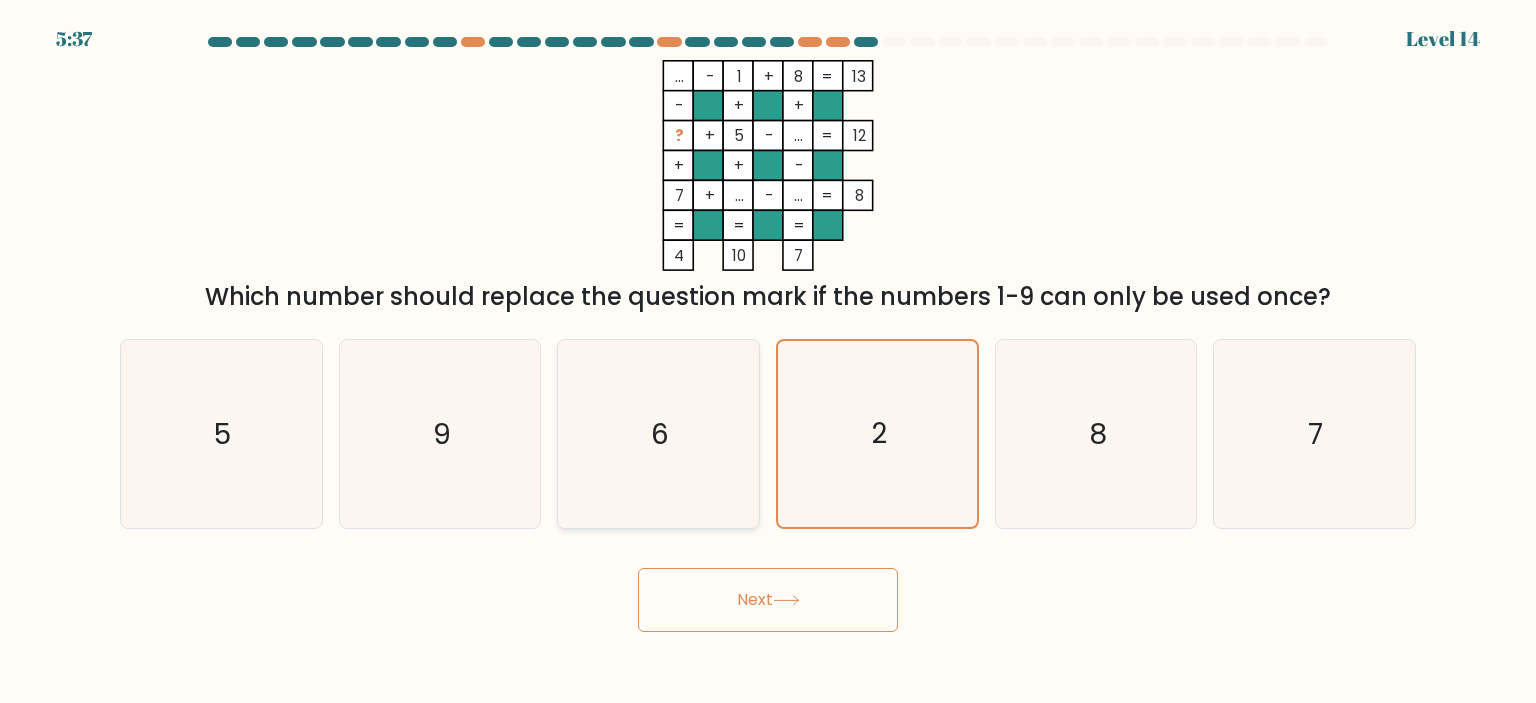 click on "6" 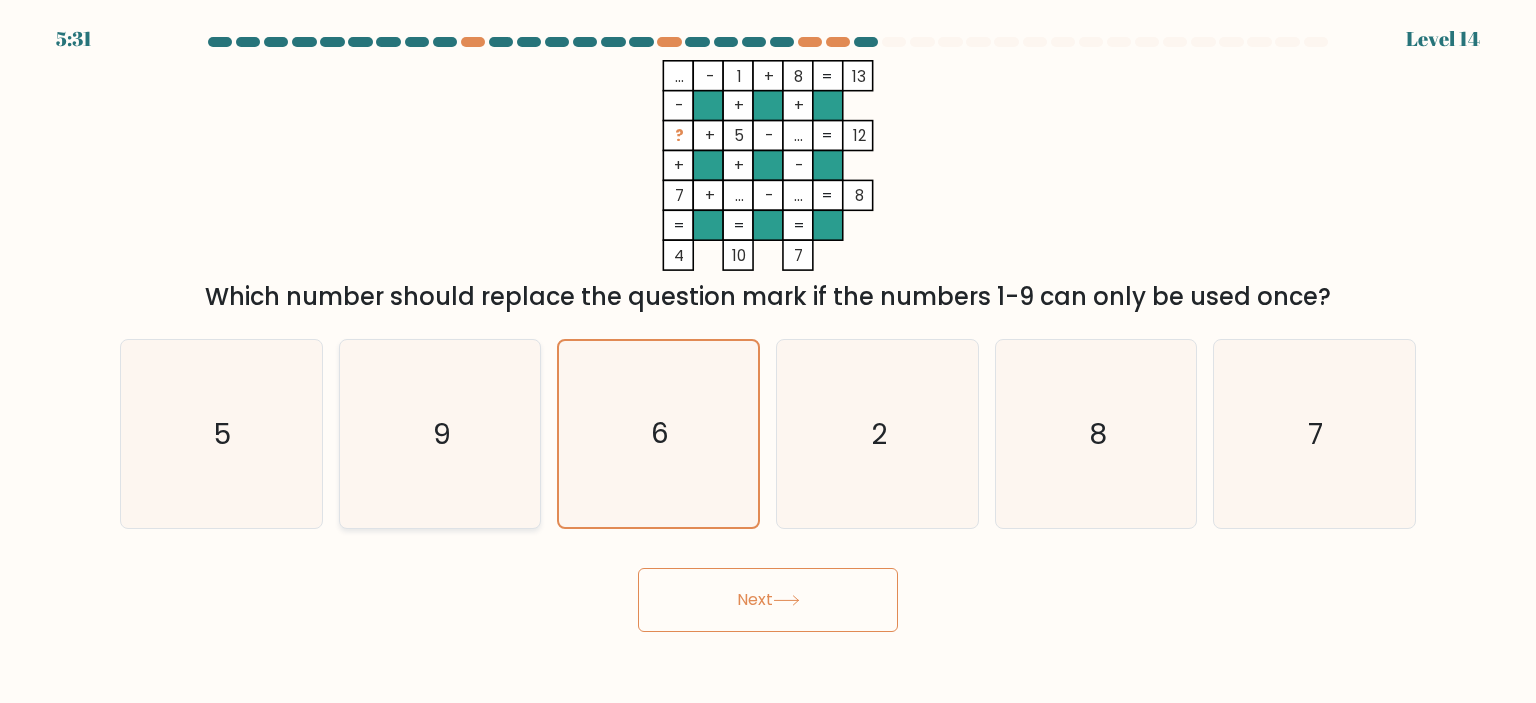 click on "9" 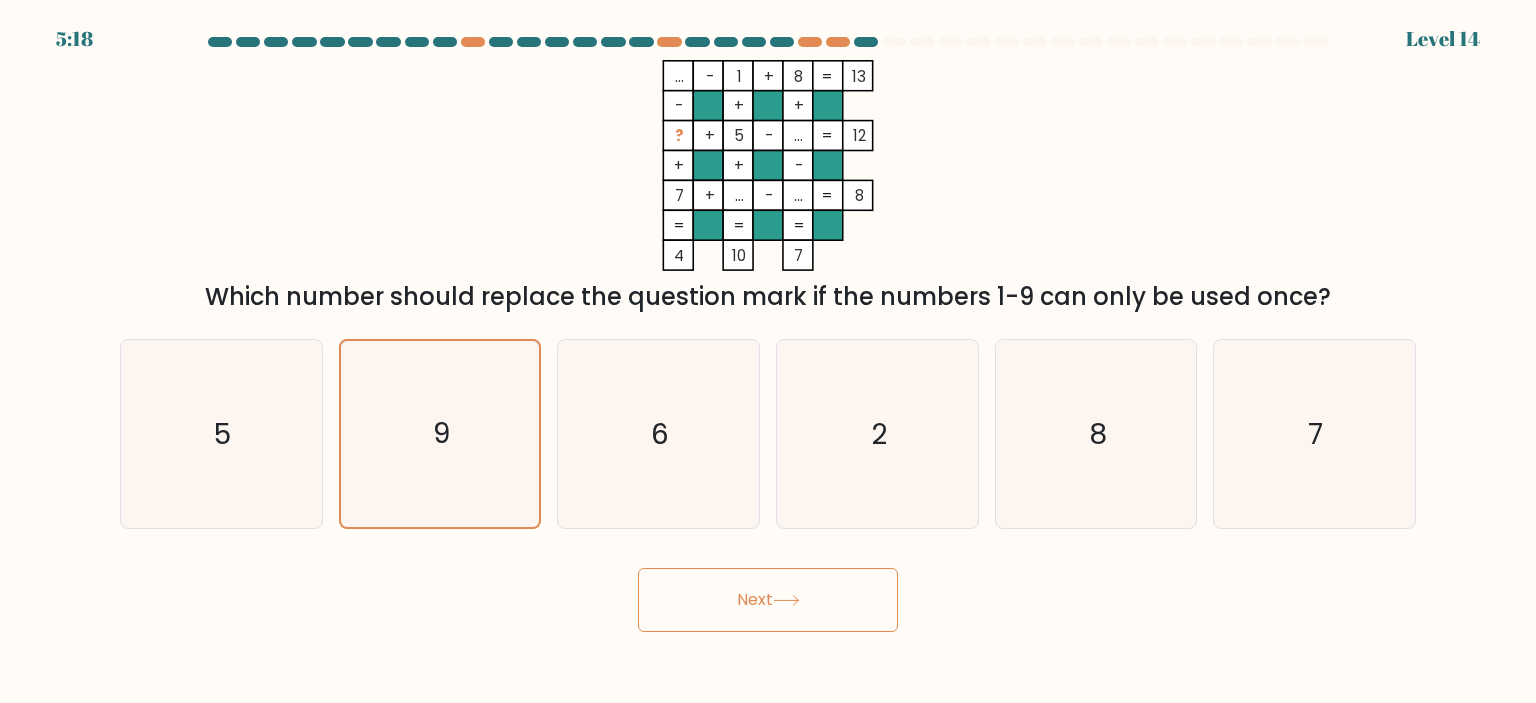 click on "Next" at bounding box center [768, 600] 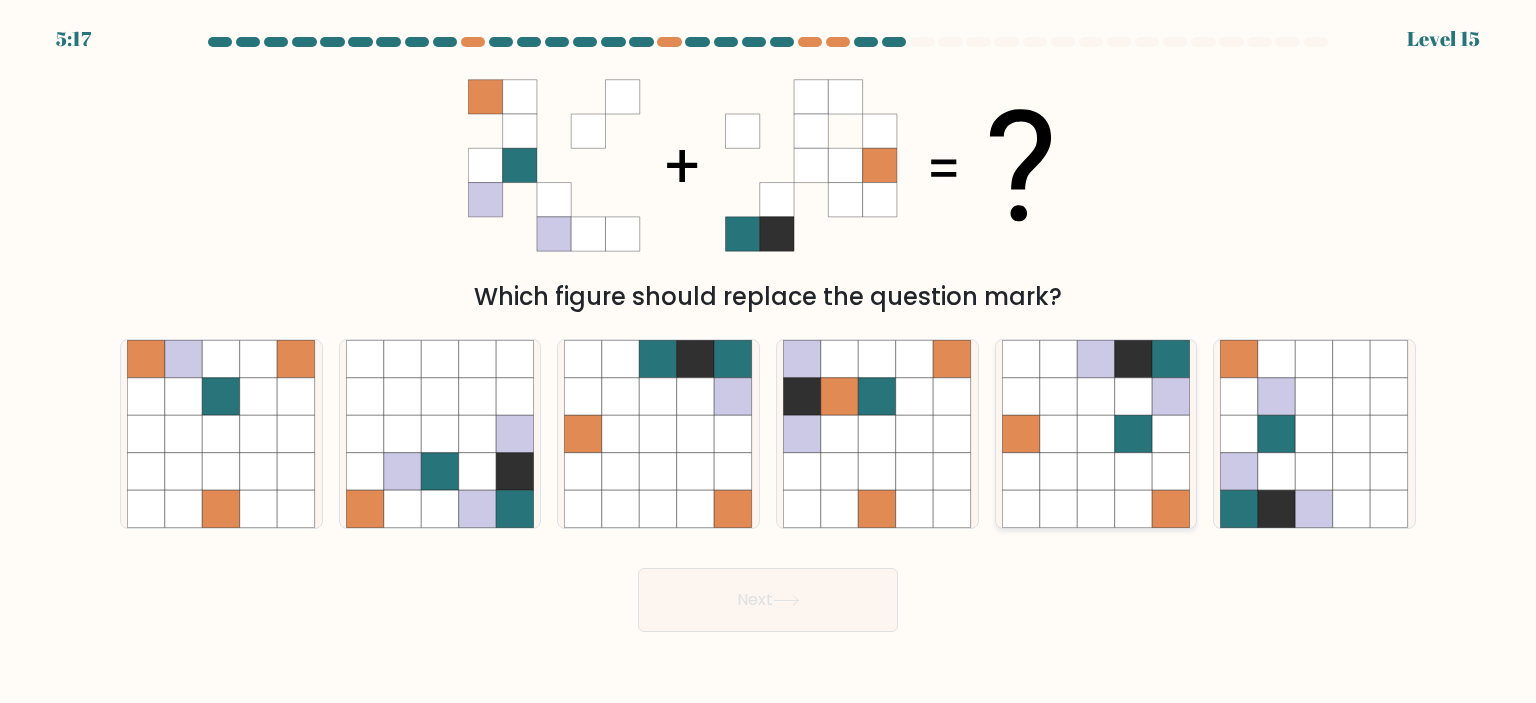 click 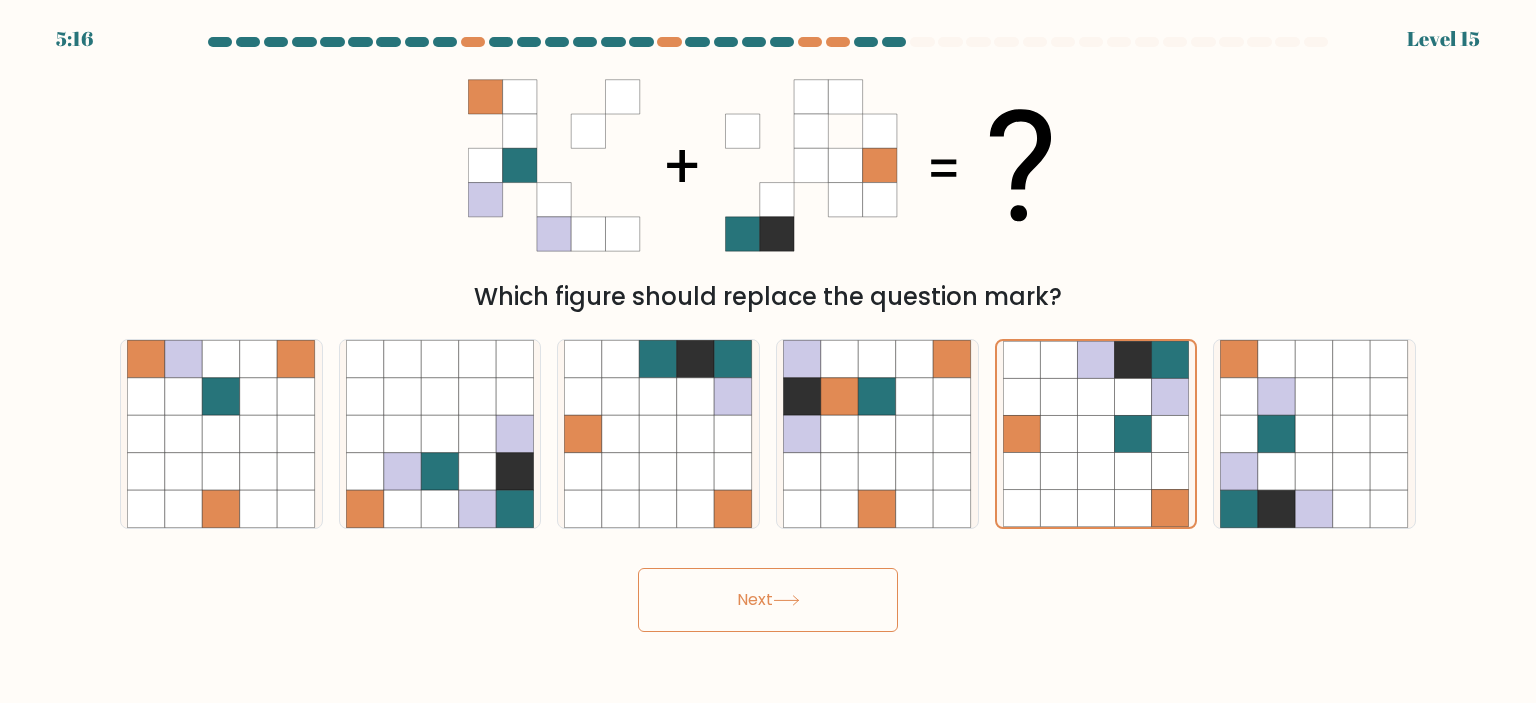 click on "Next" at bounding box center (768, 600) 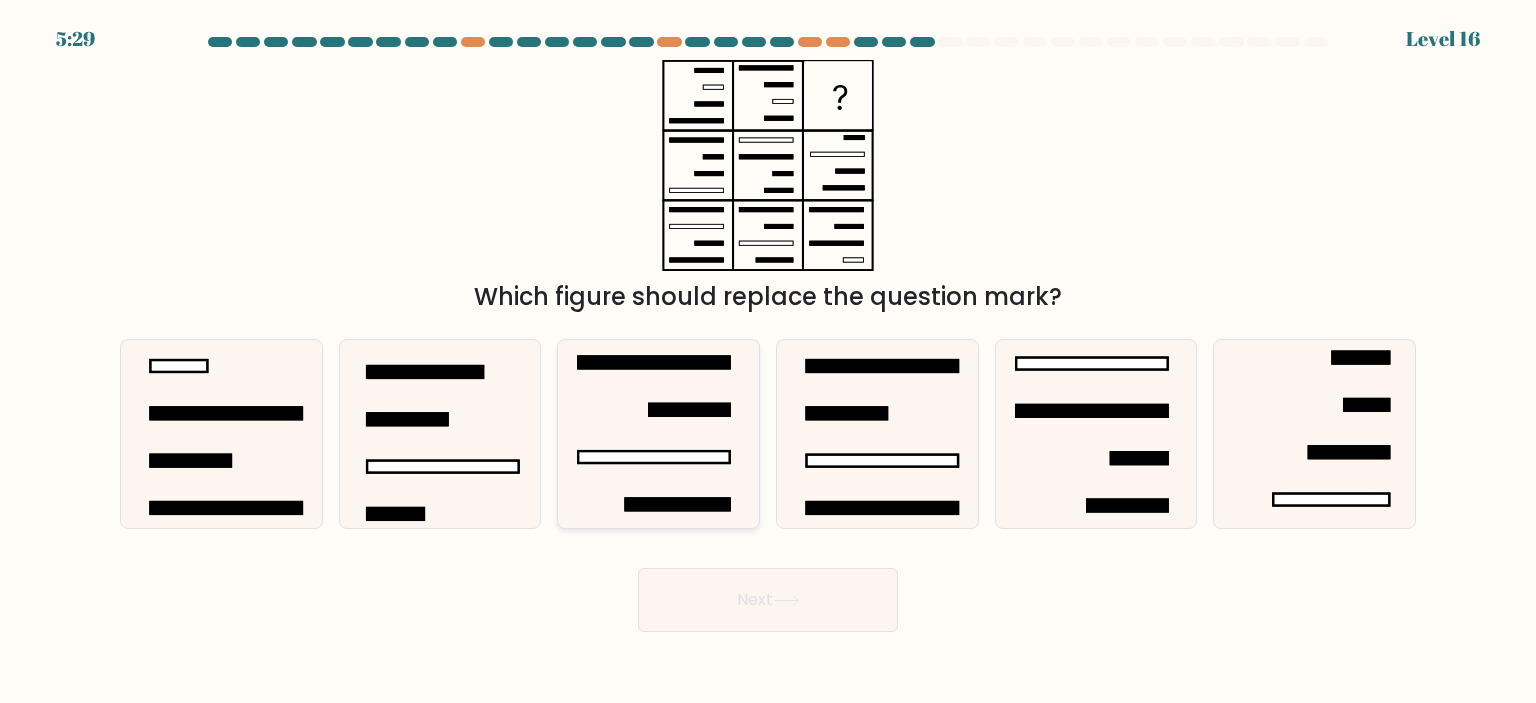 click 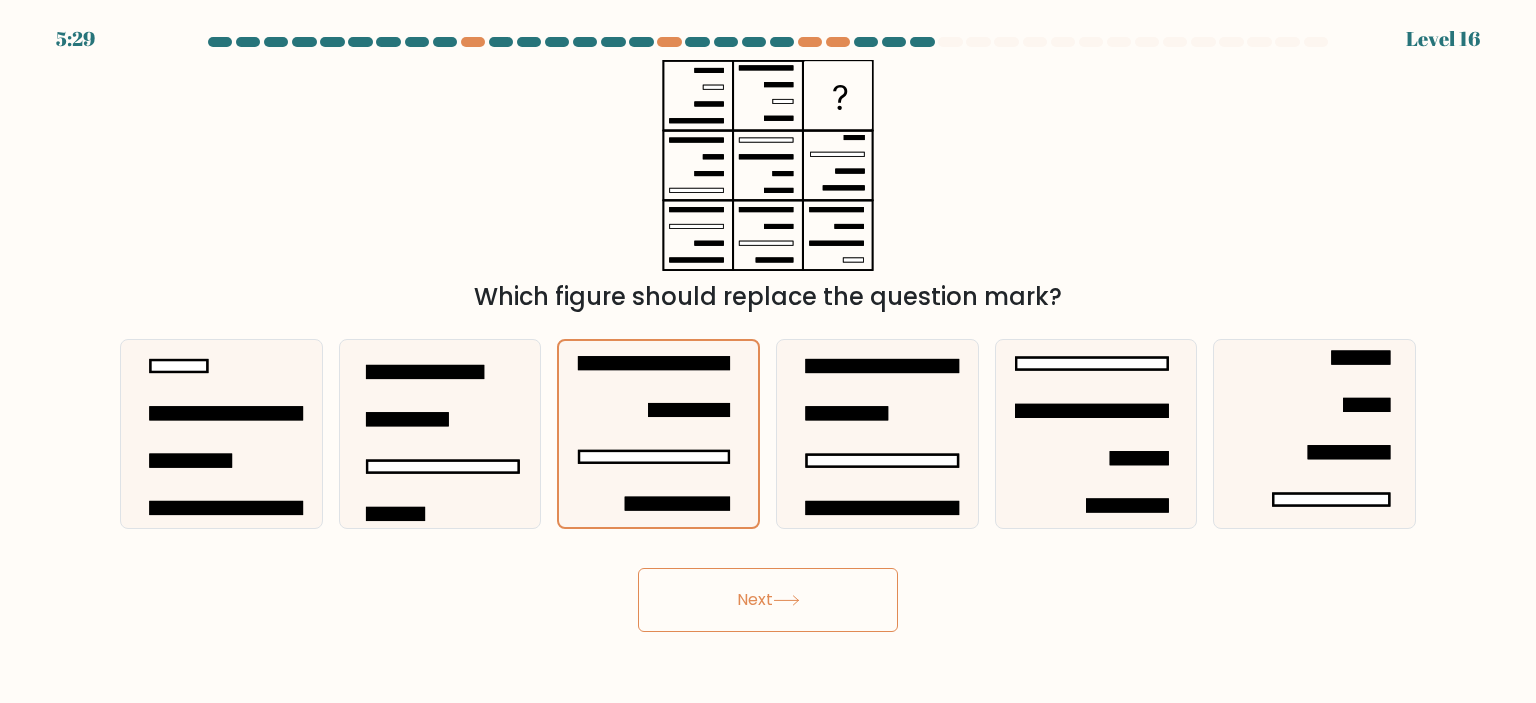 click on "Next" at bounding box center [768, 600] 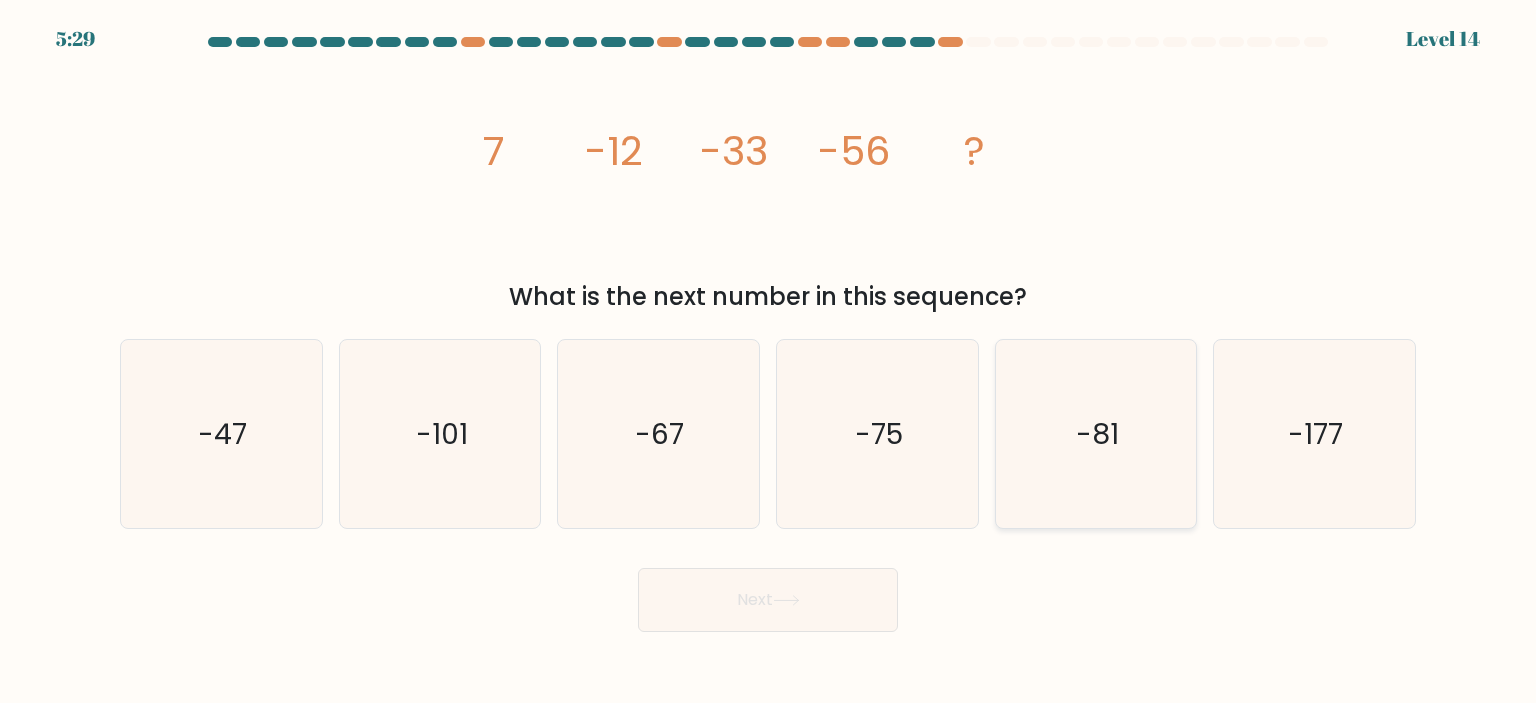 click on "-81" 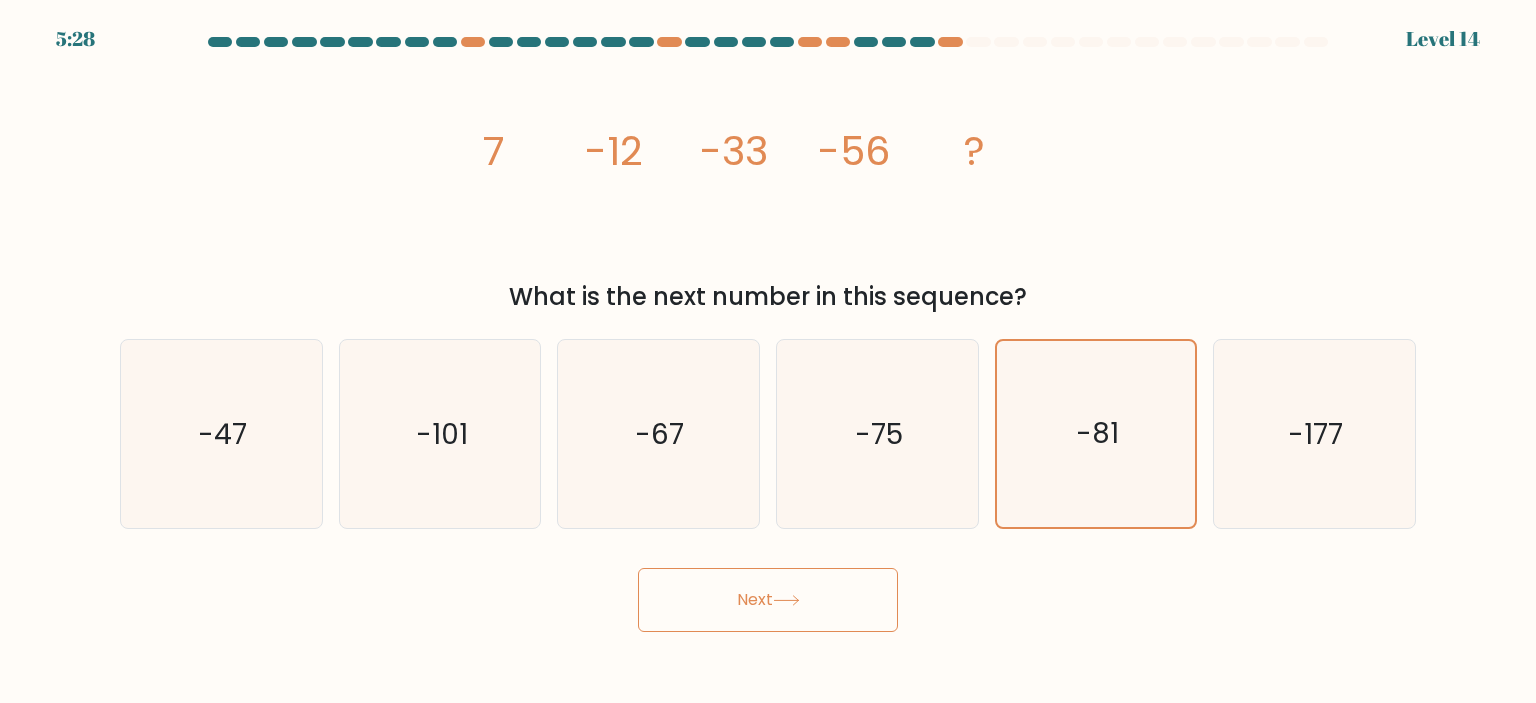 click 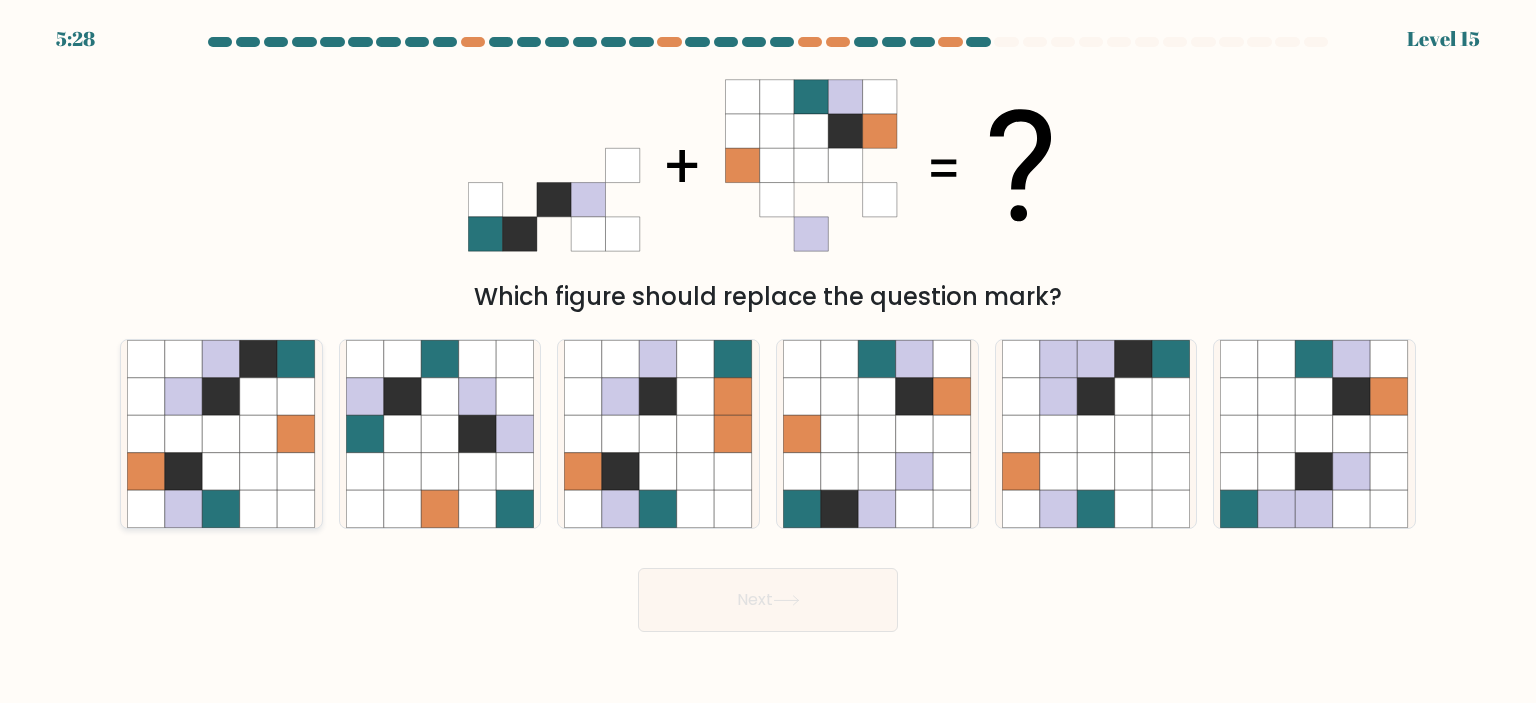 click 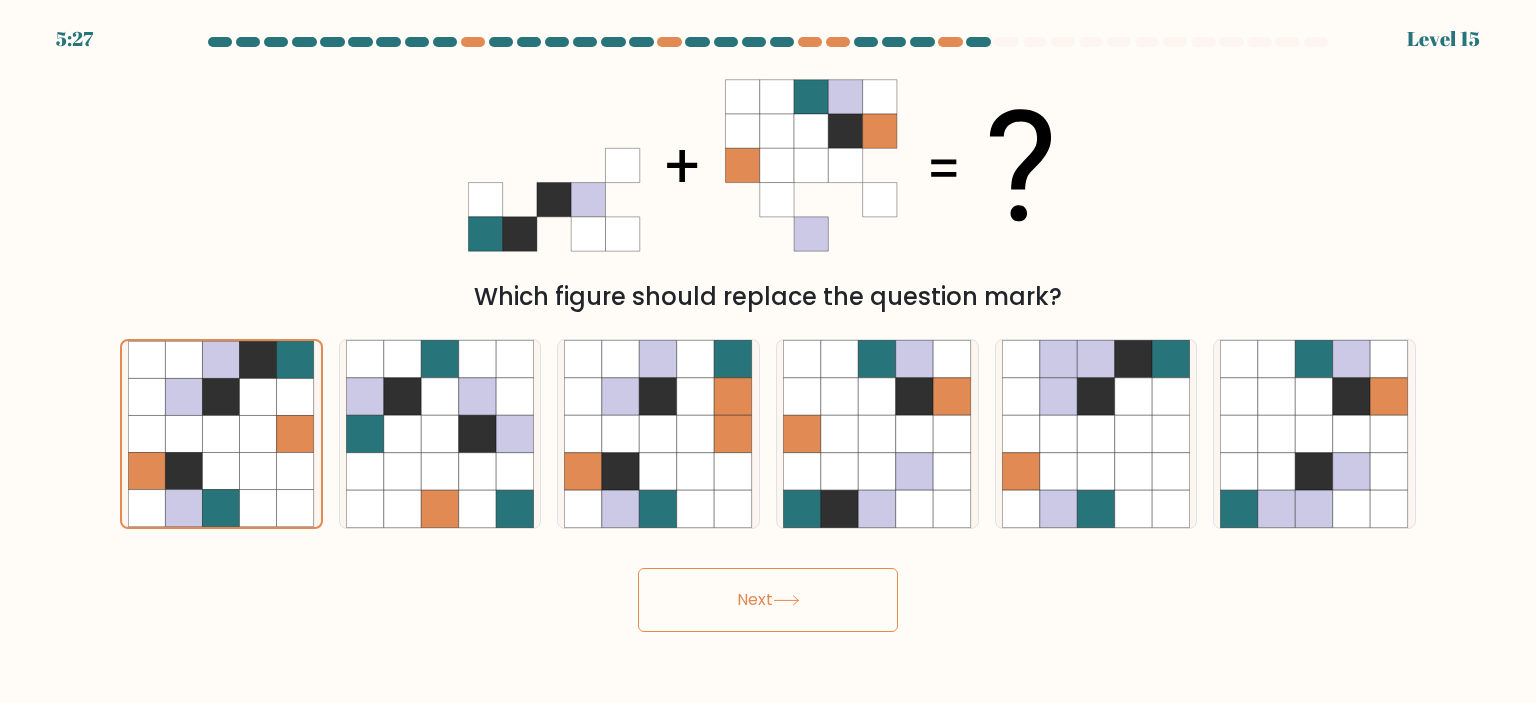 click on "Next" at bounding box center (768, 600) 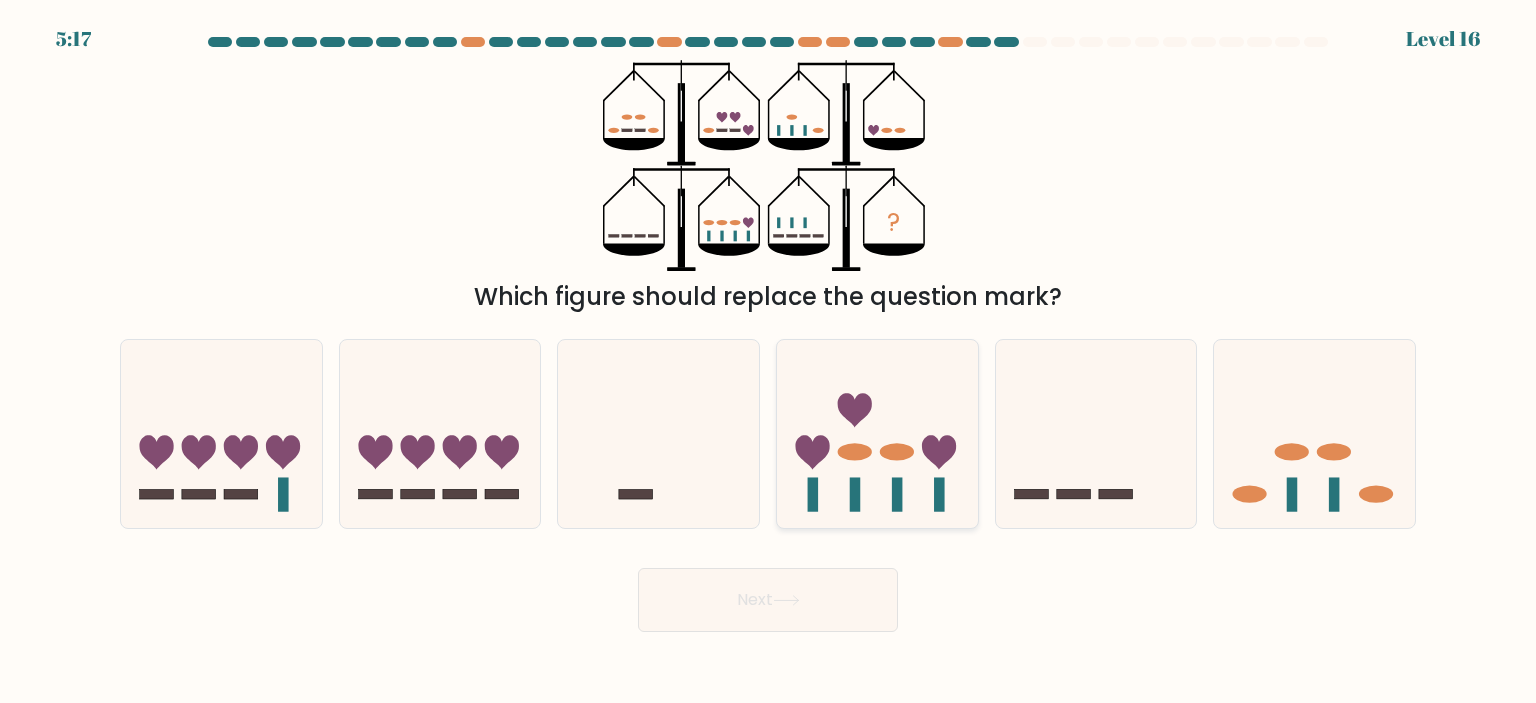 click 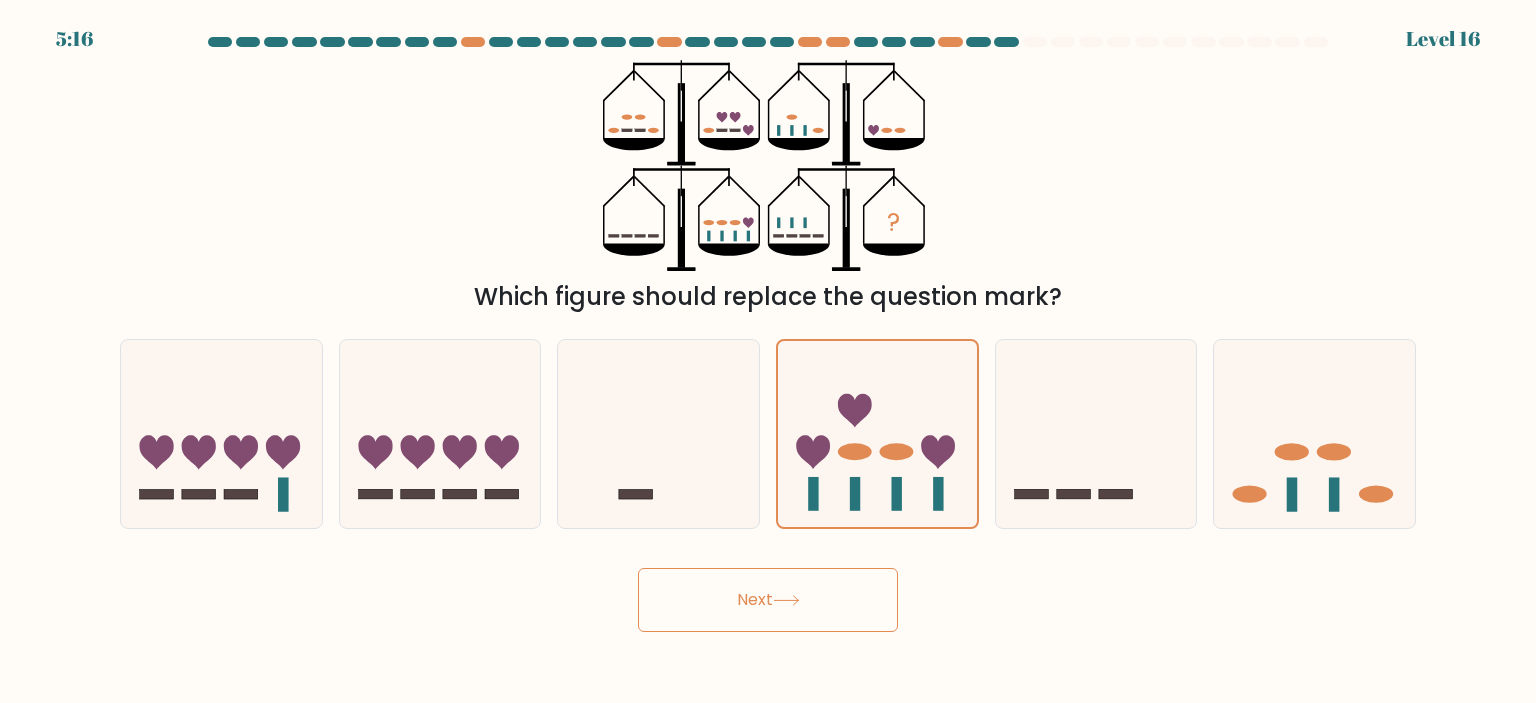 click on "Next" at bounding box center (768, 600) 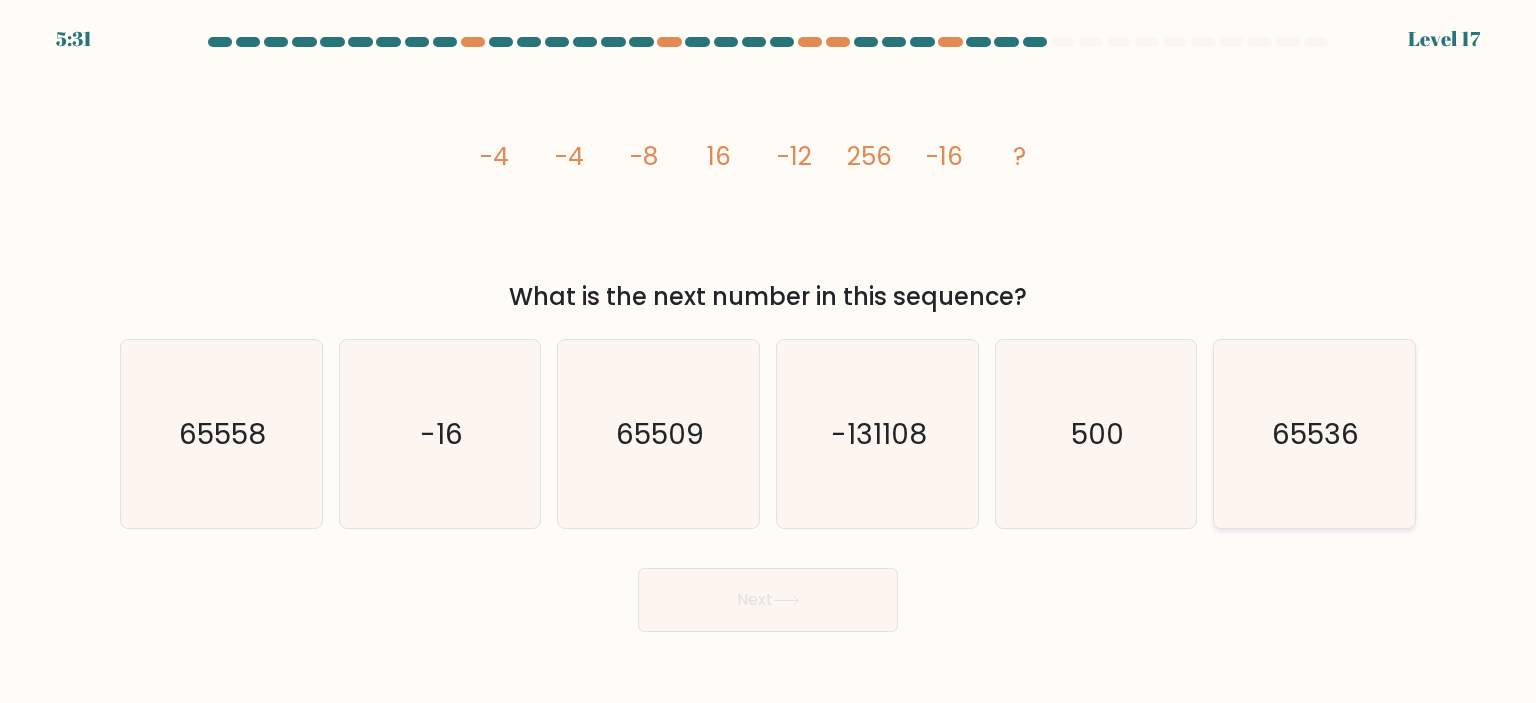 click on "65536" 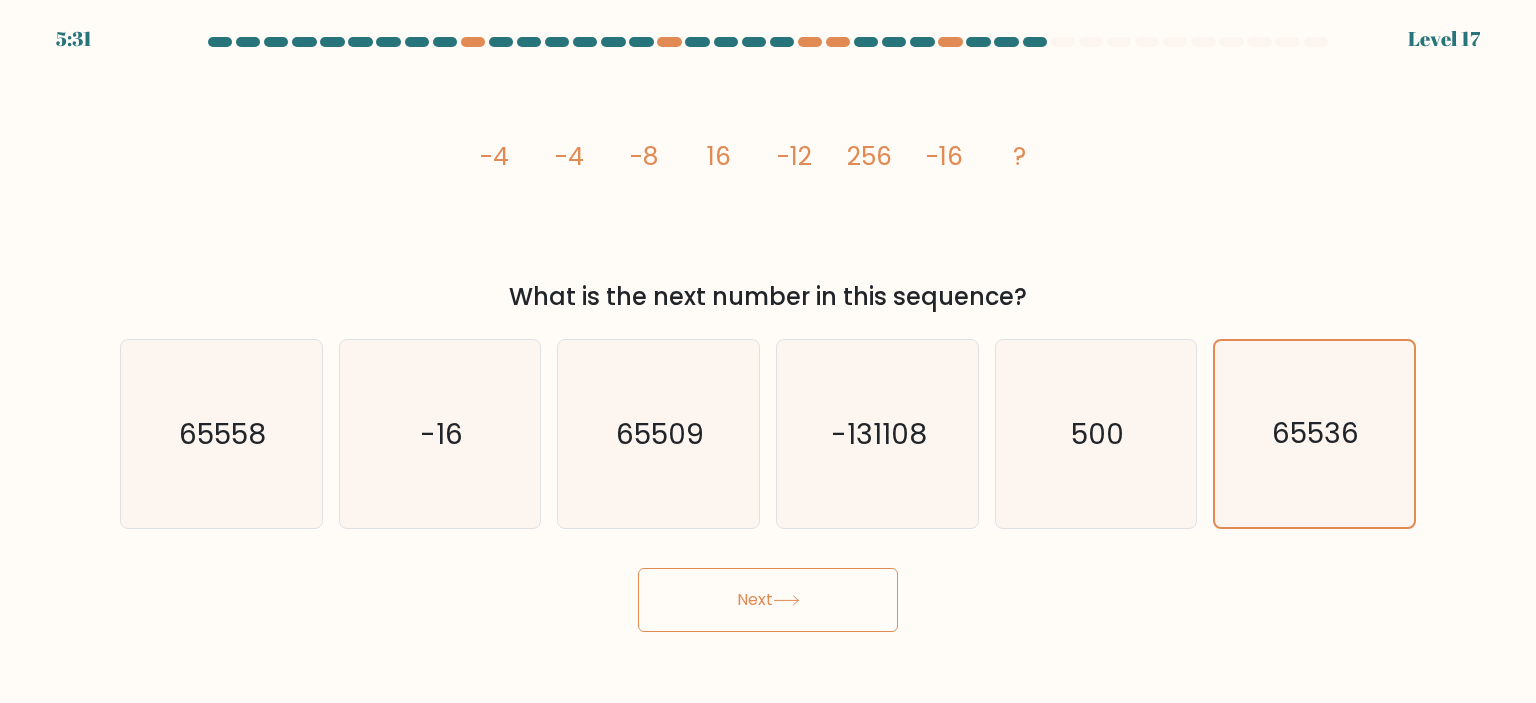 click on "Next" at bounding box center (768, 600) 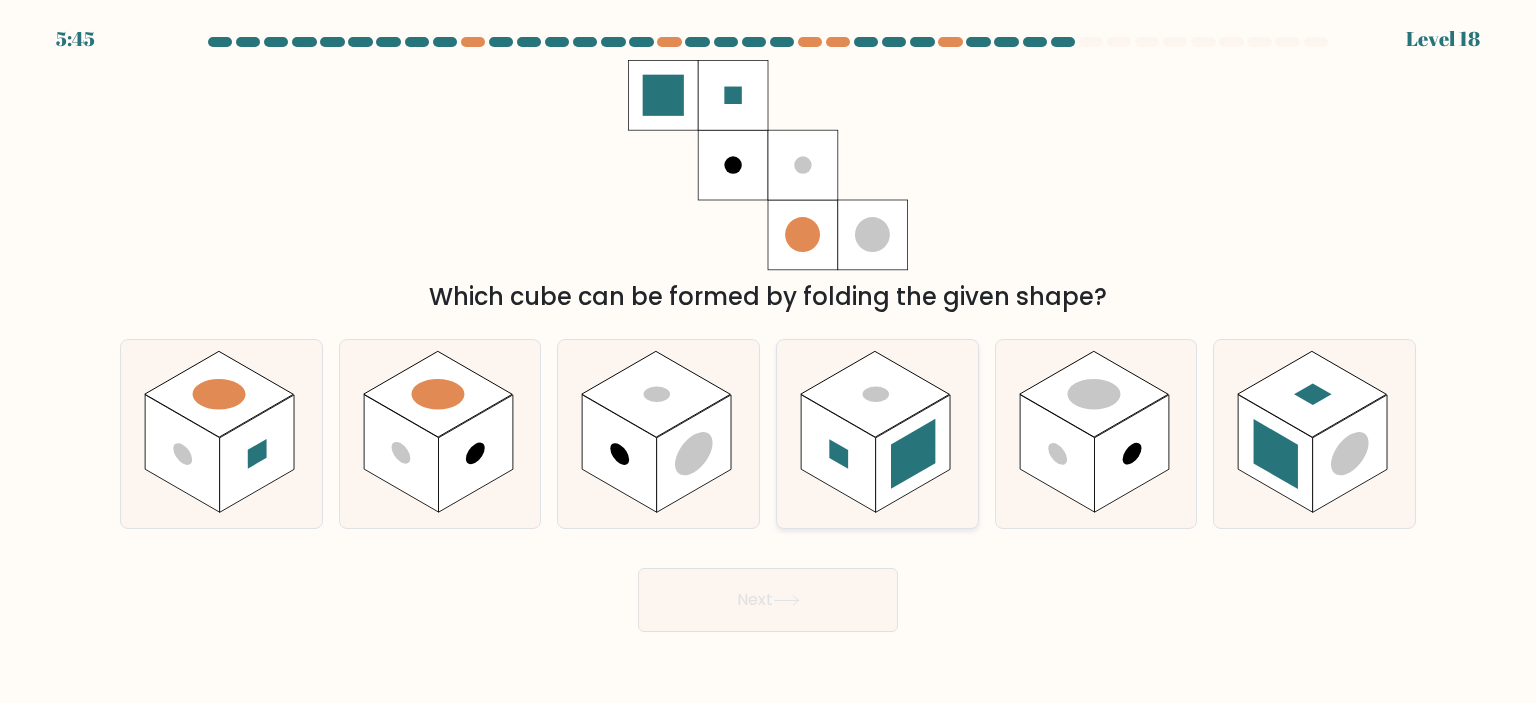 click 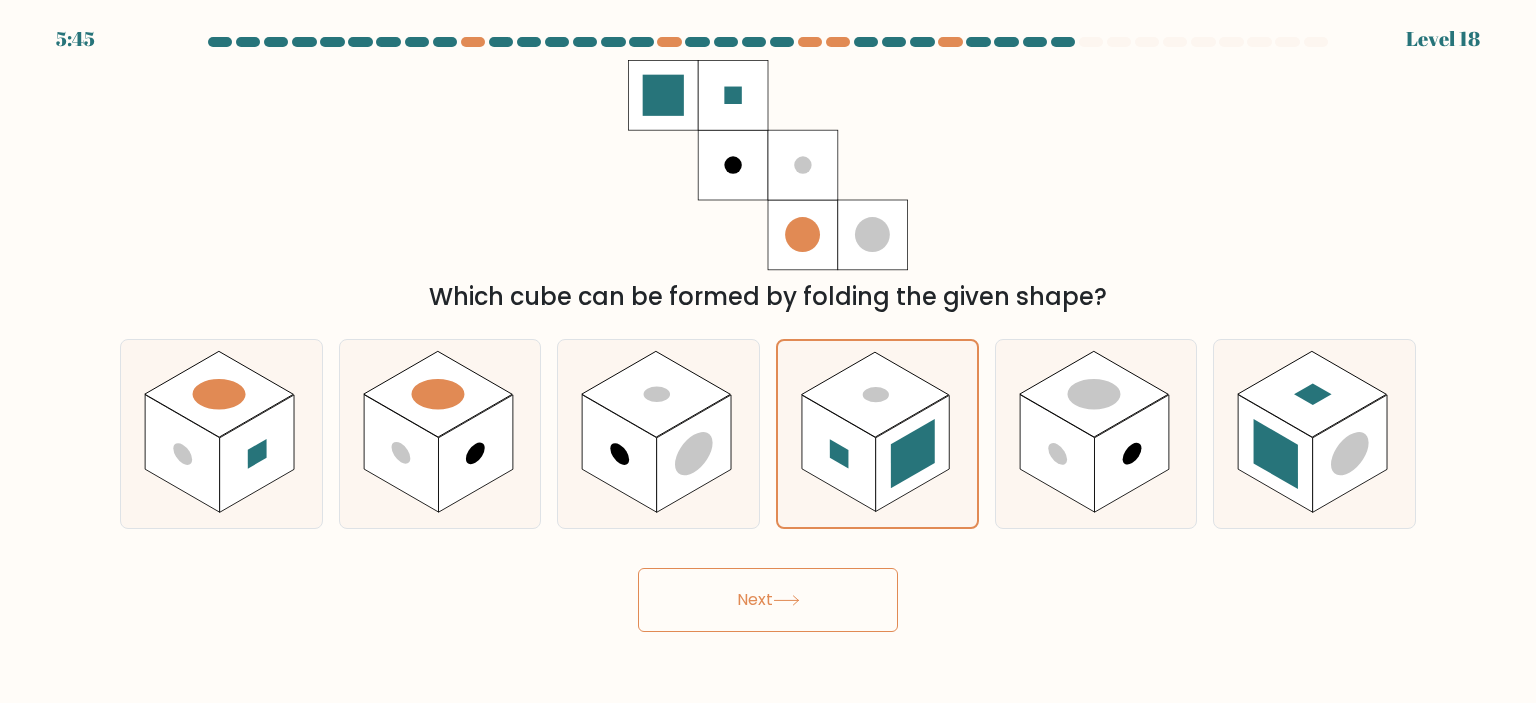 click on "Next" at bounding box center (768, 600) 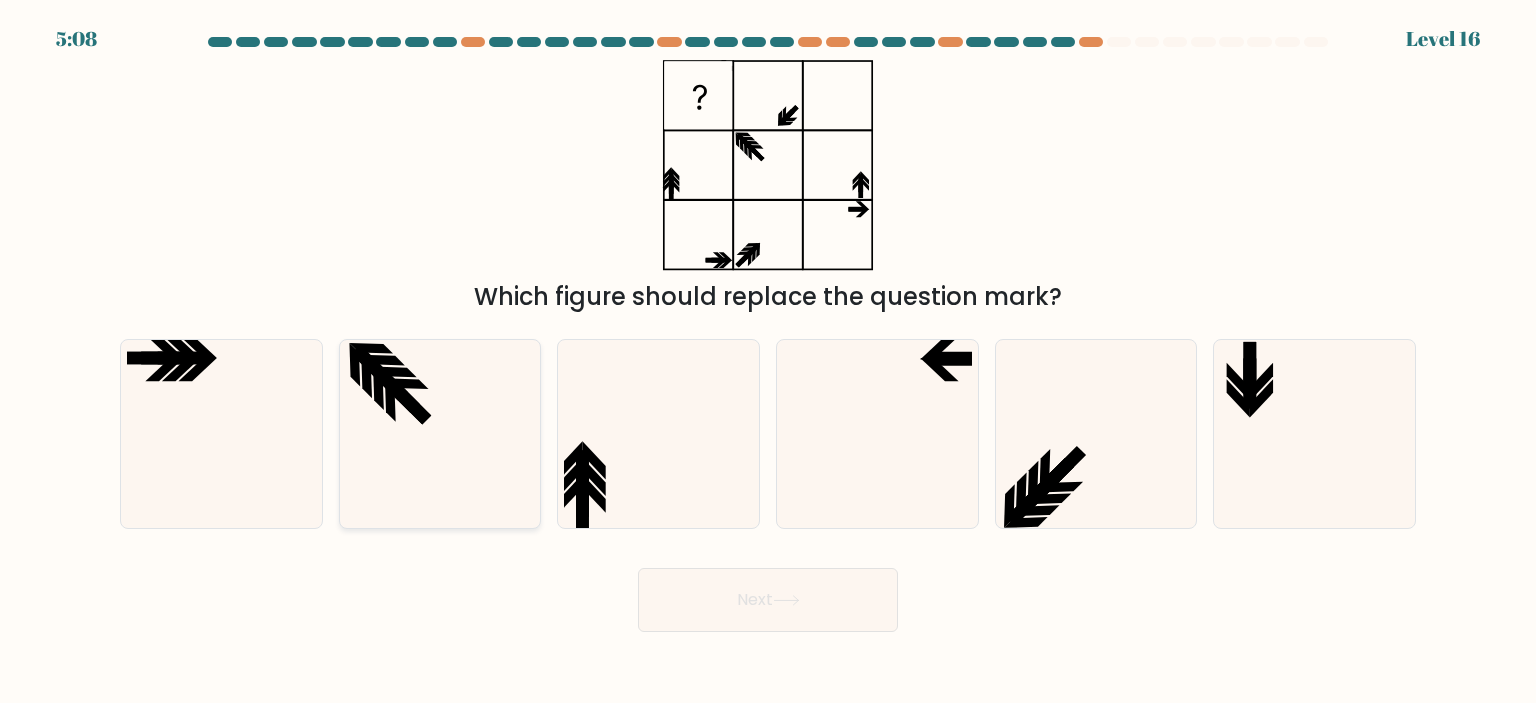 click 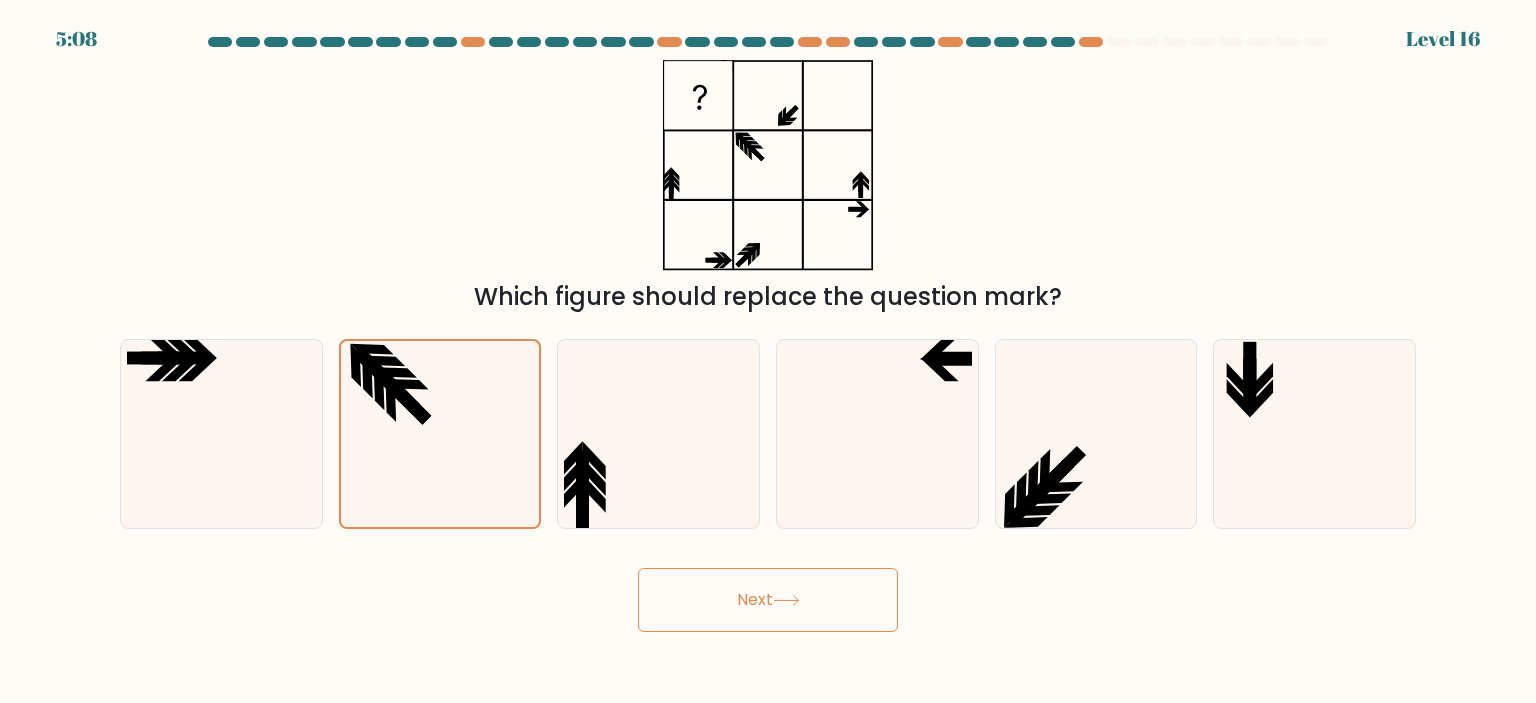 click on "Next" at bounding box center (768, 600) 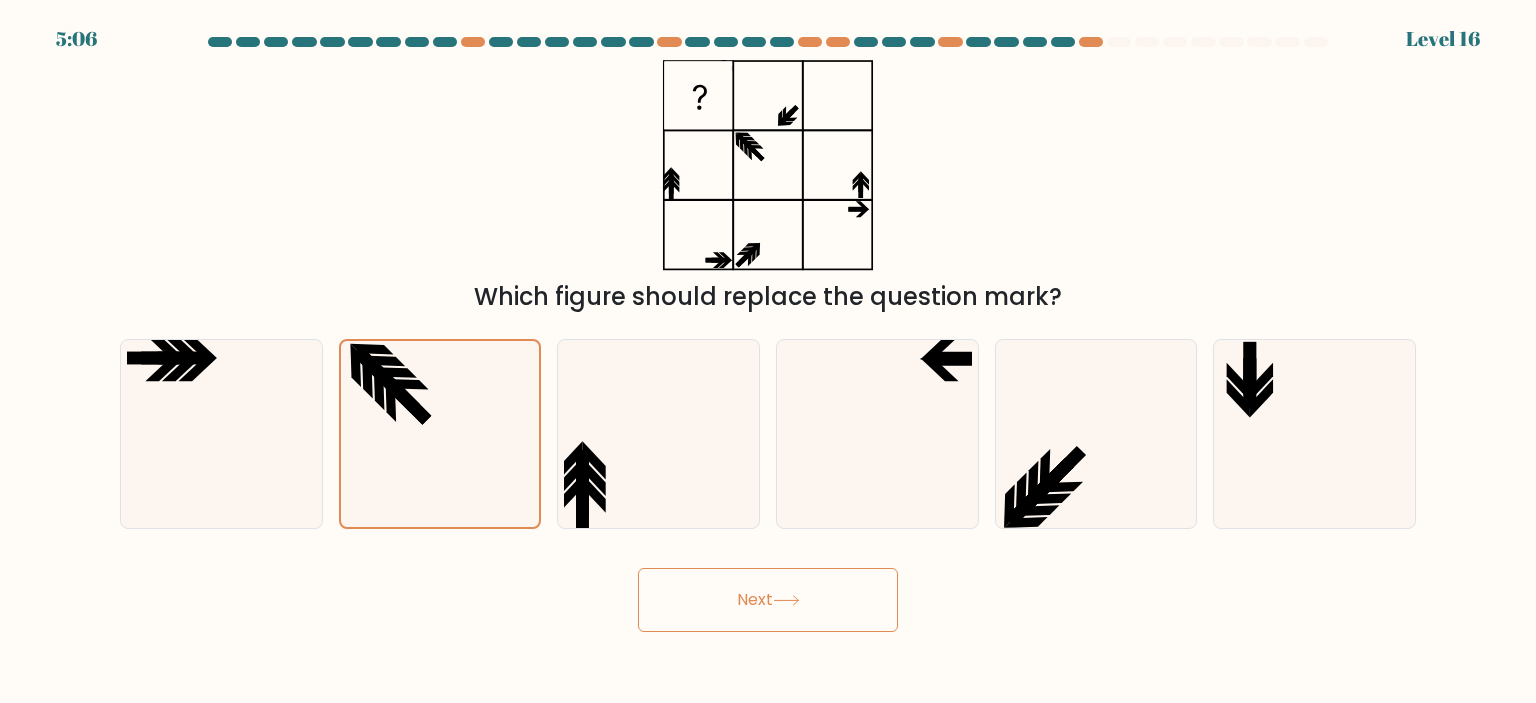click on "Next" at bounding box center [768, 600] 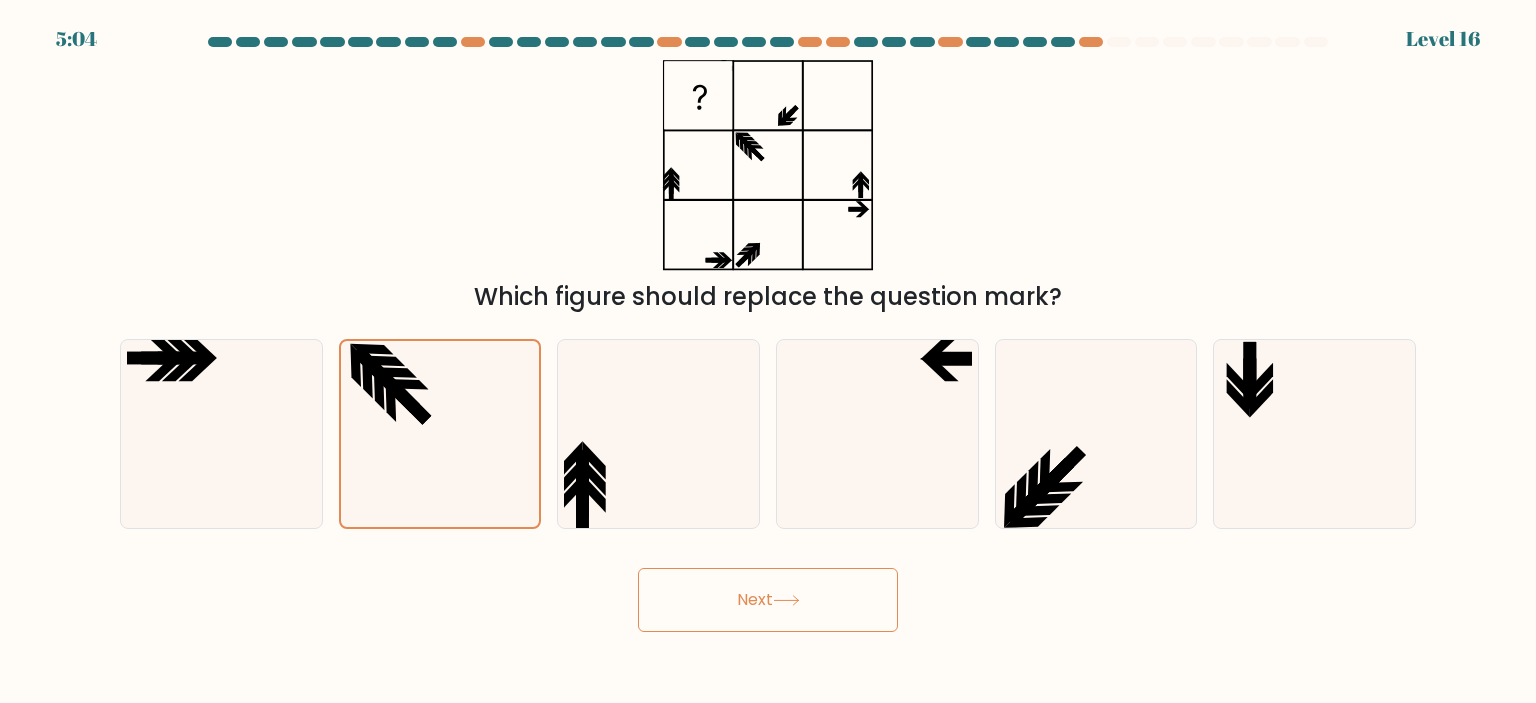 click on "Next" at bounding box center (768, 600) 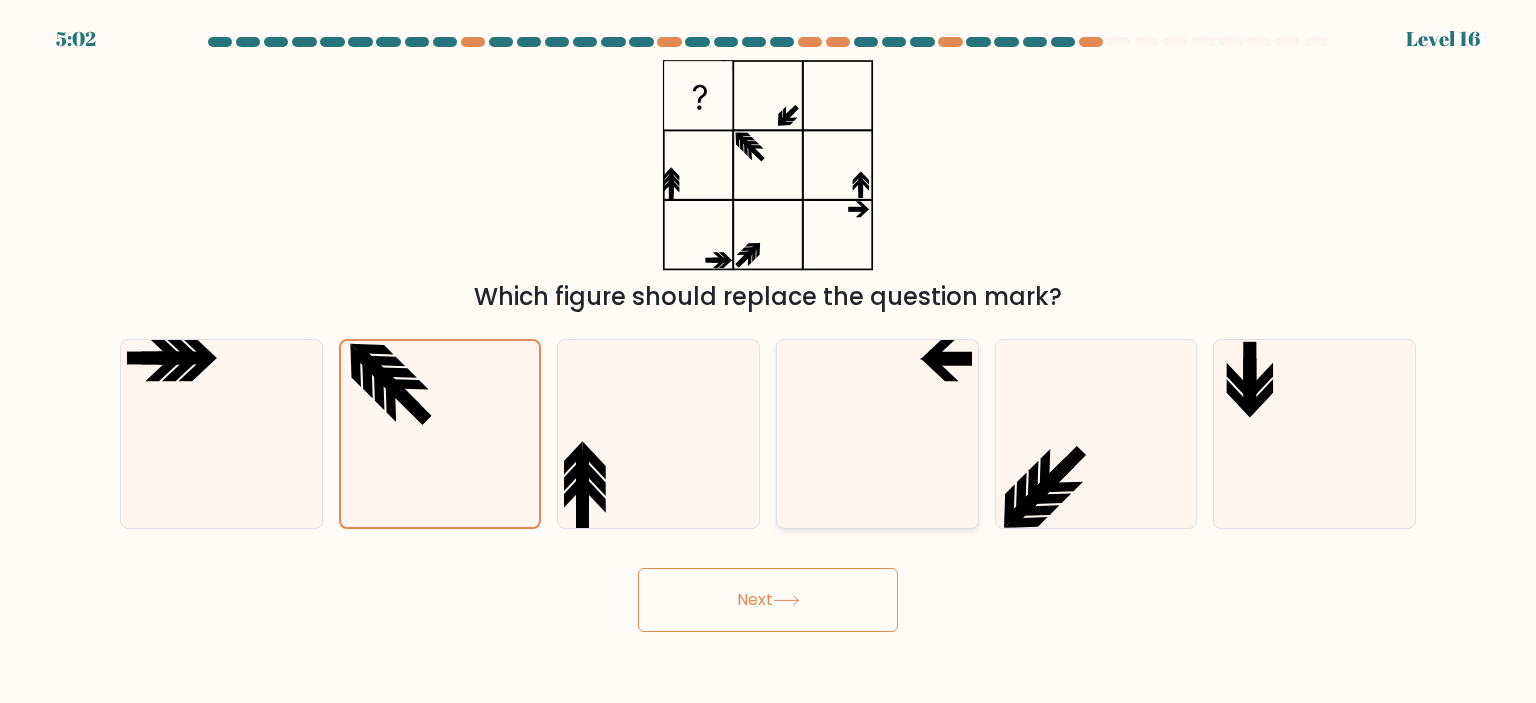 click 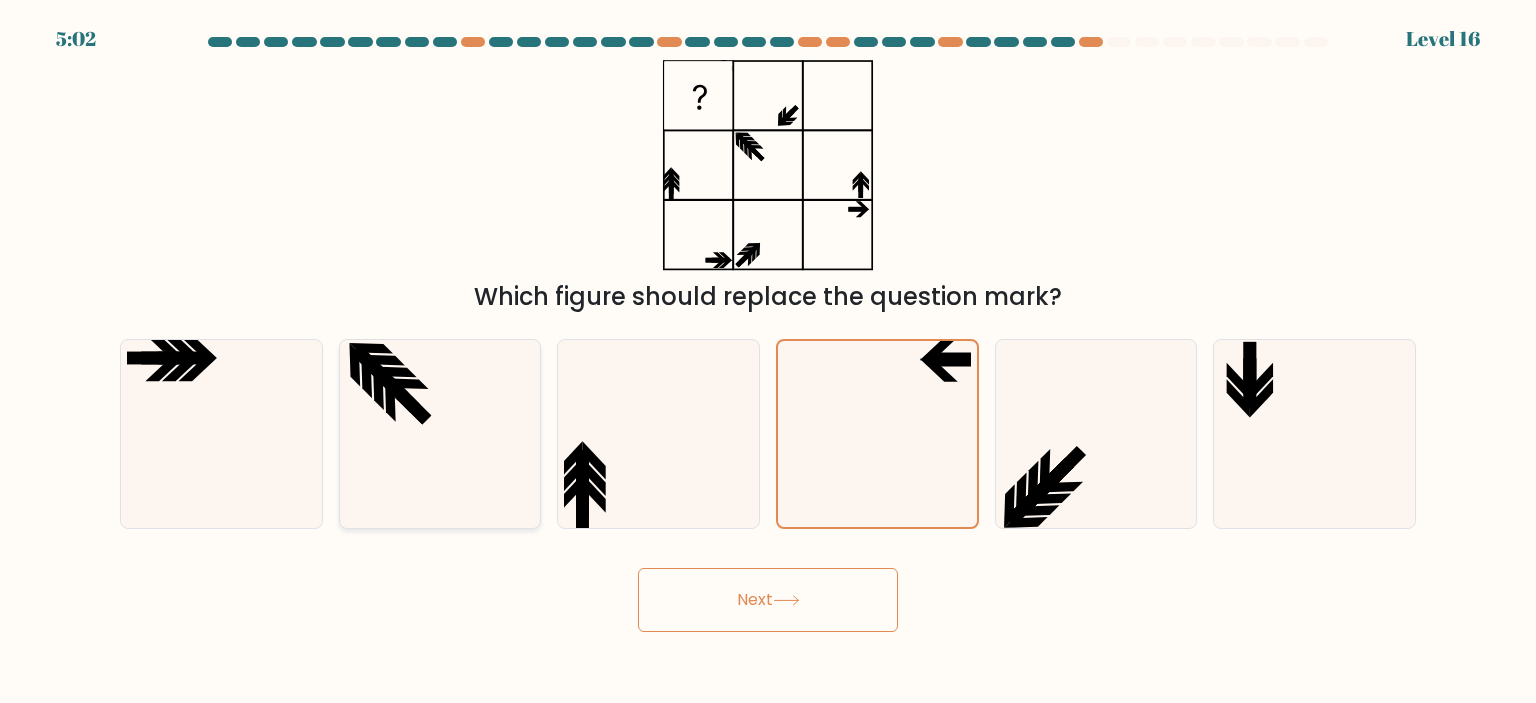 click 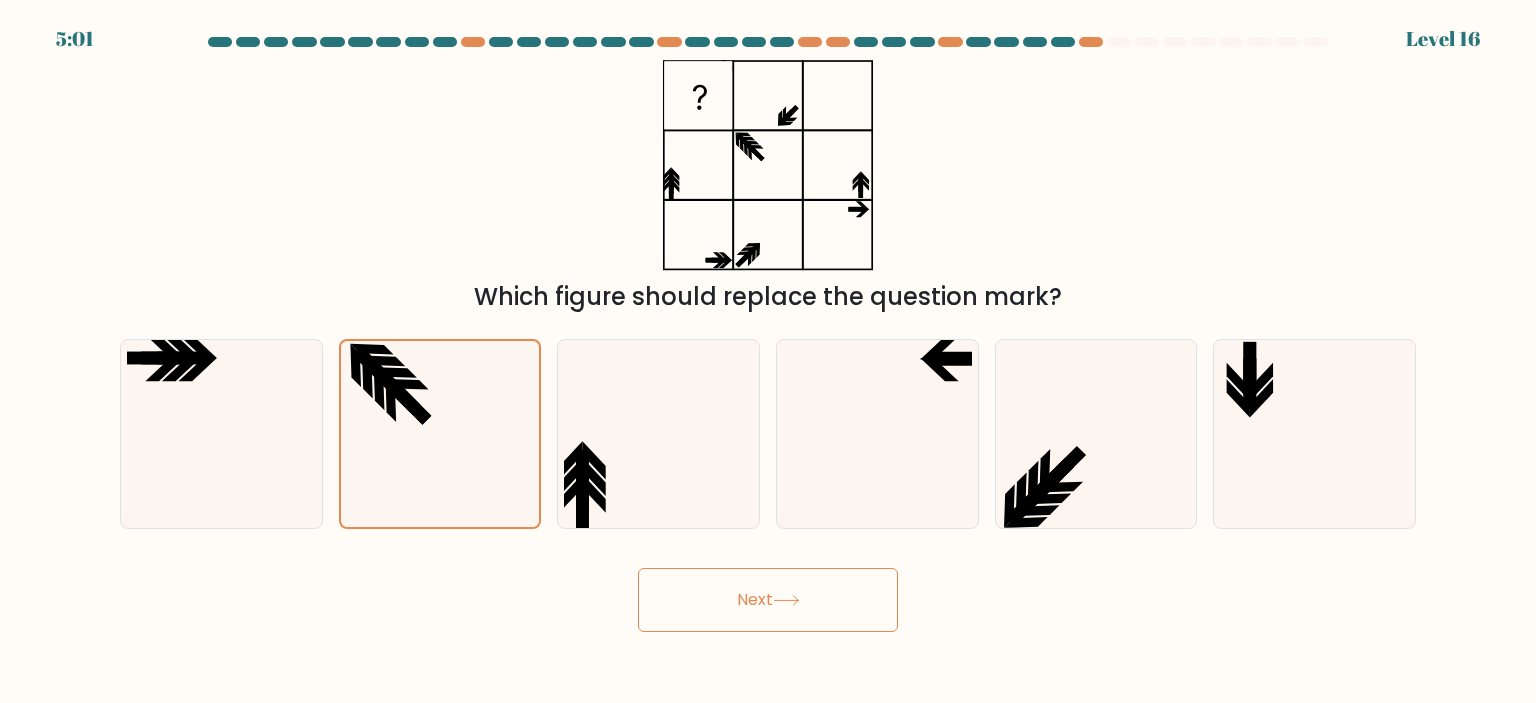 click on "Next" at bounding box center (768, 600) 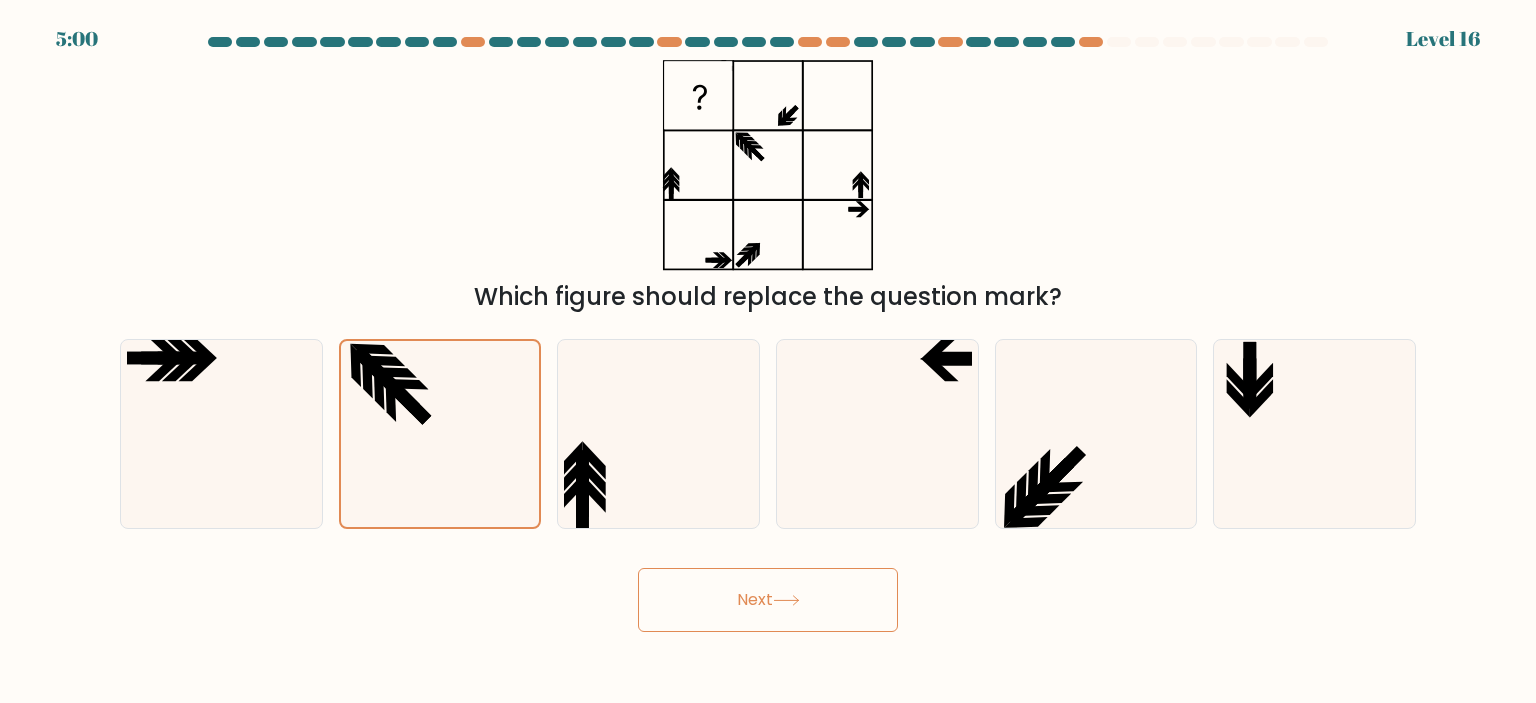click on "Next" at bounding box center (768, 600) 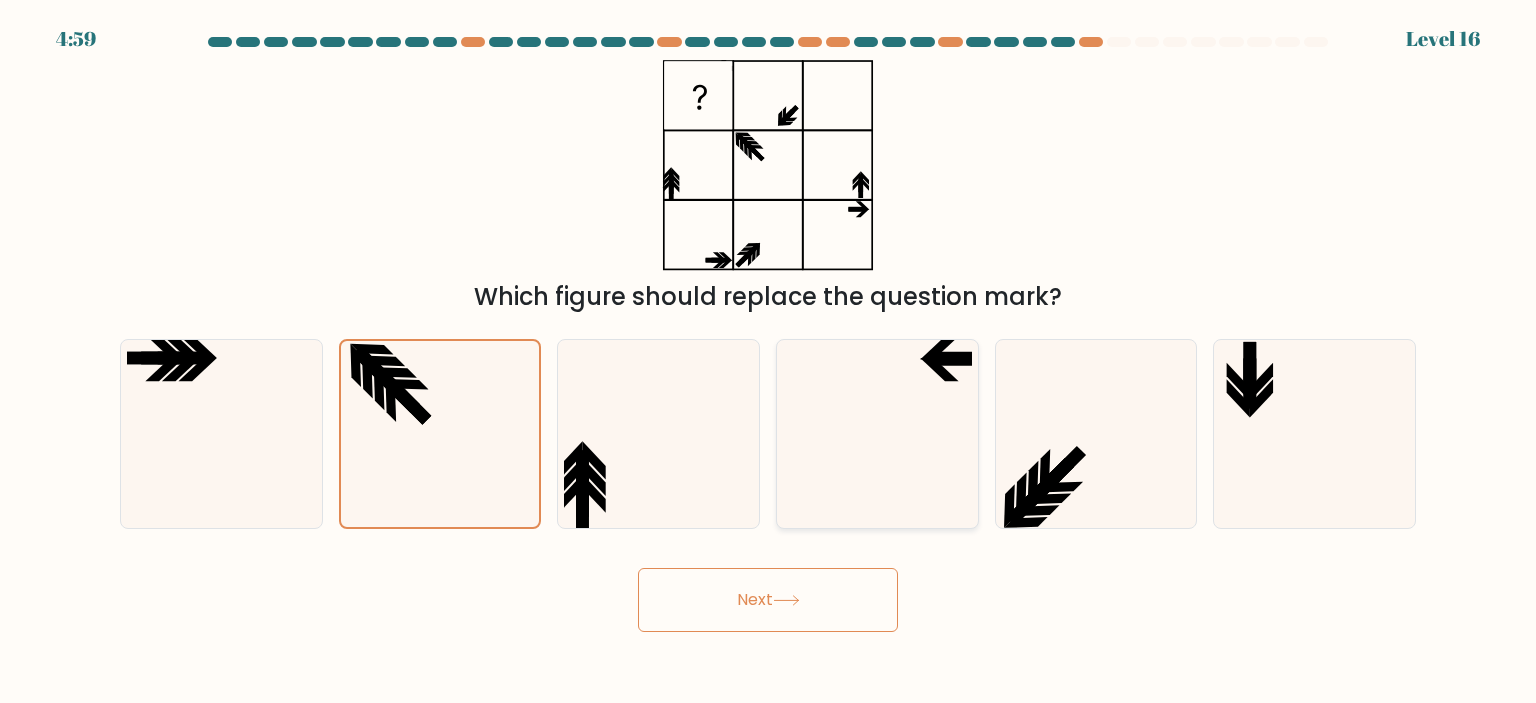 click 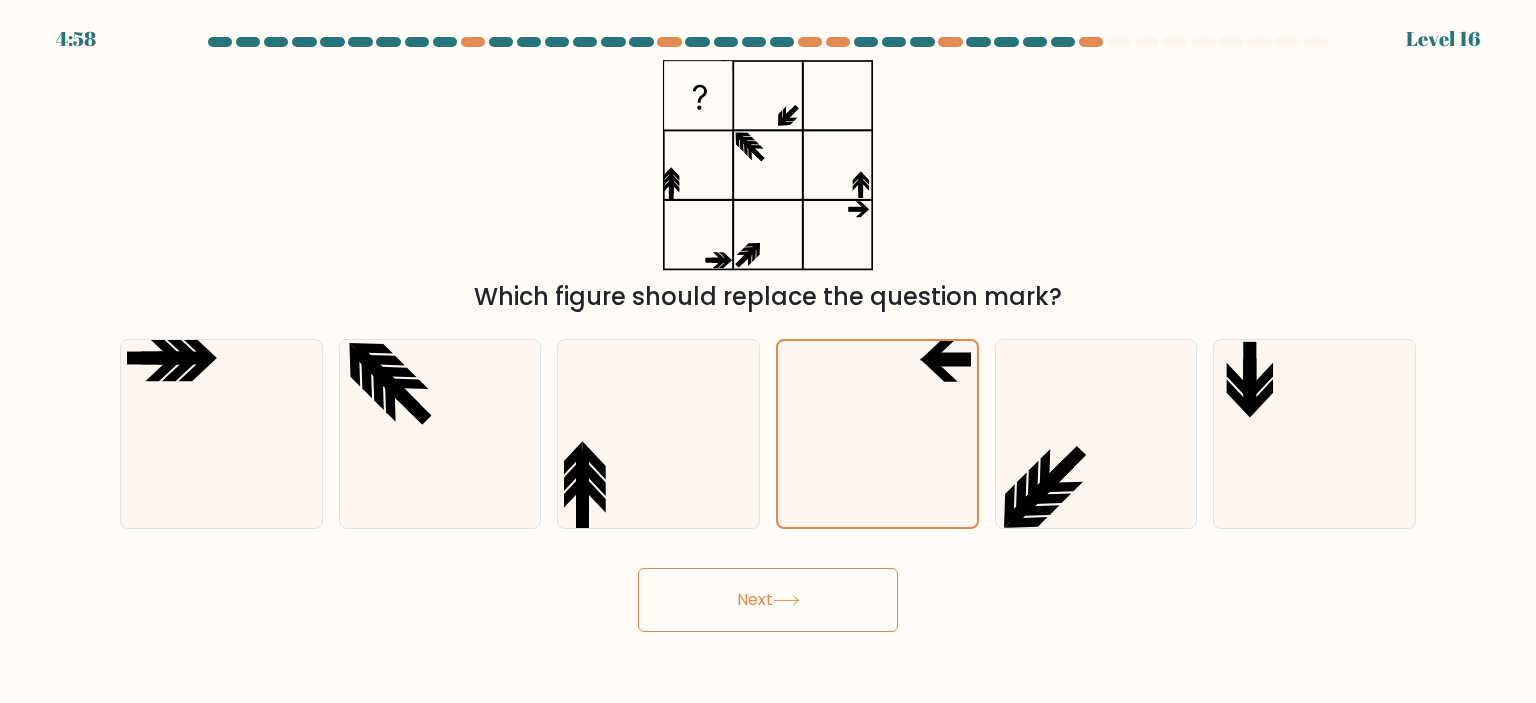 click on "Next" at bounding box center (768, 600) 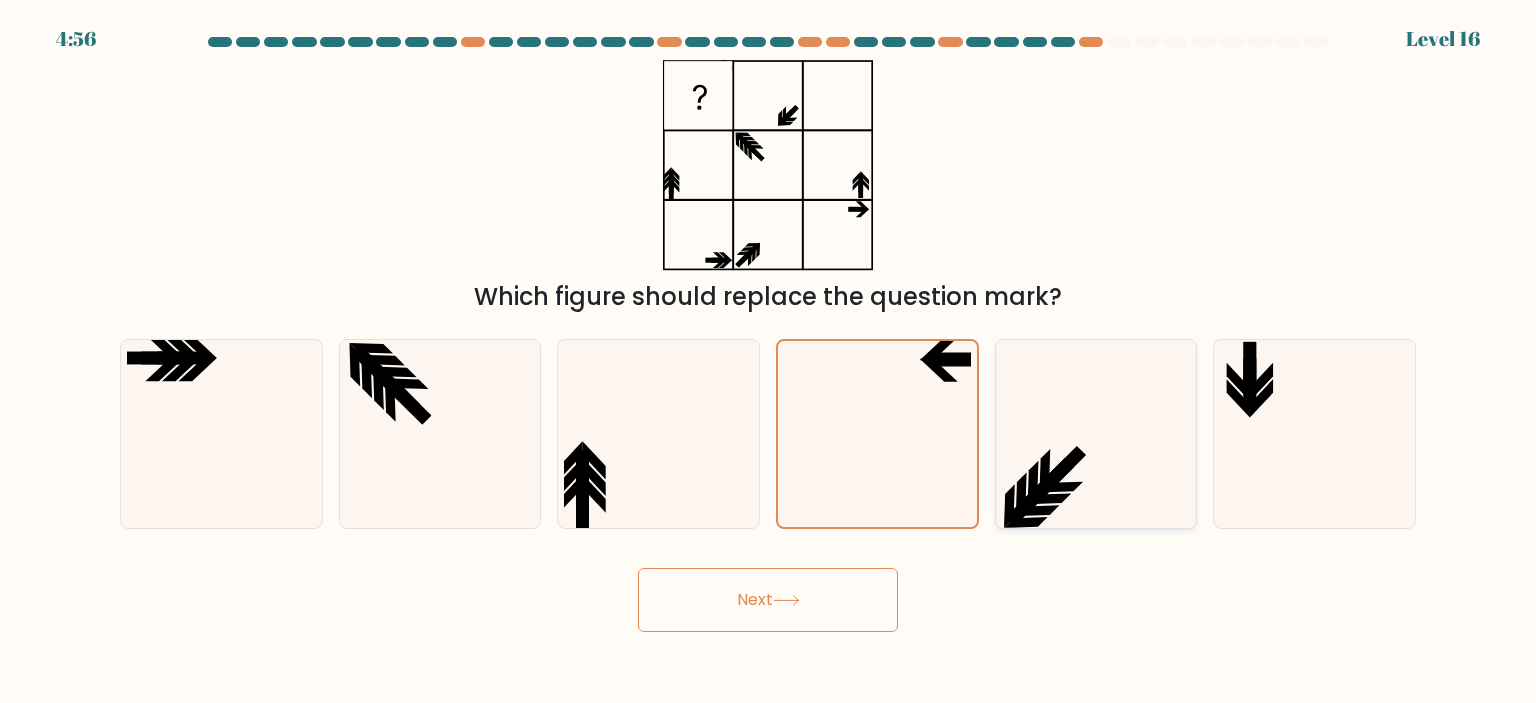 click 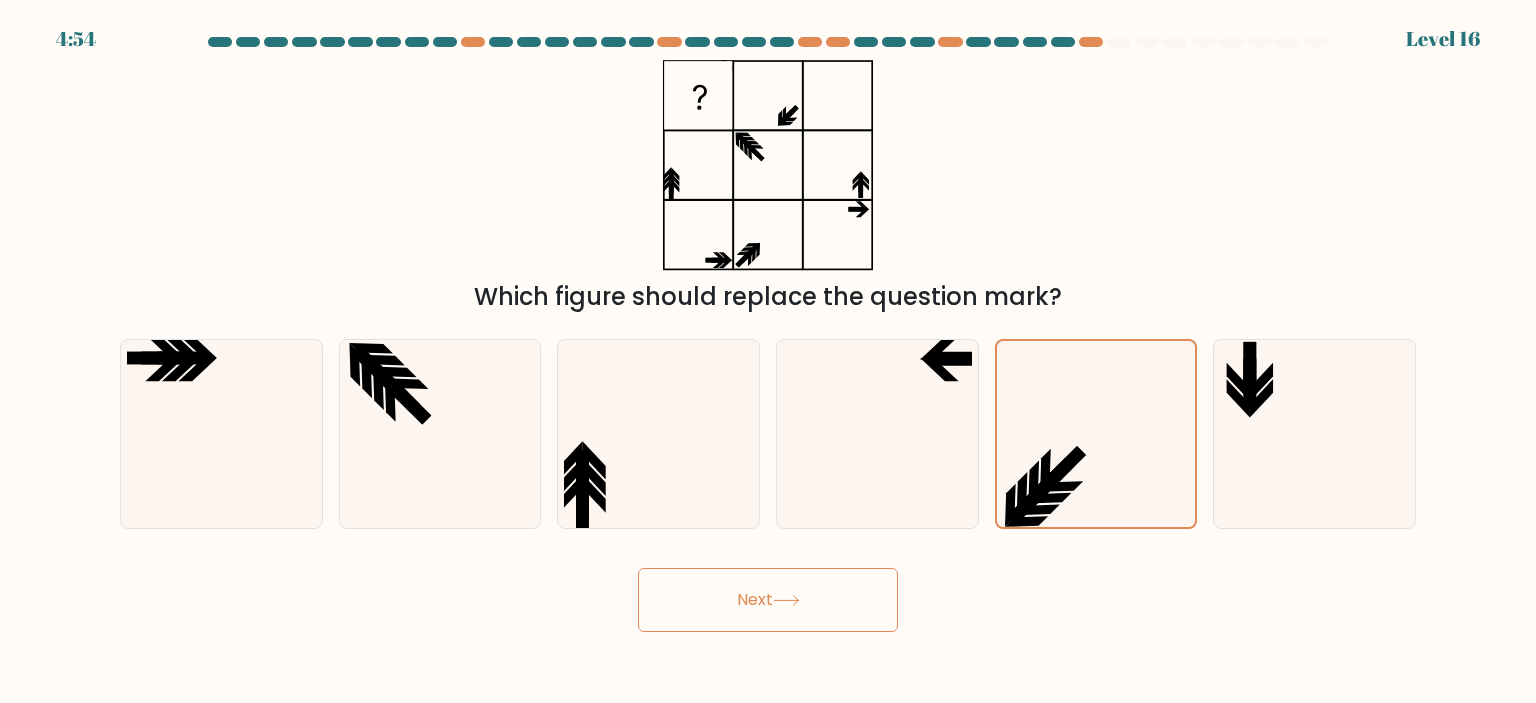 click on "Next" at bounding box center [768, 600] 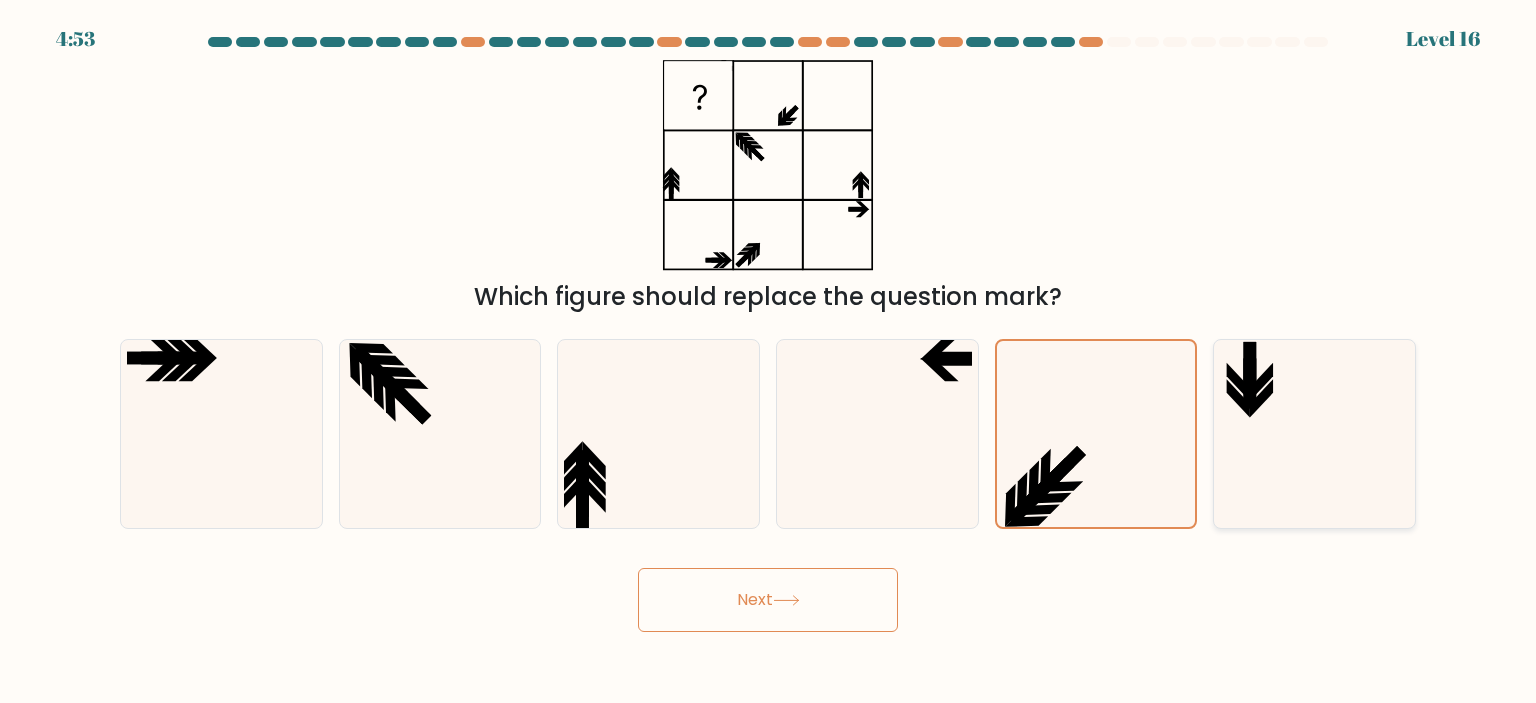 click 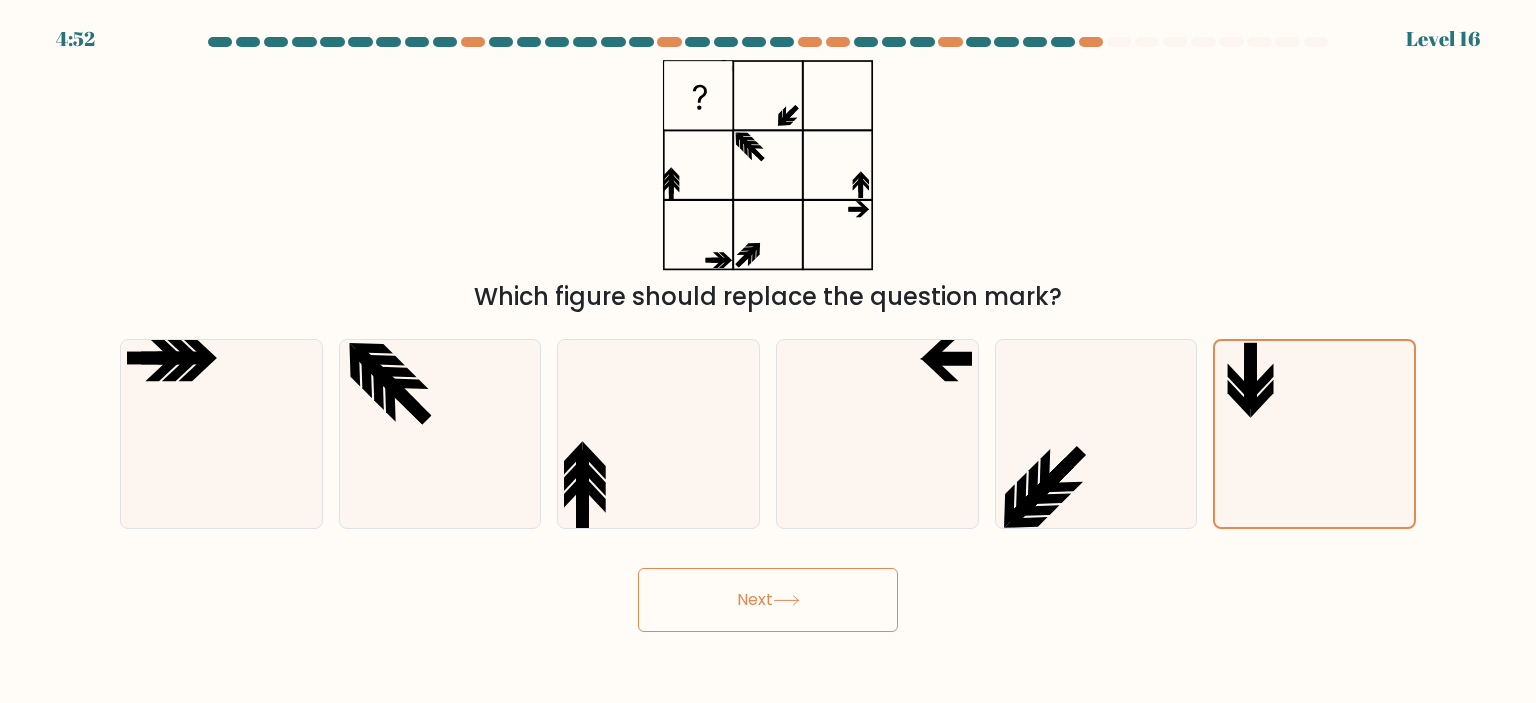 click on "Next" at bounding box center (768, 600) 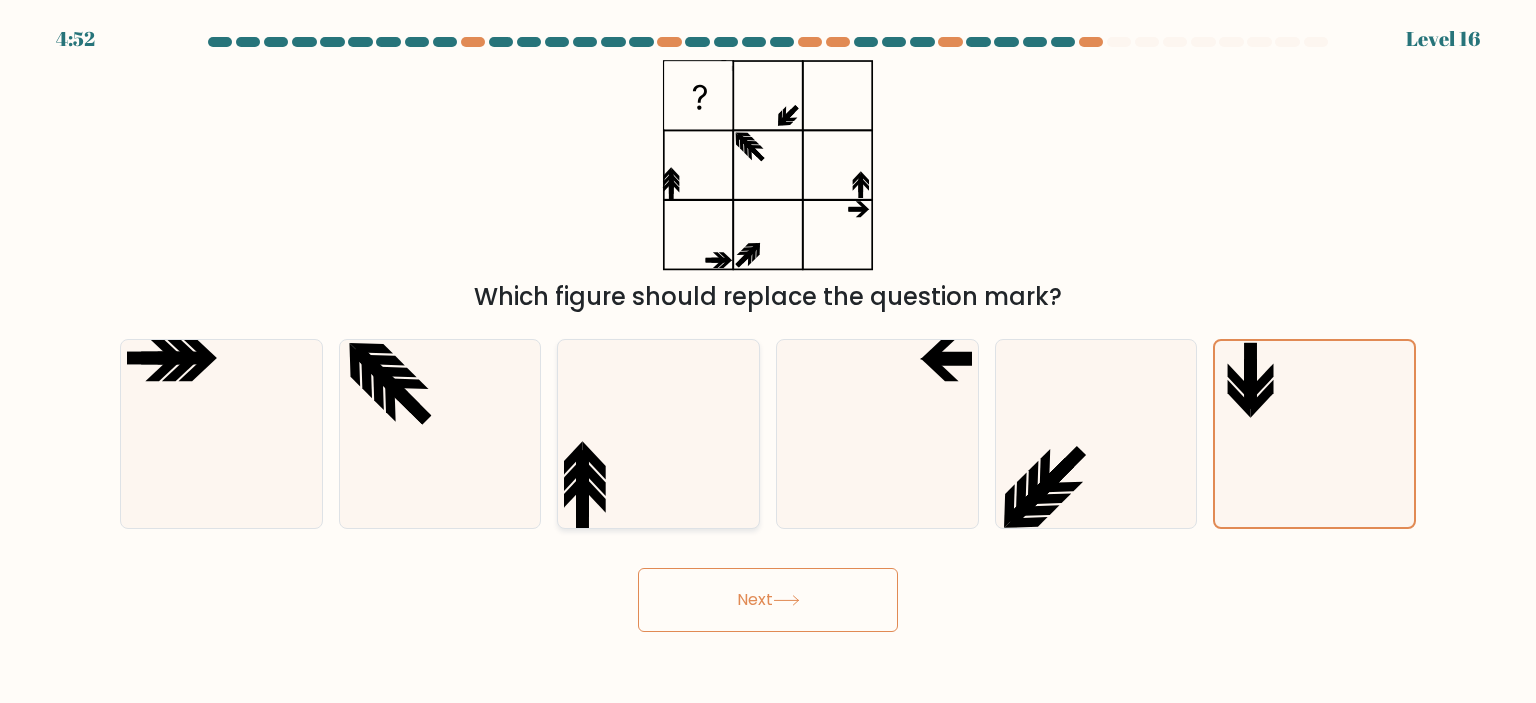 click 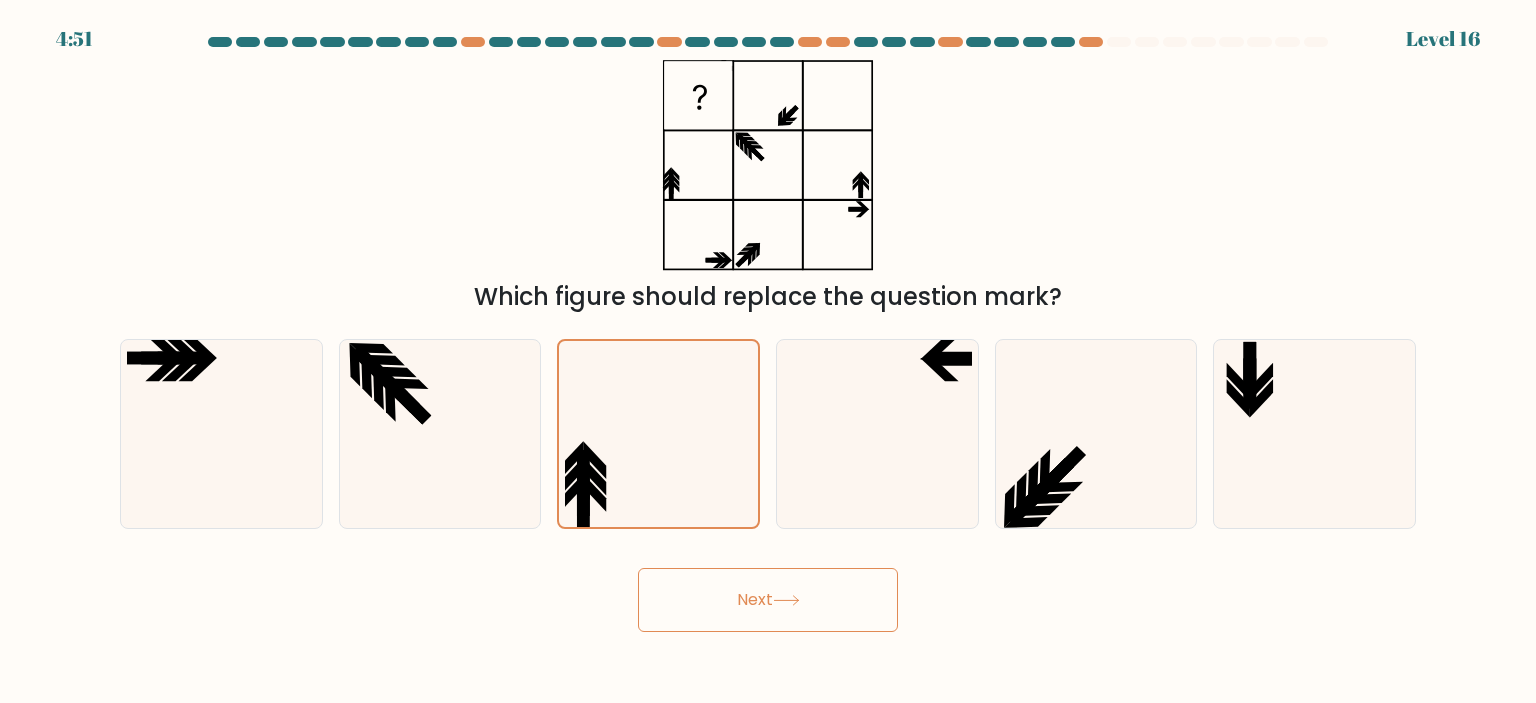 click on "Next" at bounding box center [768, 600] 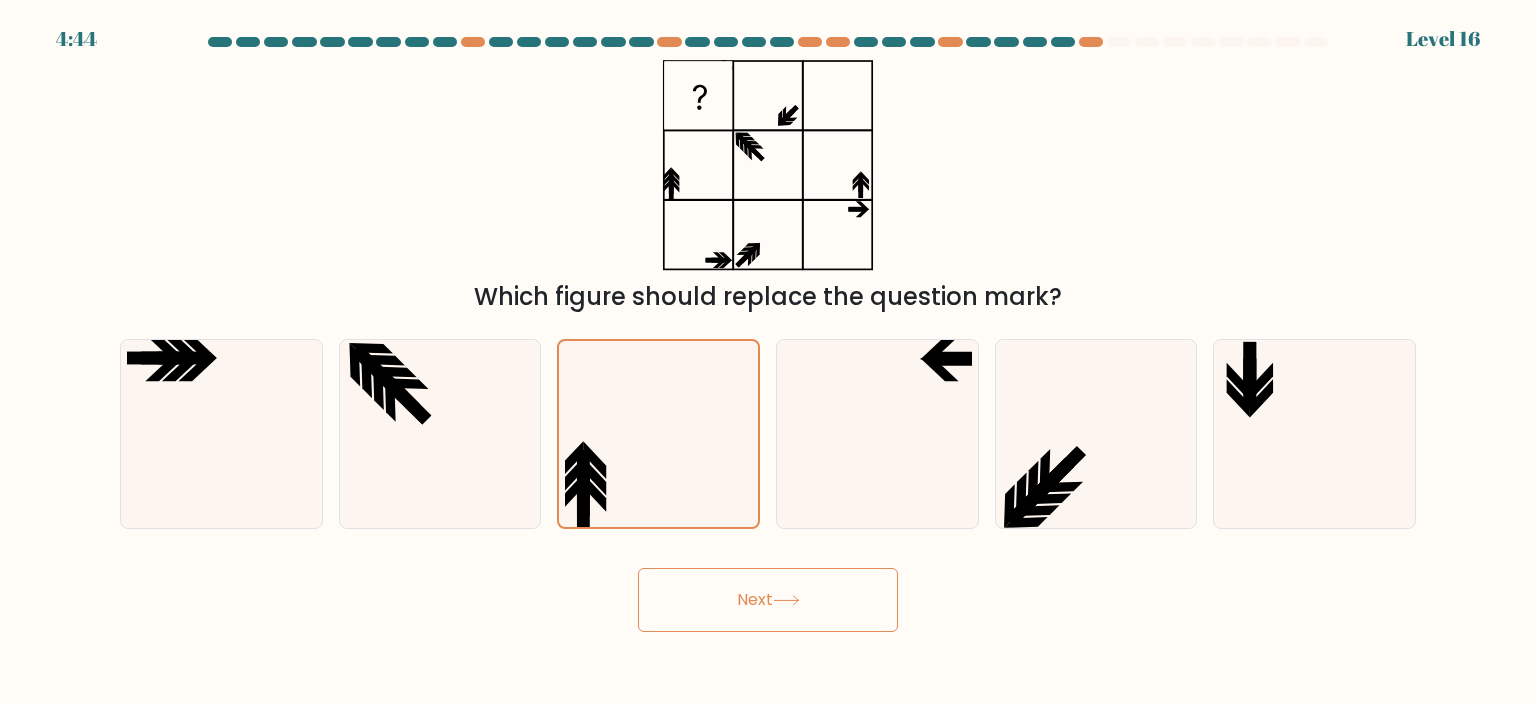 click on "Next" at bounding box center [768, 592] 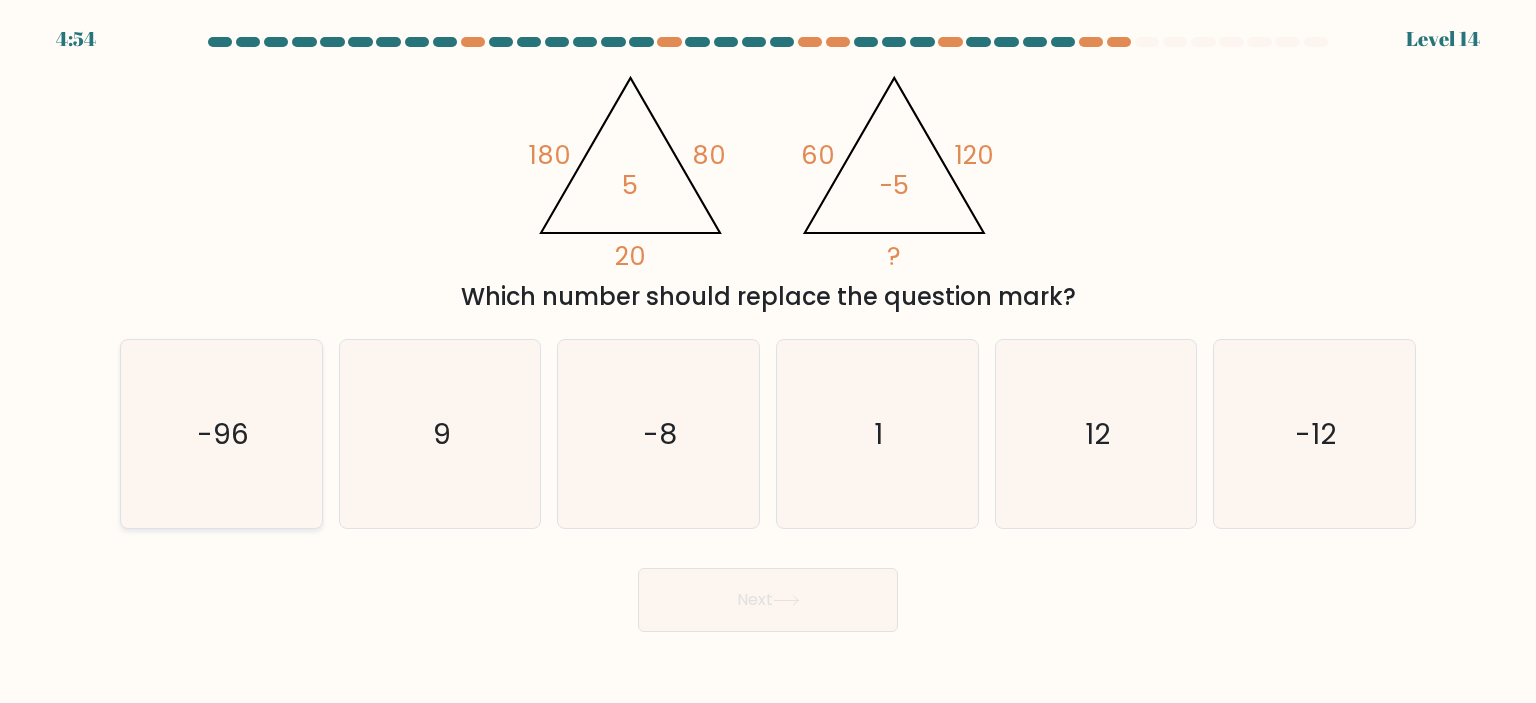 click on "-96" 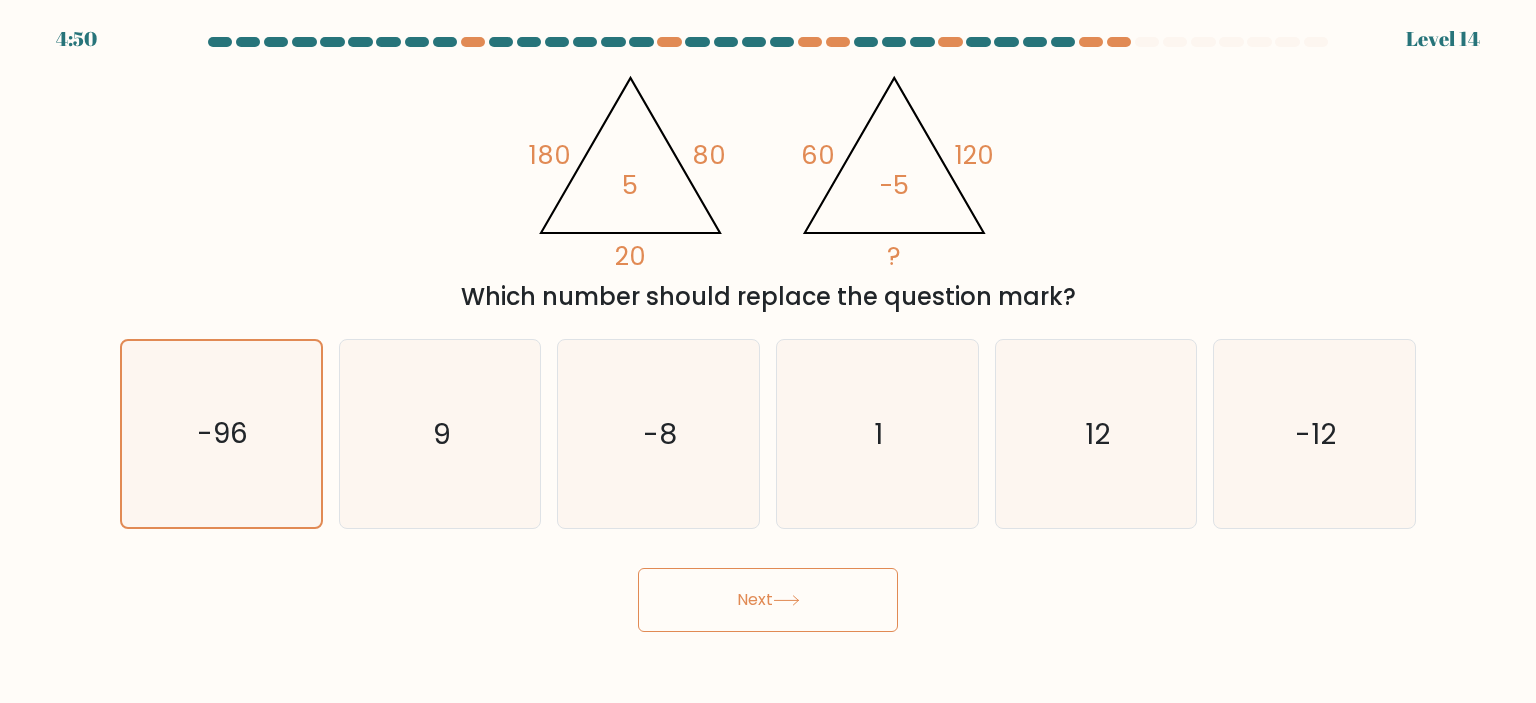 click on "Next" at bounding box center [768, 600] 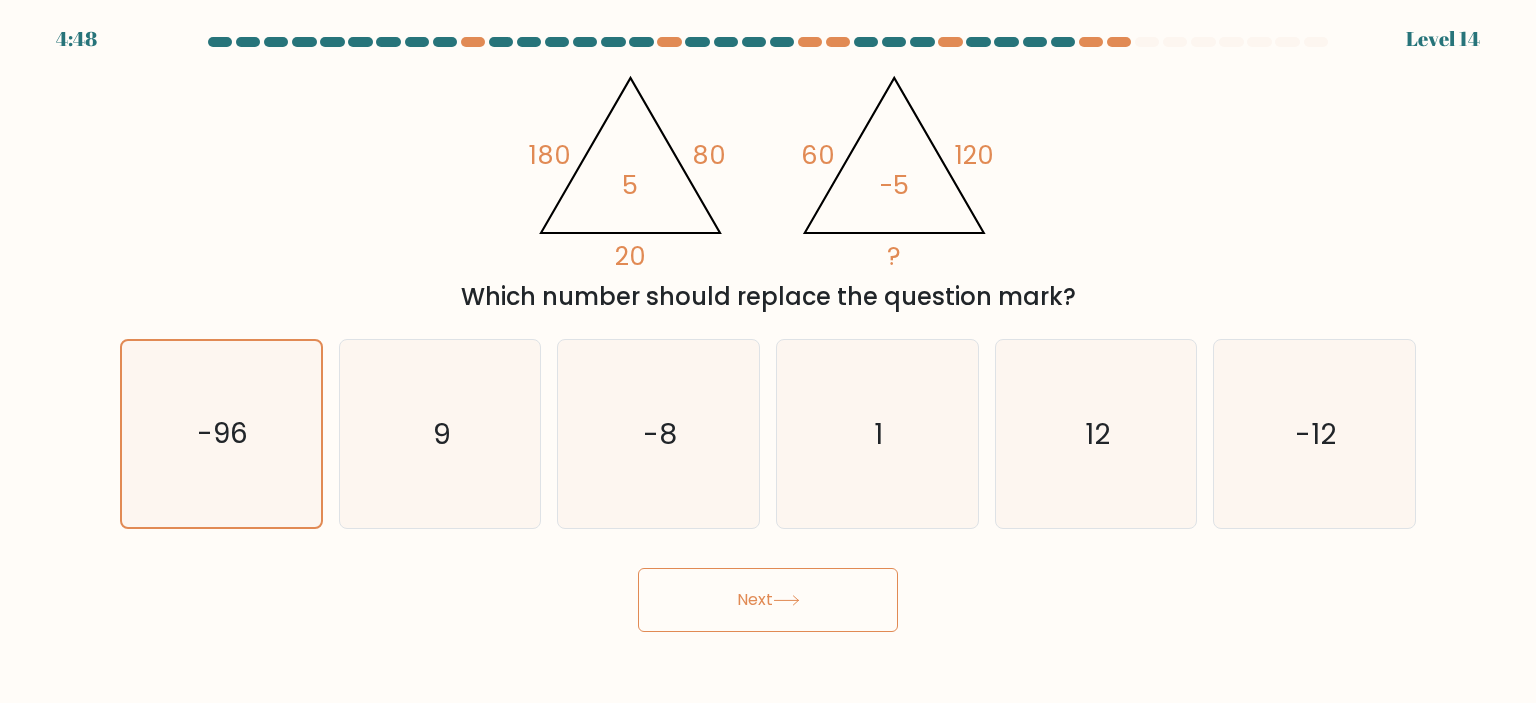 click on "Next" at bounding box center [768, 600] 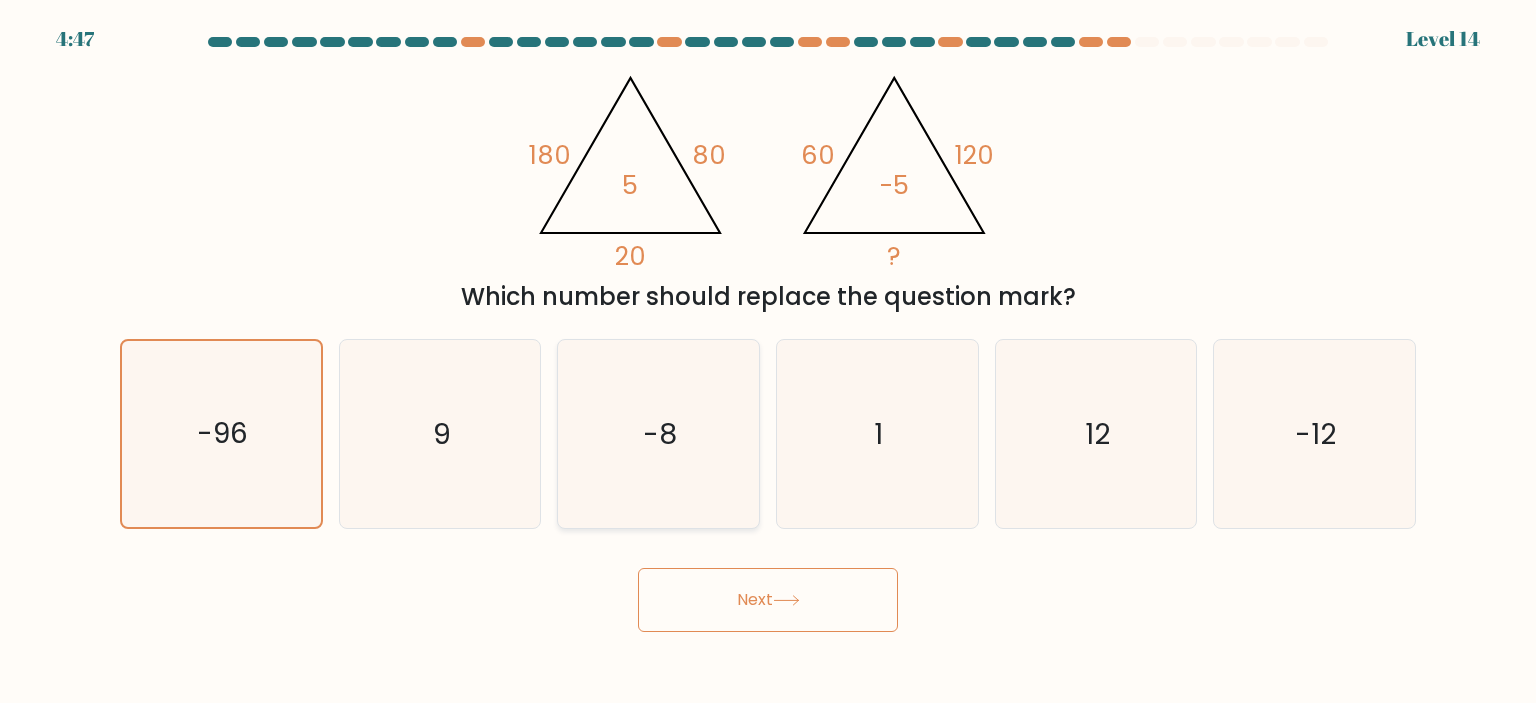 click on "-8" 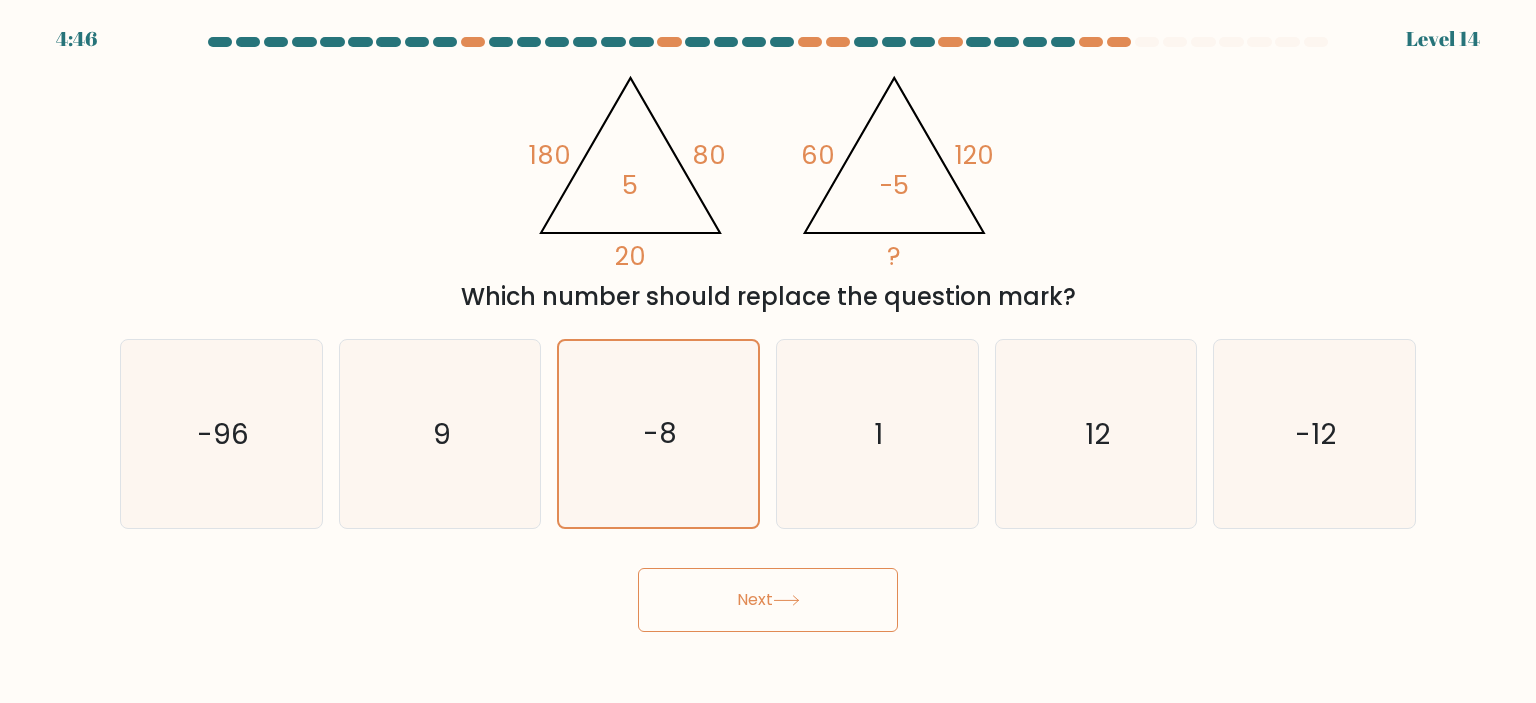click on "Next" at bounding box center (768, 600) 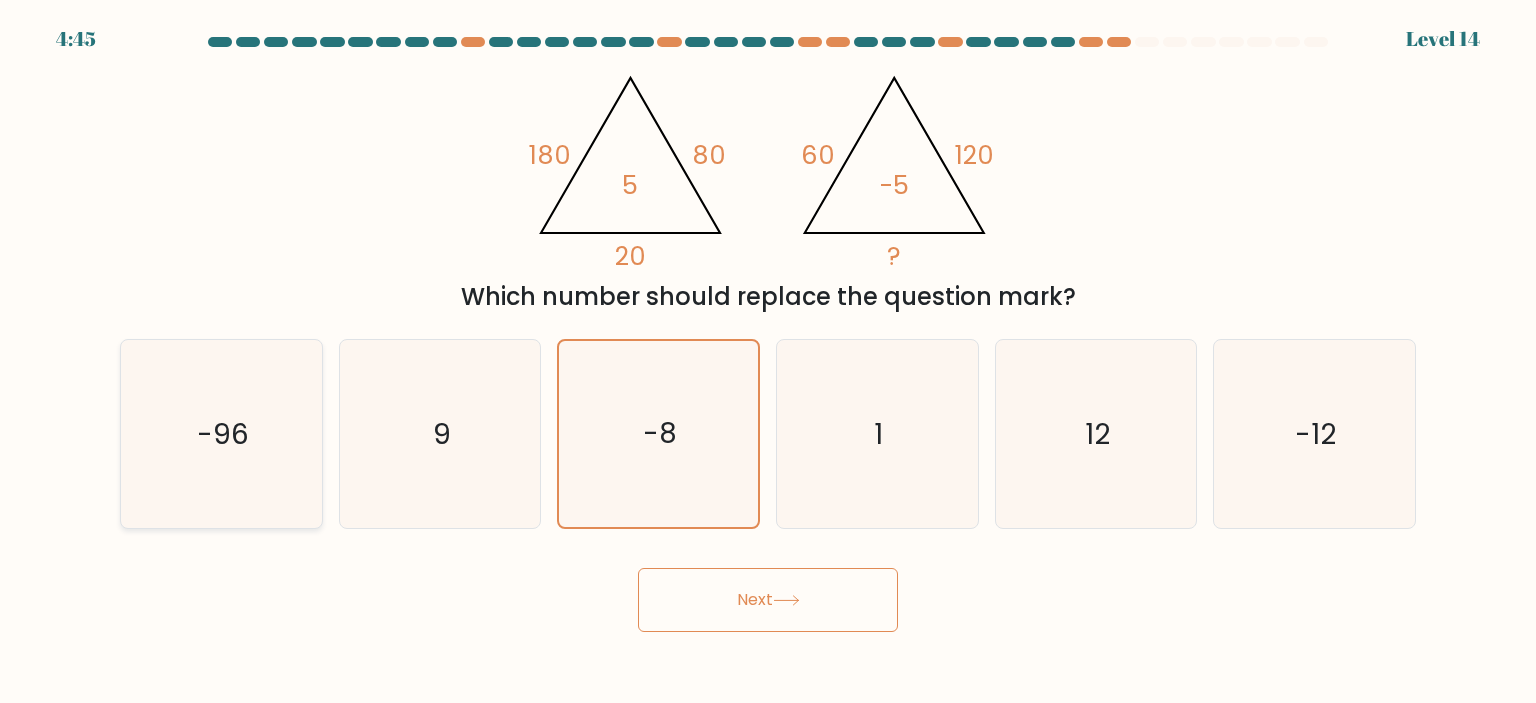 click on "-96" 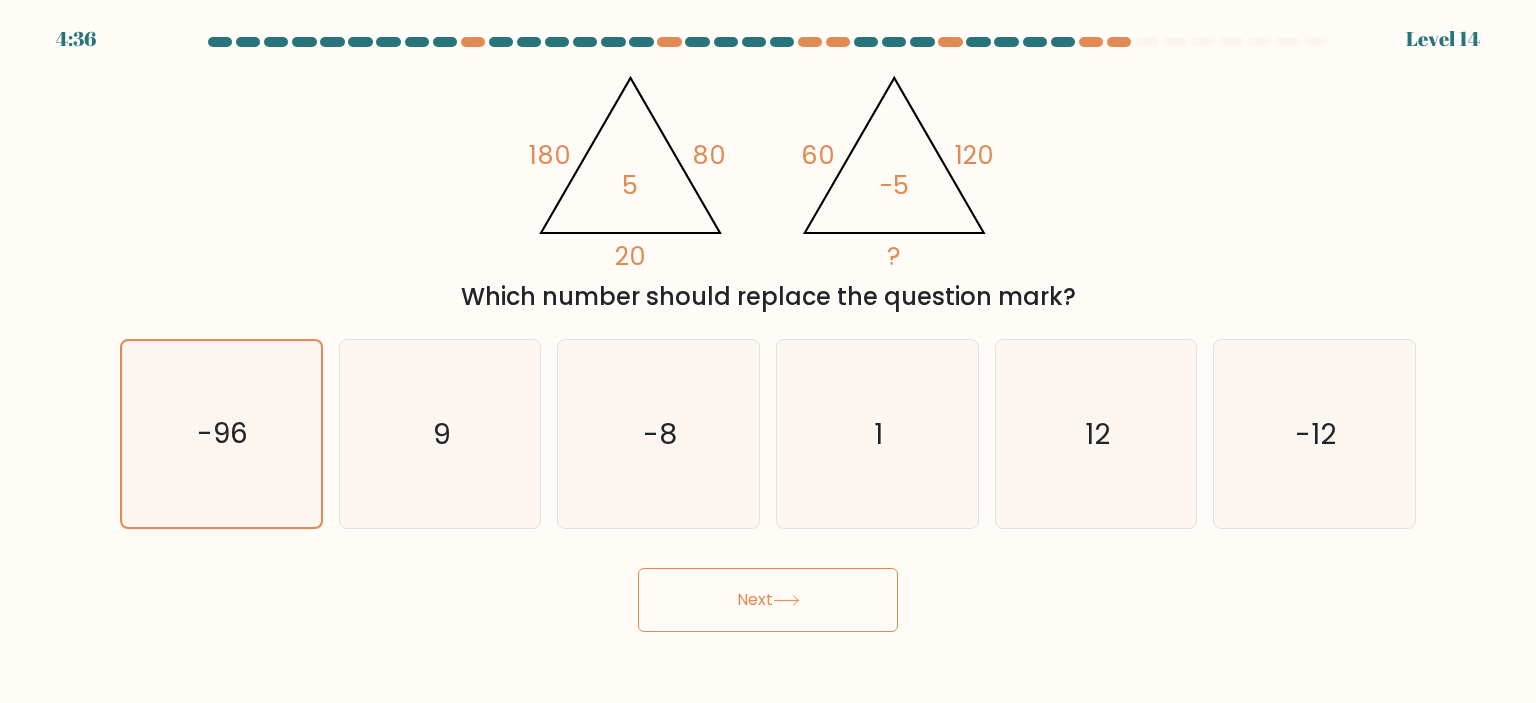 click on "@import url('https://fonts.googleapis.com/css?family=Abril+Fatface:400,100,100italic,300,300italic,400italic,500,500italic,700,700italic,900,900italic');                        180       80       20       5                                       @import url('https://fonts.googleapis.com/css?family=Abril+Fatface:400,100,100italic,300,300italic,400italic,500,500italic,700,700italic,900,900italic');                        60       120       ?       -5
Which number should replace the question mark?" at bounding box center [768, 187] 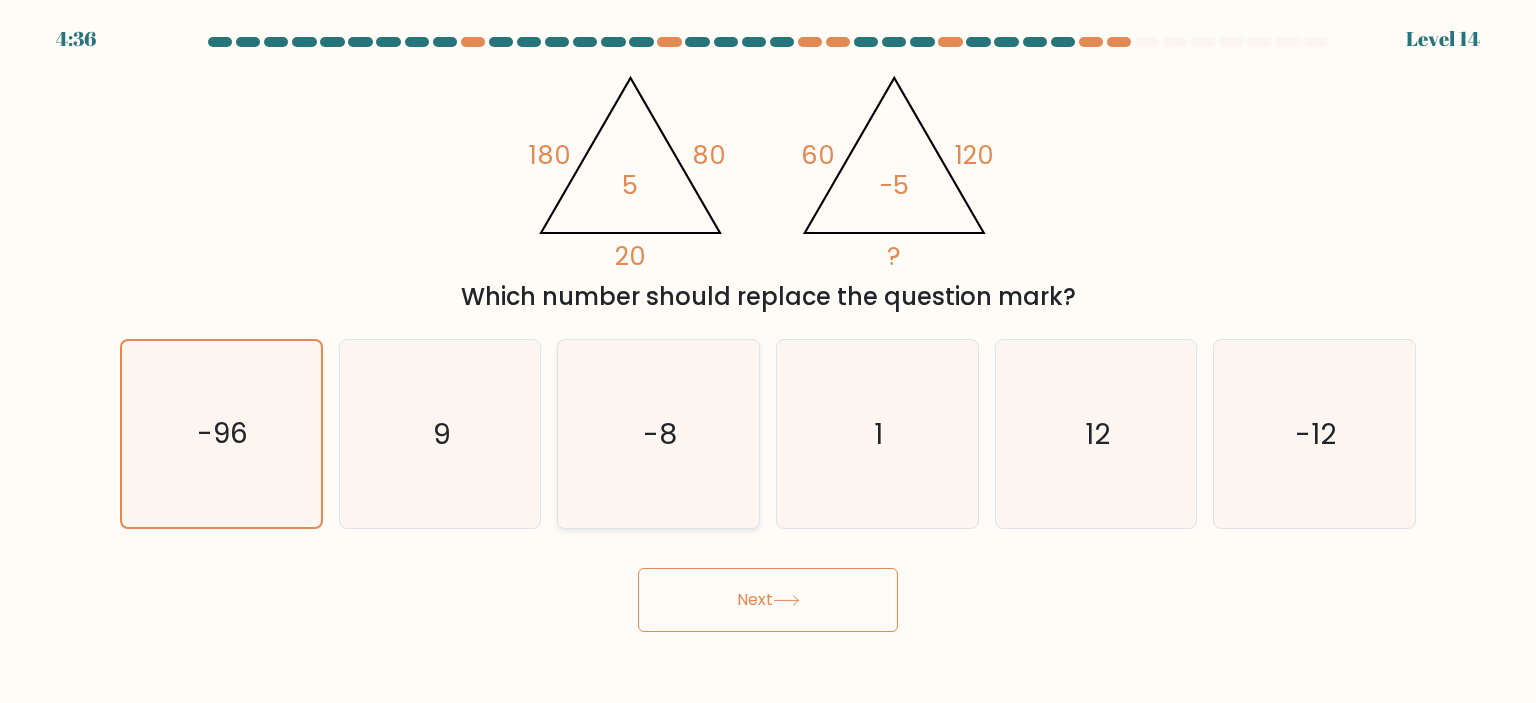 click on "-8" 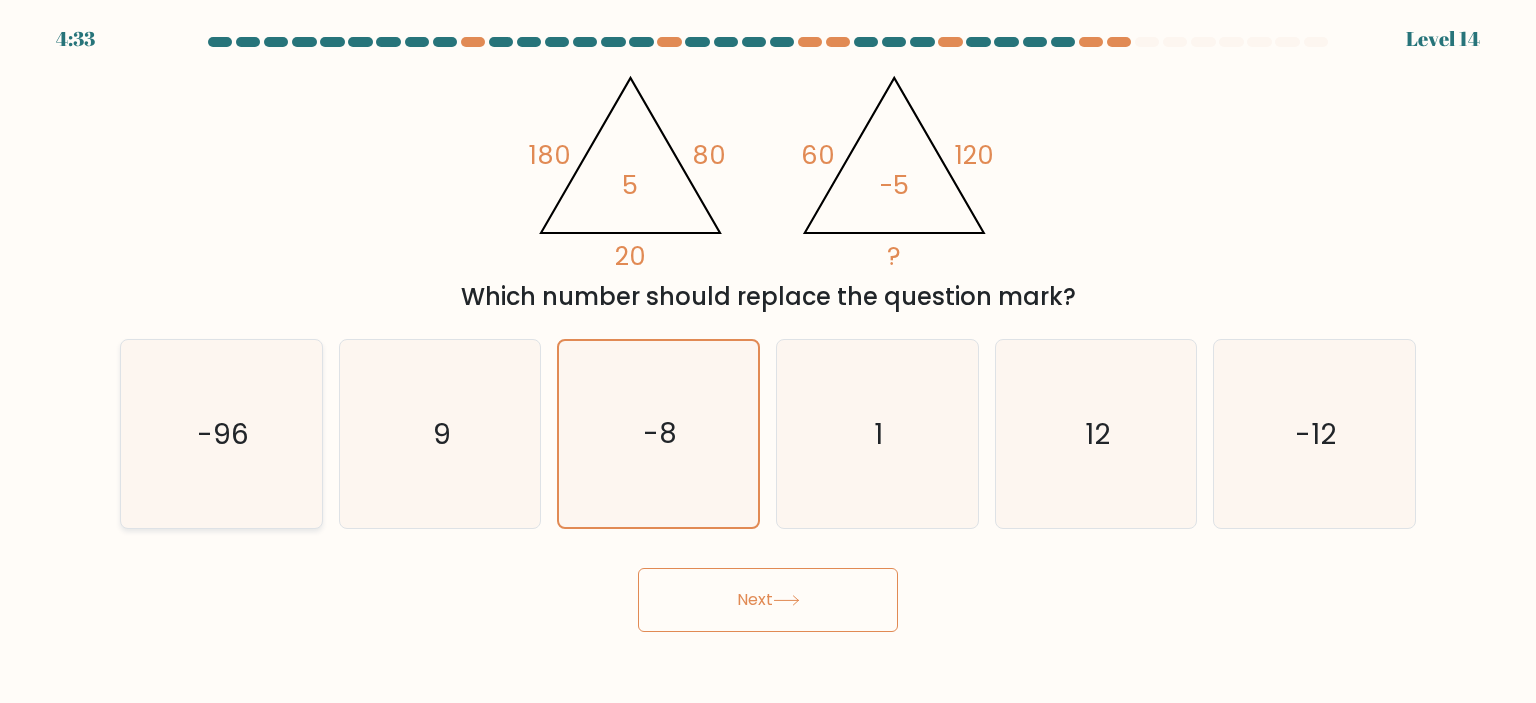 click on "-96" 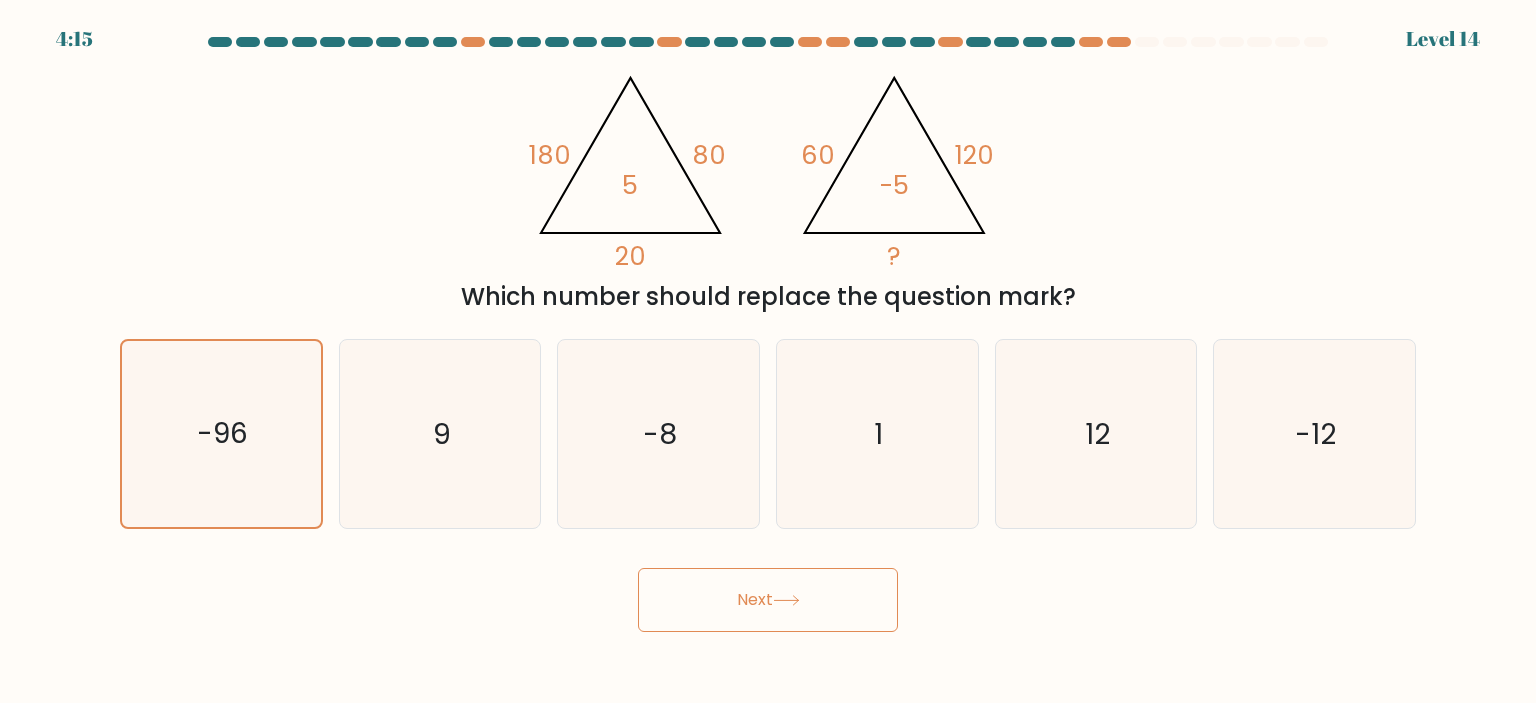 click 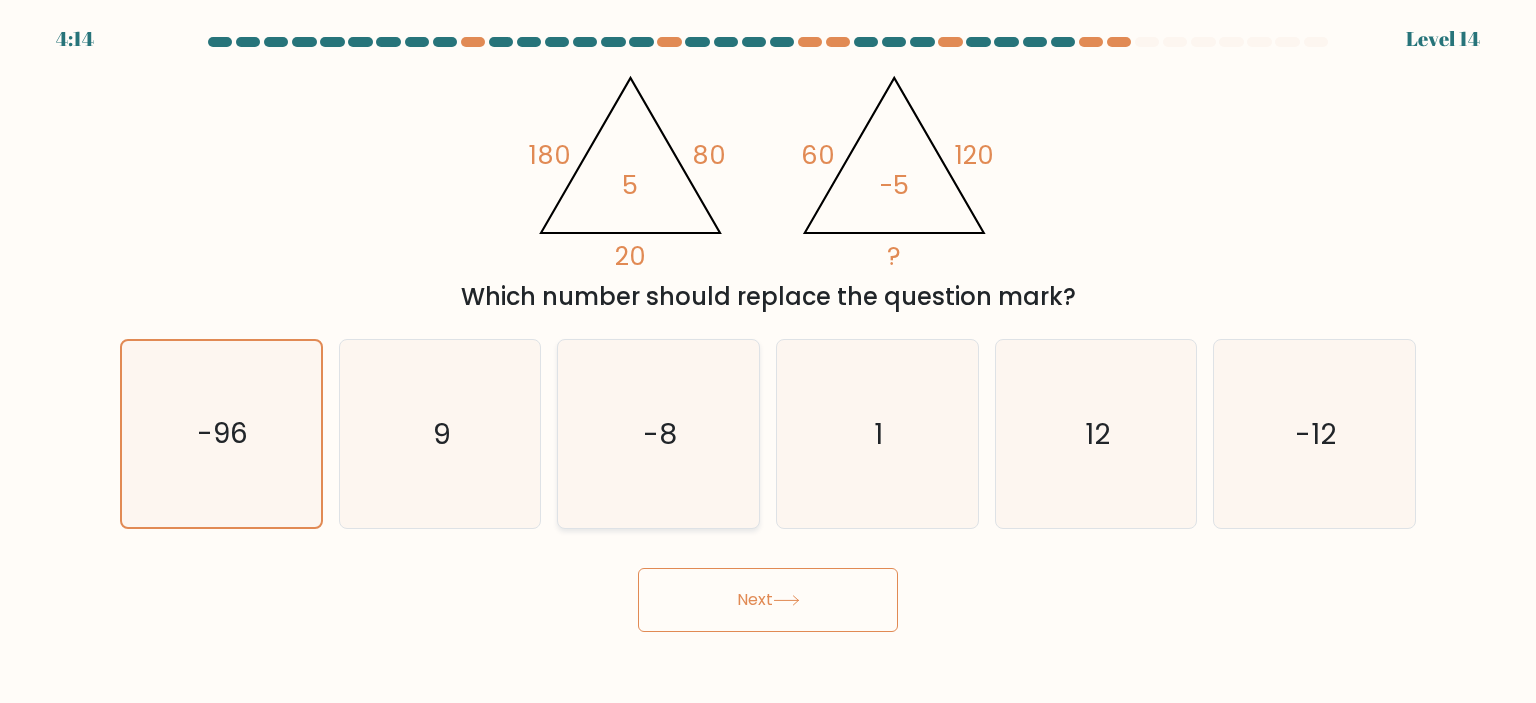 click on "-8" 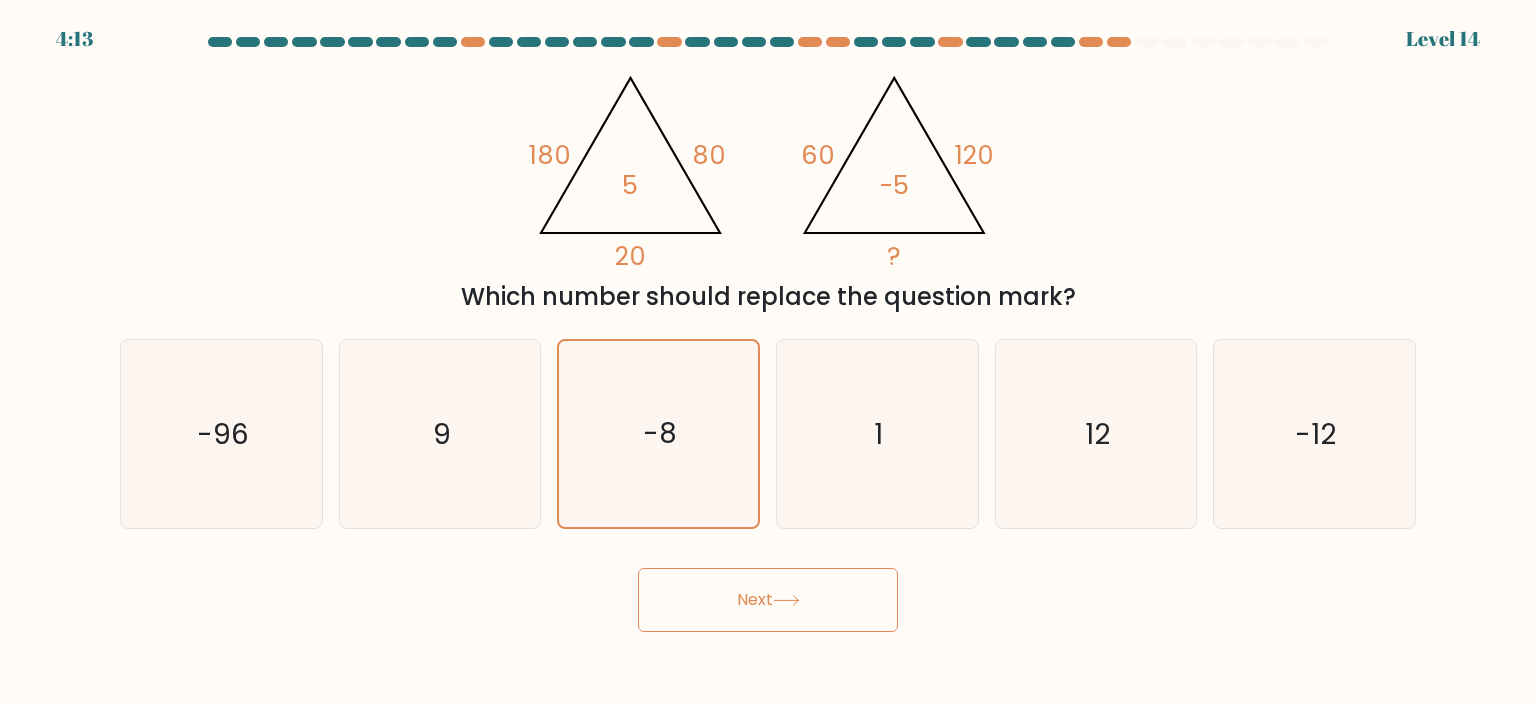 click on "Next" at bounding box center (768, 600) 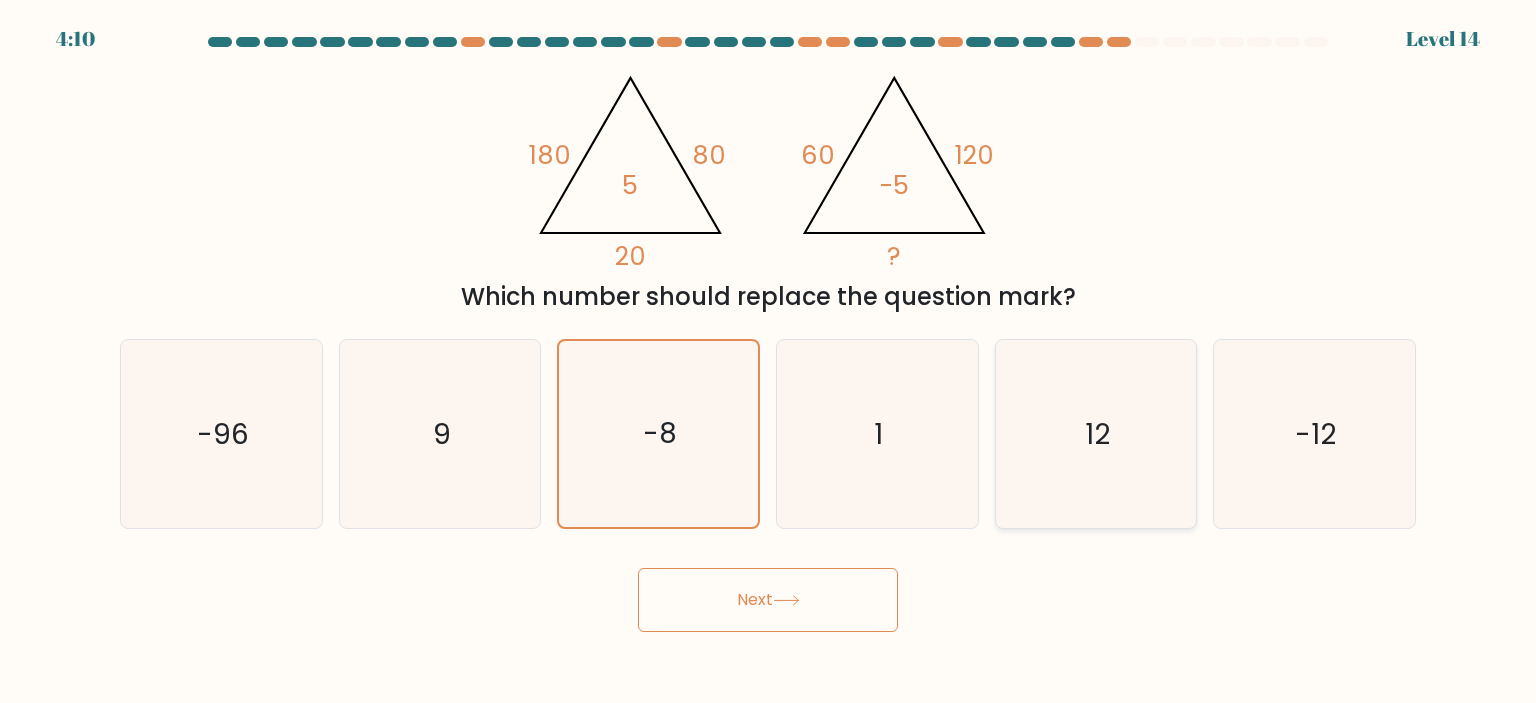 click on "12" 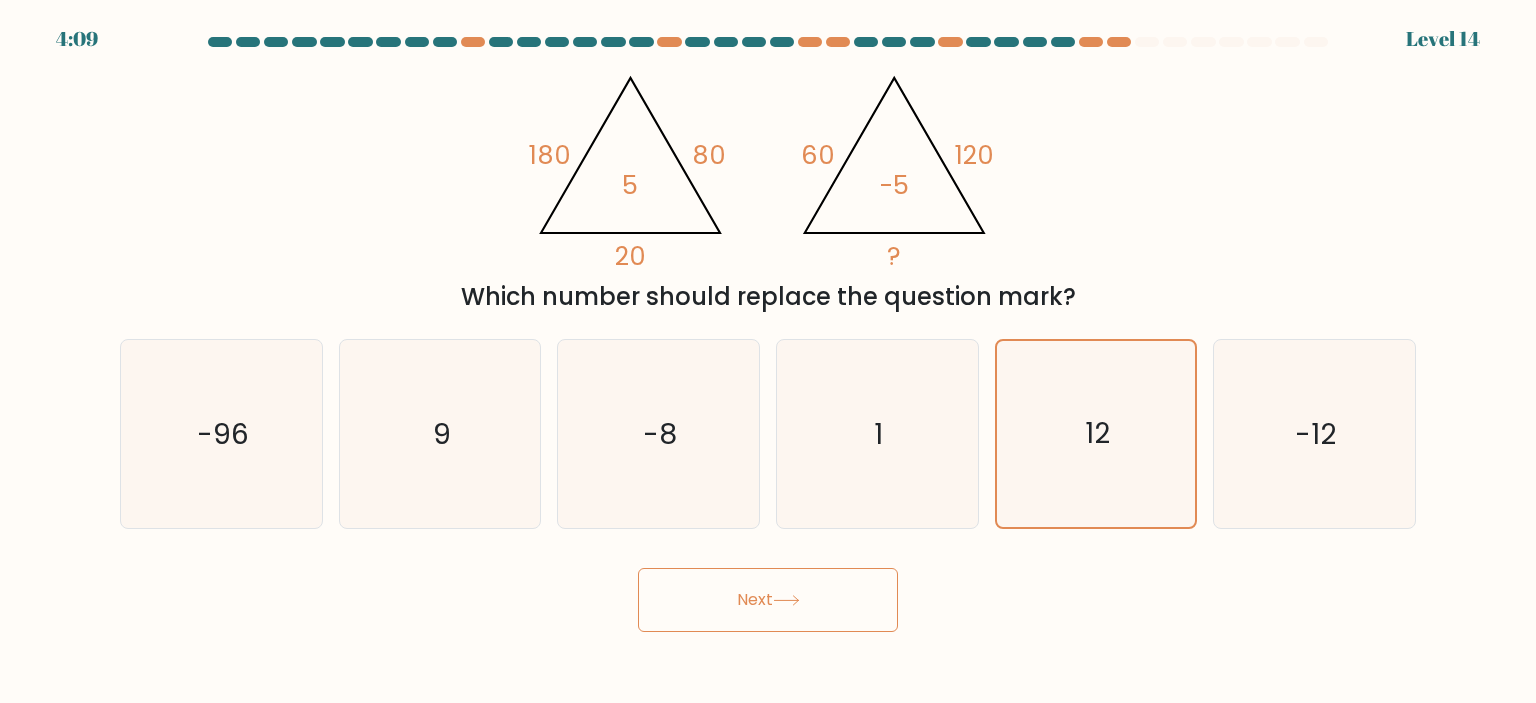 click on "Next" at bounding box center [768, 600] 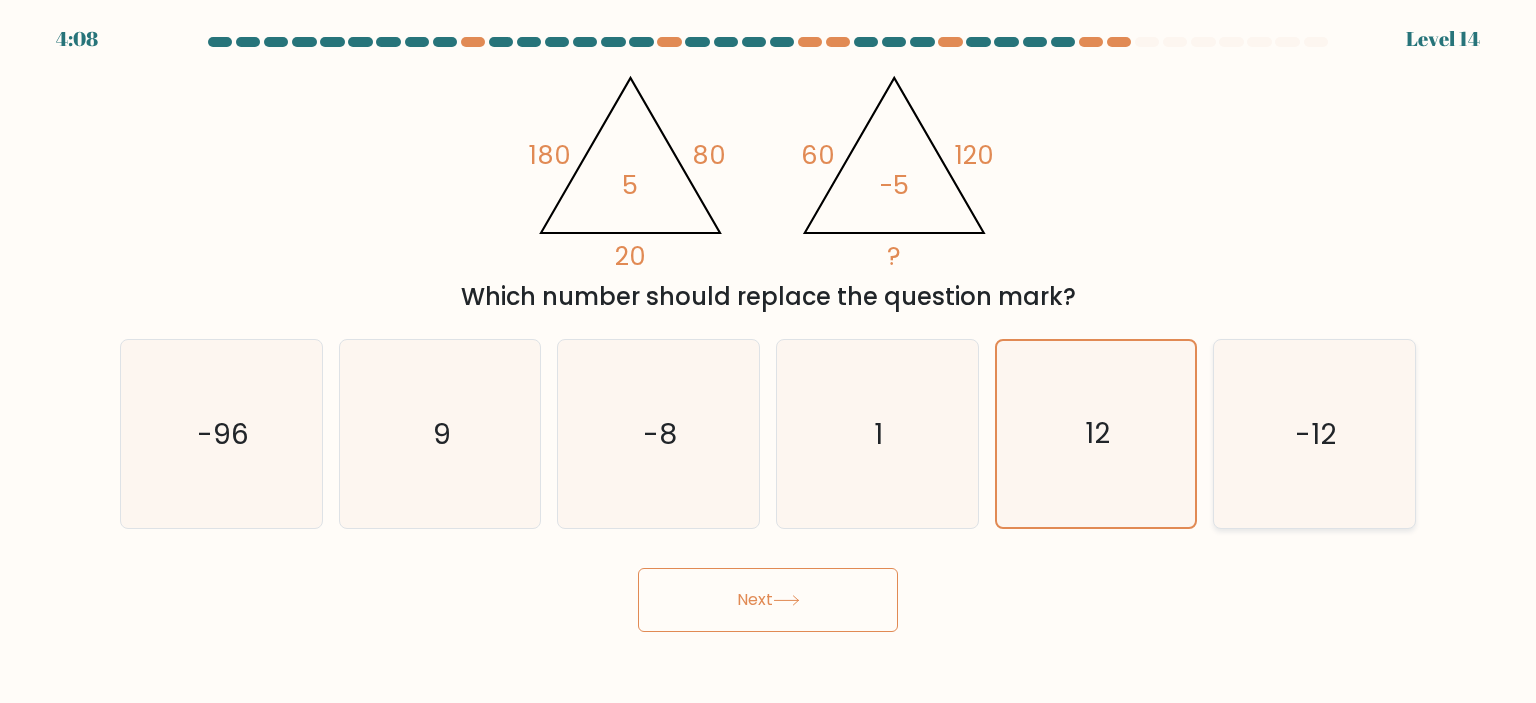 click on "-12" at bounding box center (1314, 434) 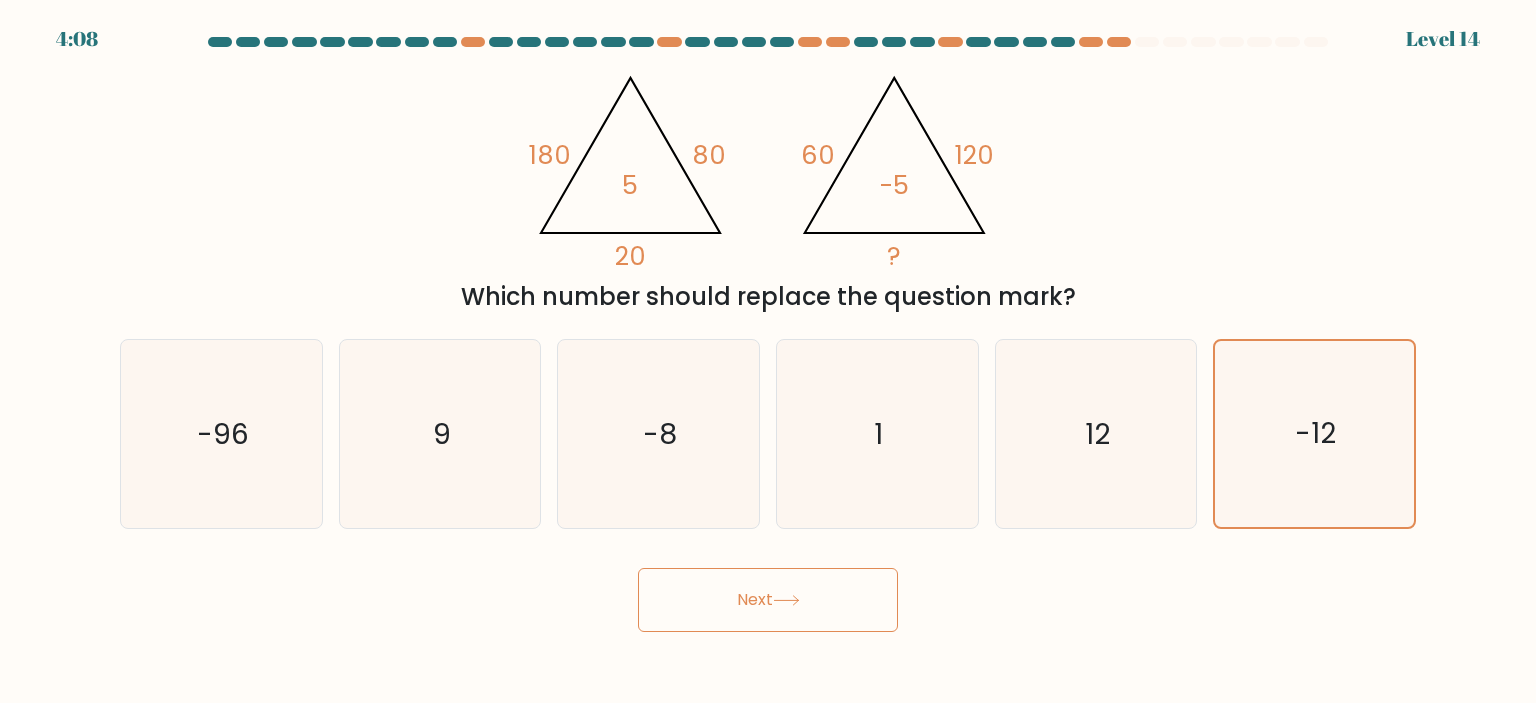 click 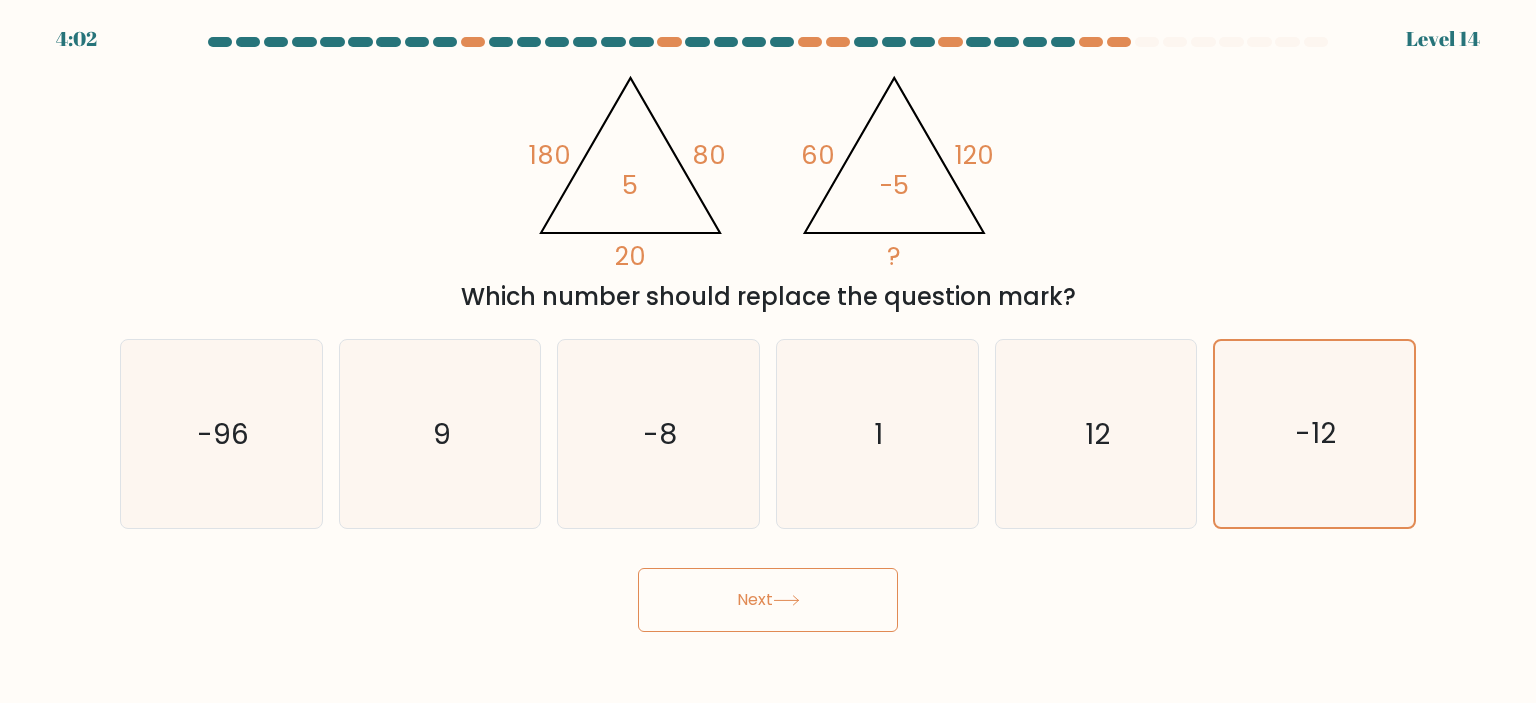 click on "@import url('https://fonts.googleapis.com/css?family=Abril+Fatface:400,100,100italic,300,300italic,400italic,500,500italic,700,700italic,900,900italic');                        180       80       20       5                                       @import url('https://fonts.googleapis.com/css?family=Abril+Fatface:400,100,100italic,300,300italic,400italic,500,500italic,700,700italic,900,900italic');                        60       120       ?       -5
Which number should replace the question mark?" at bounding box center (768, 187) 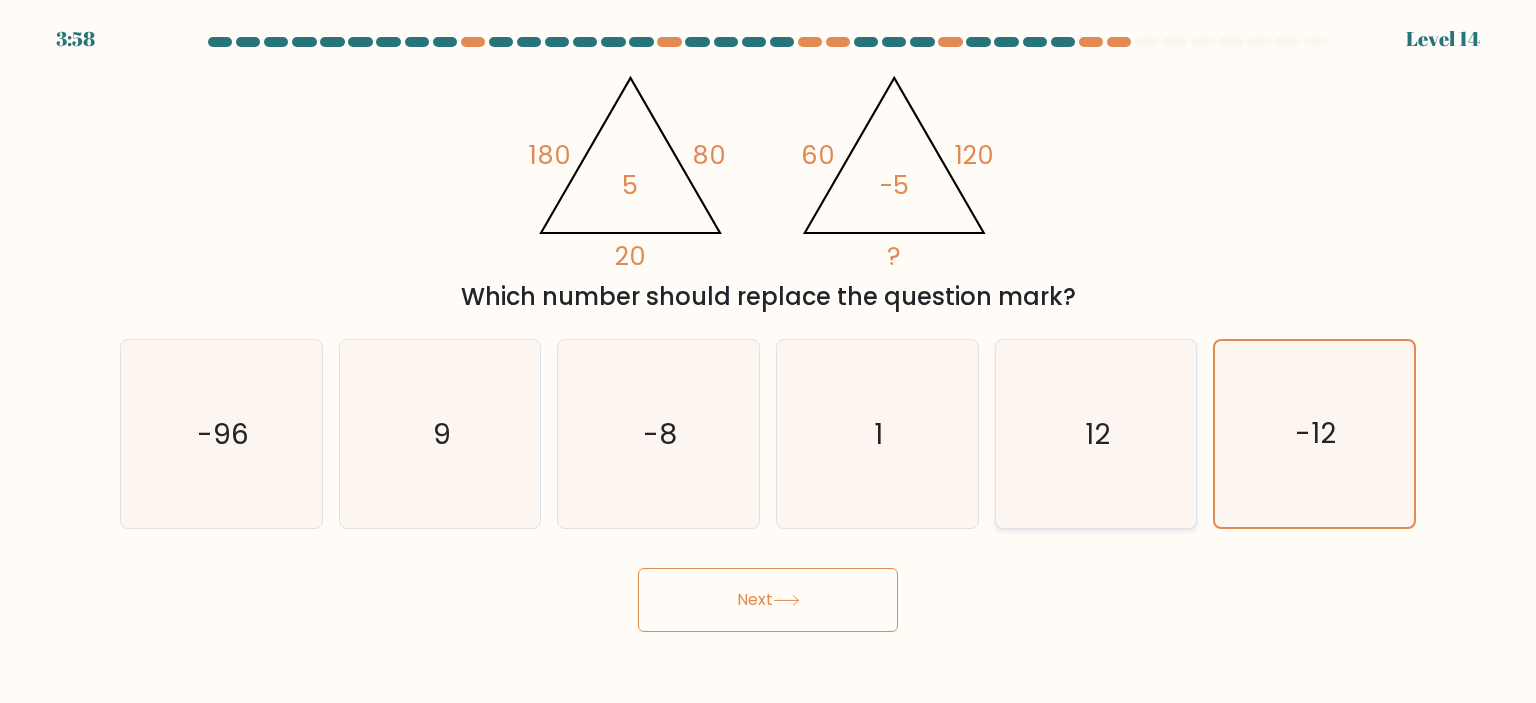 click on "12" 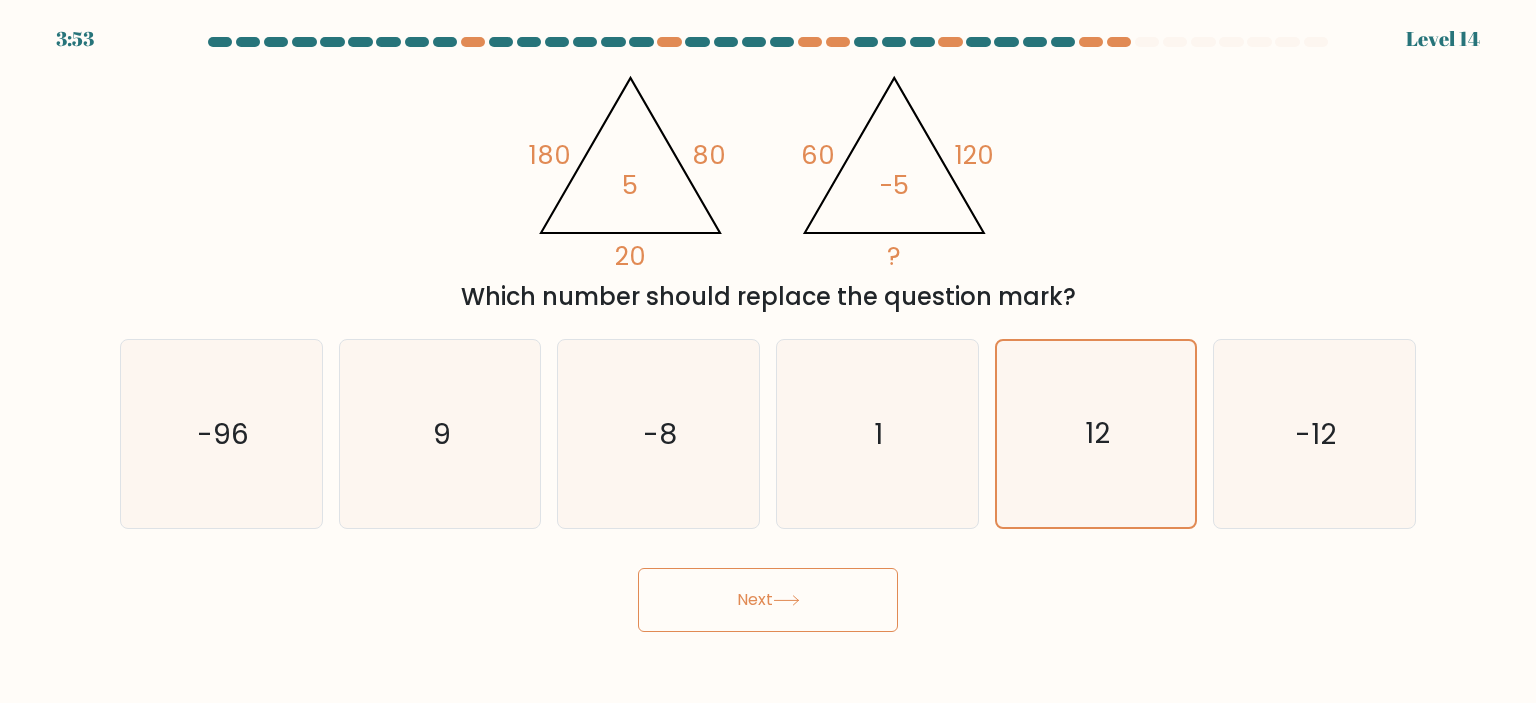 click on "Next" at bounding box center (768, 600) 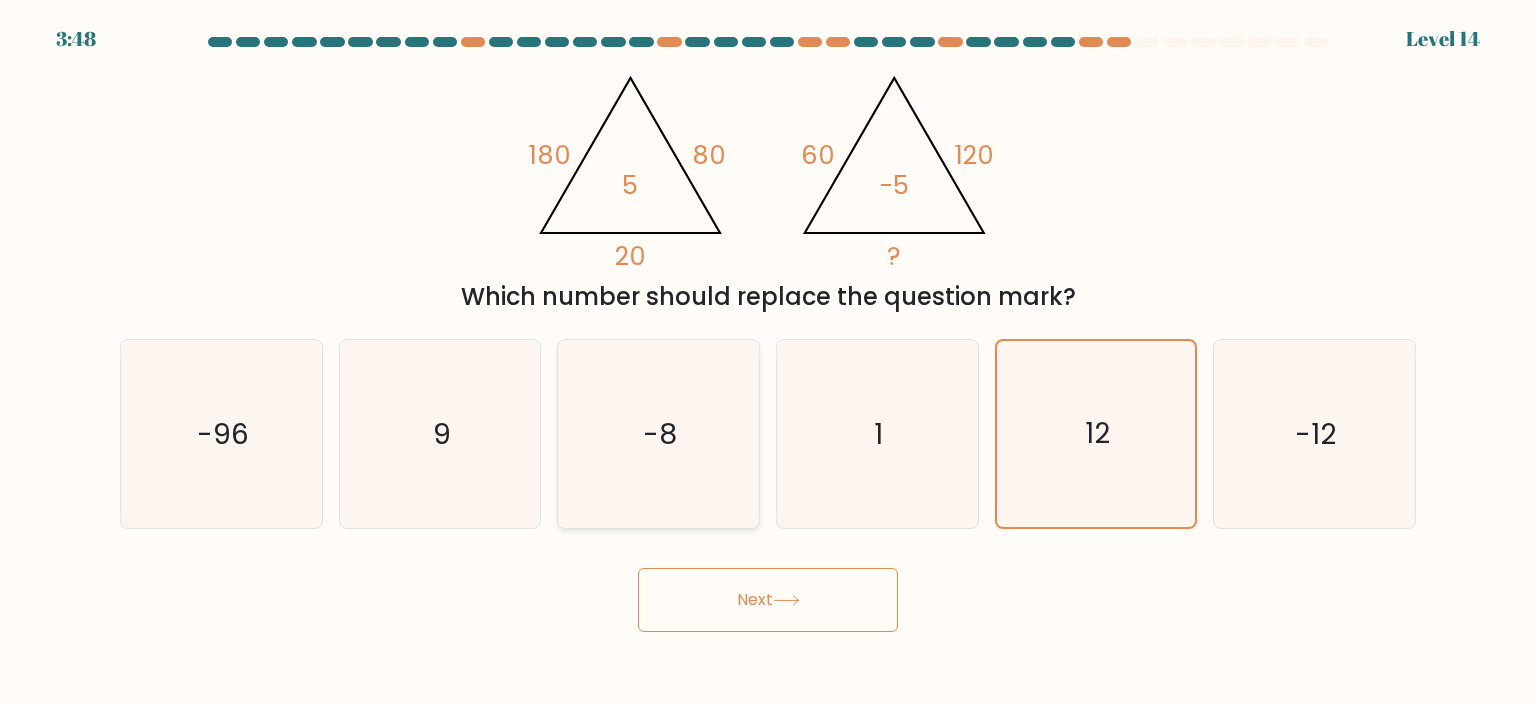 click on "-8" 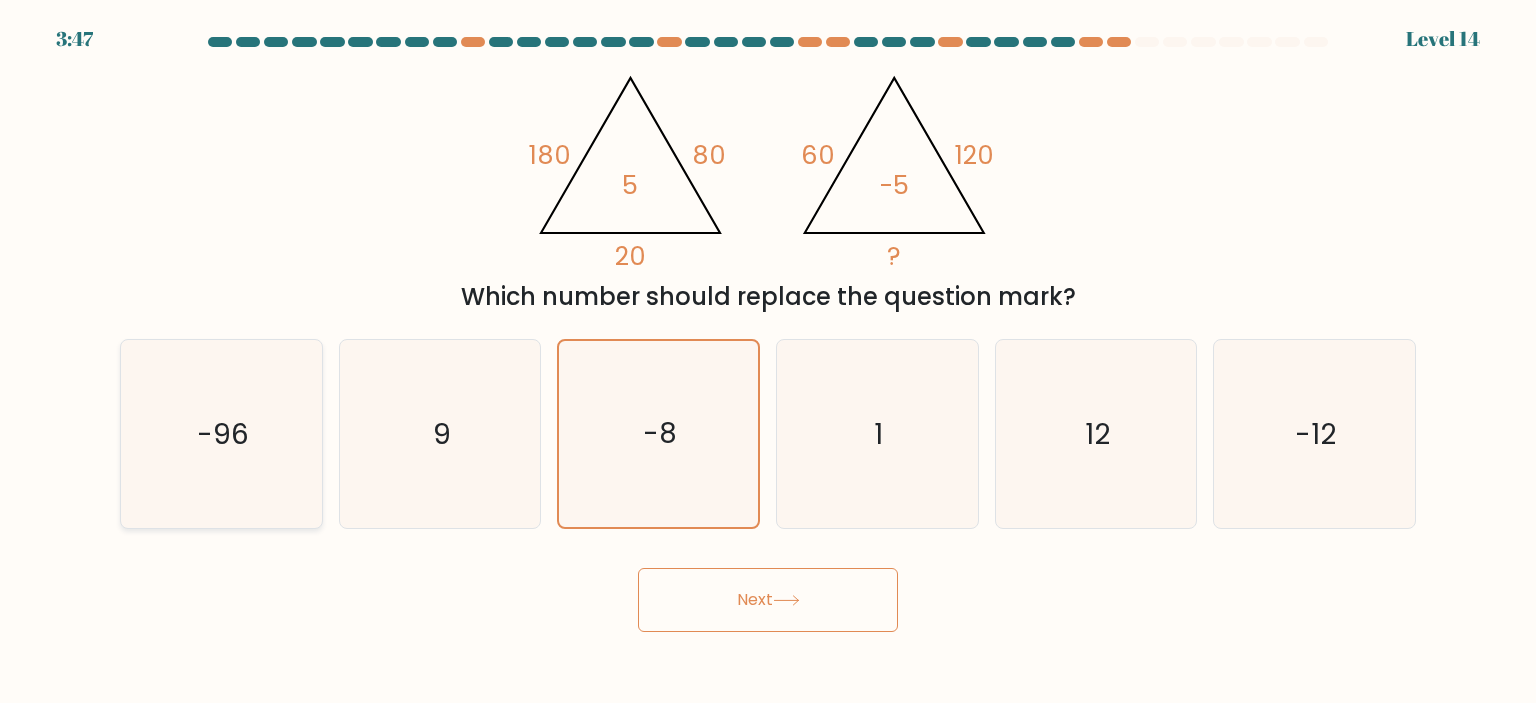 drag, startPoint x: 165, startPoint y: 425, endPoint x: 224, endPoint y: 424, distance: 59.008472 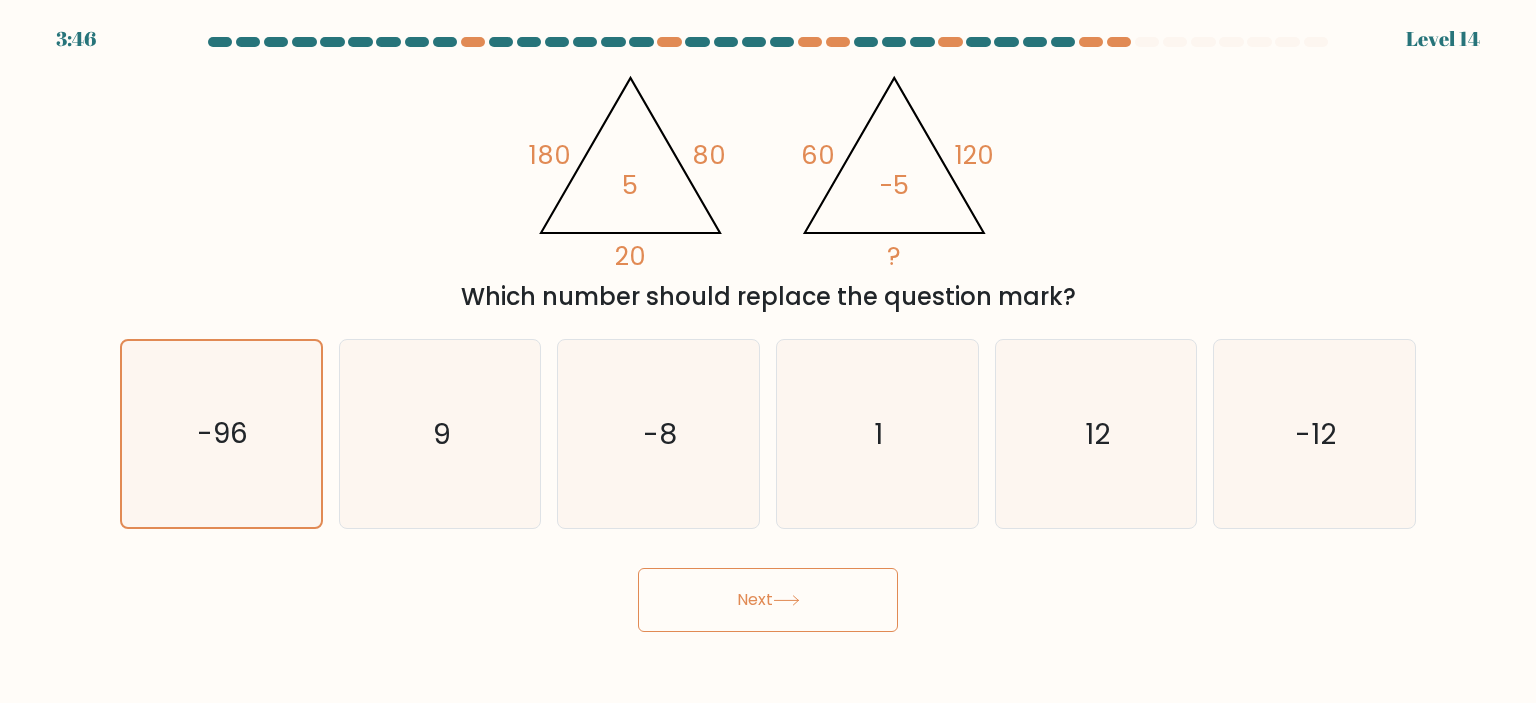click on "Next" at bounding box center (768, 600) 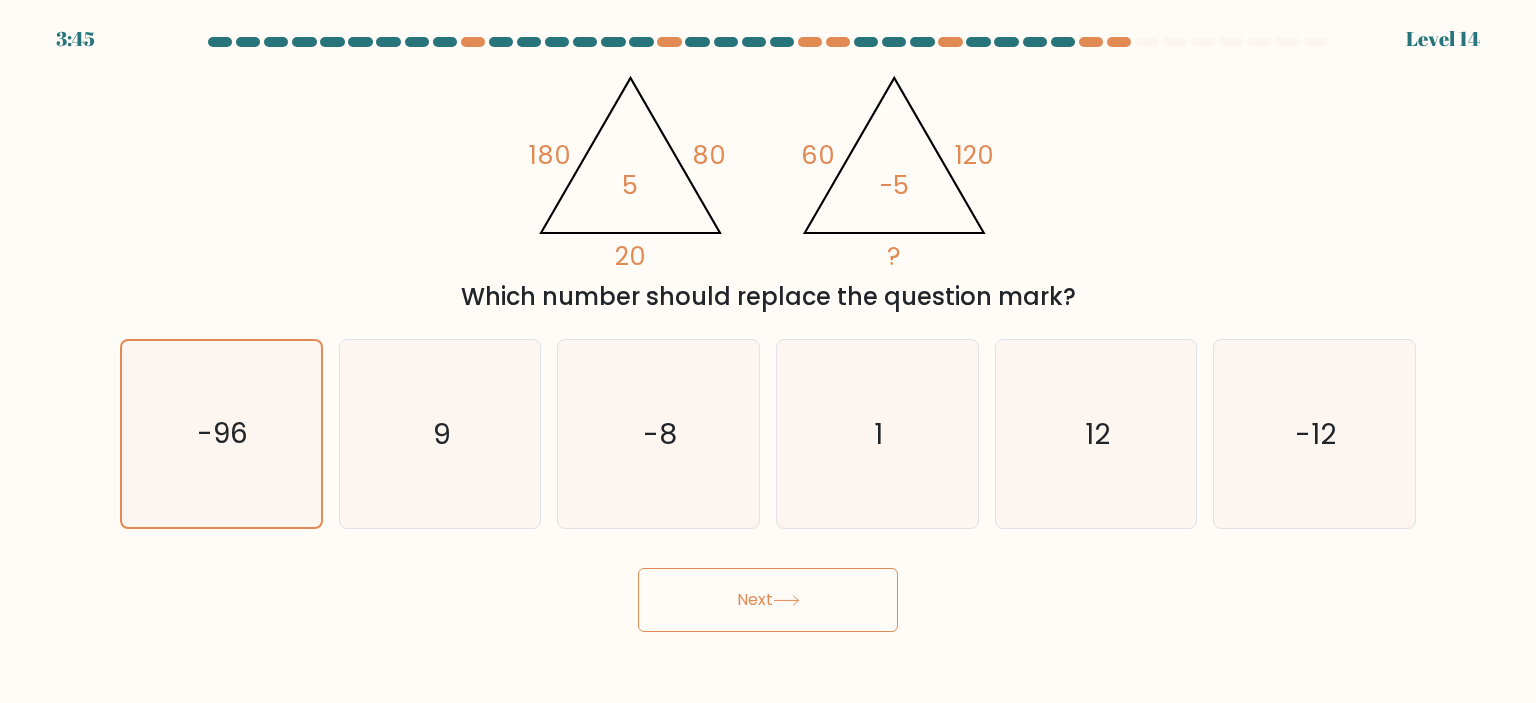 click on "Next" at bounding box center (768, 600) 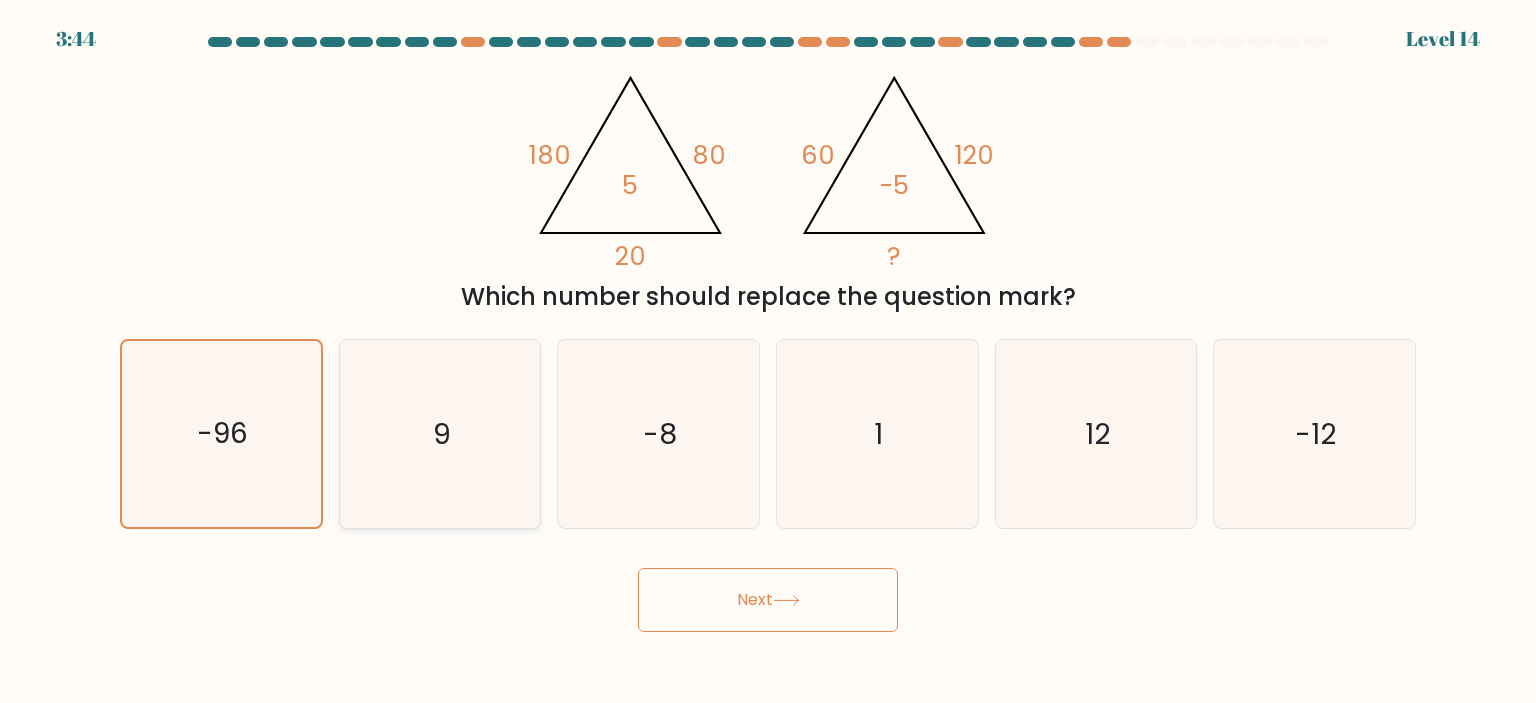 drag, startPoint x: 276, startPoint y: 426, endPoint x: 407, endPoint y: 431, distance: 131.09538 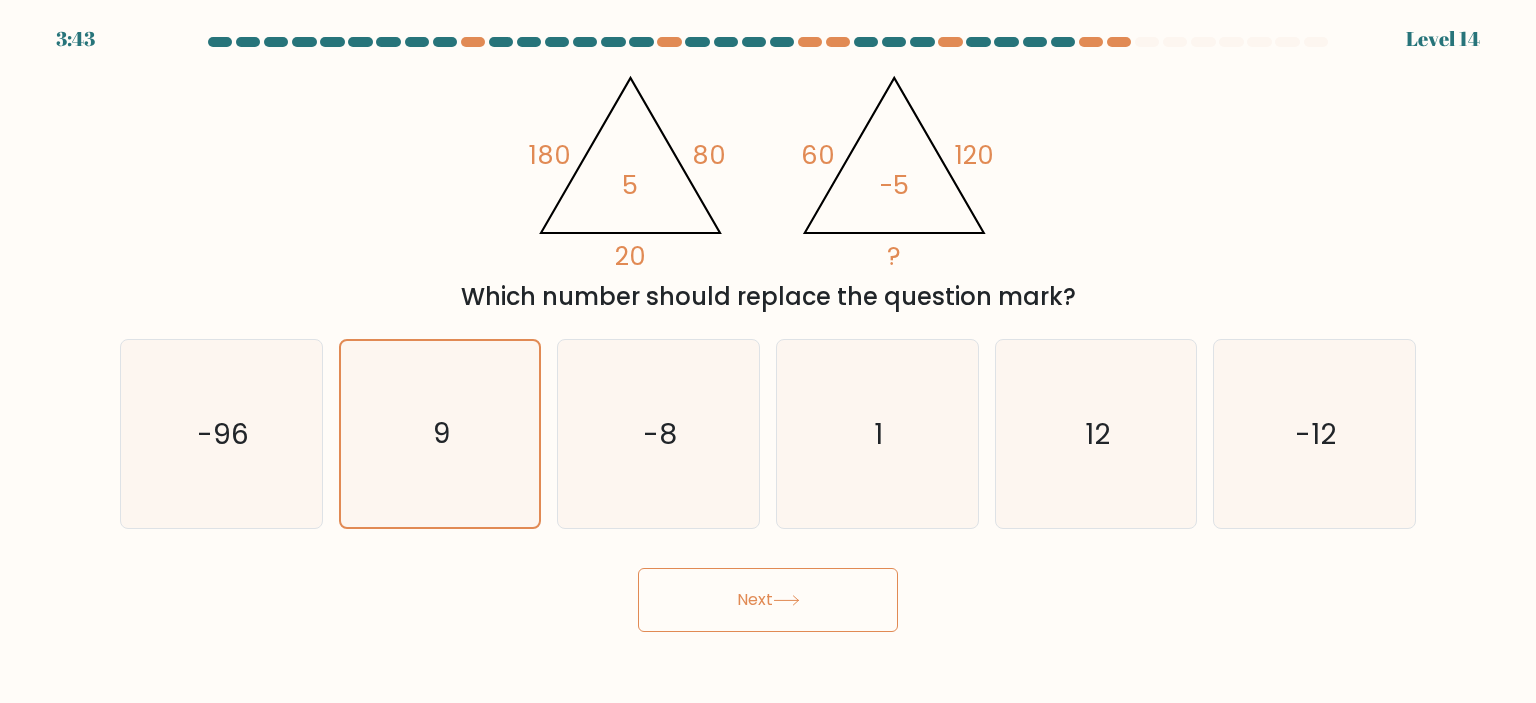 click on "Next" at bounding box center [768, 600] 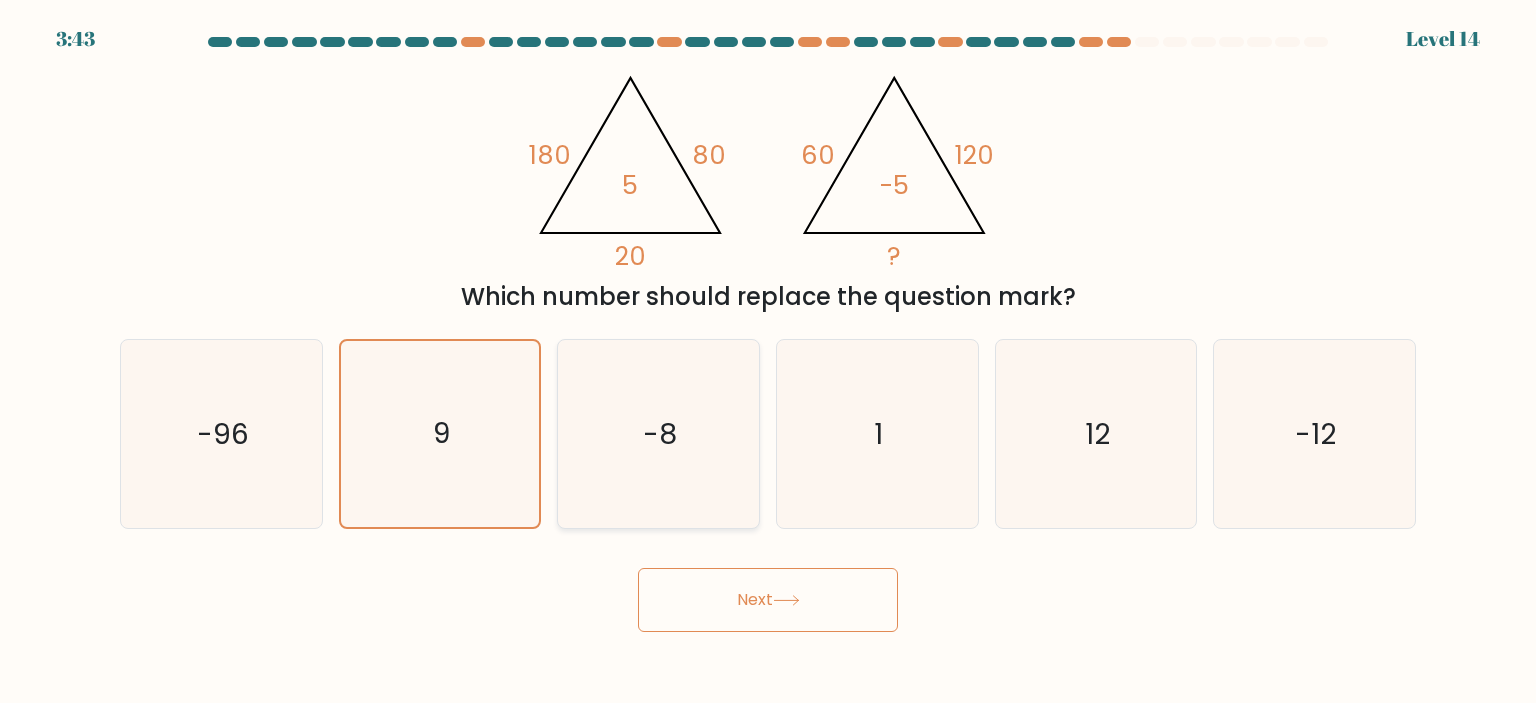 click on "-8" 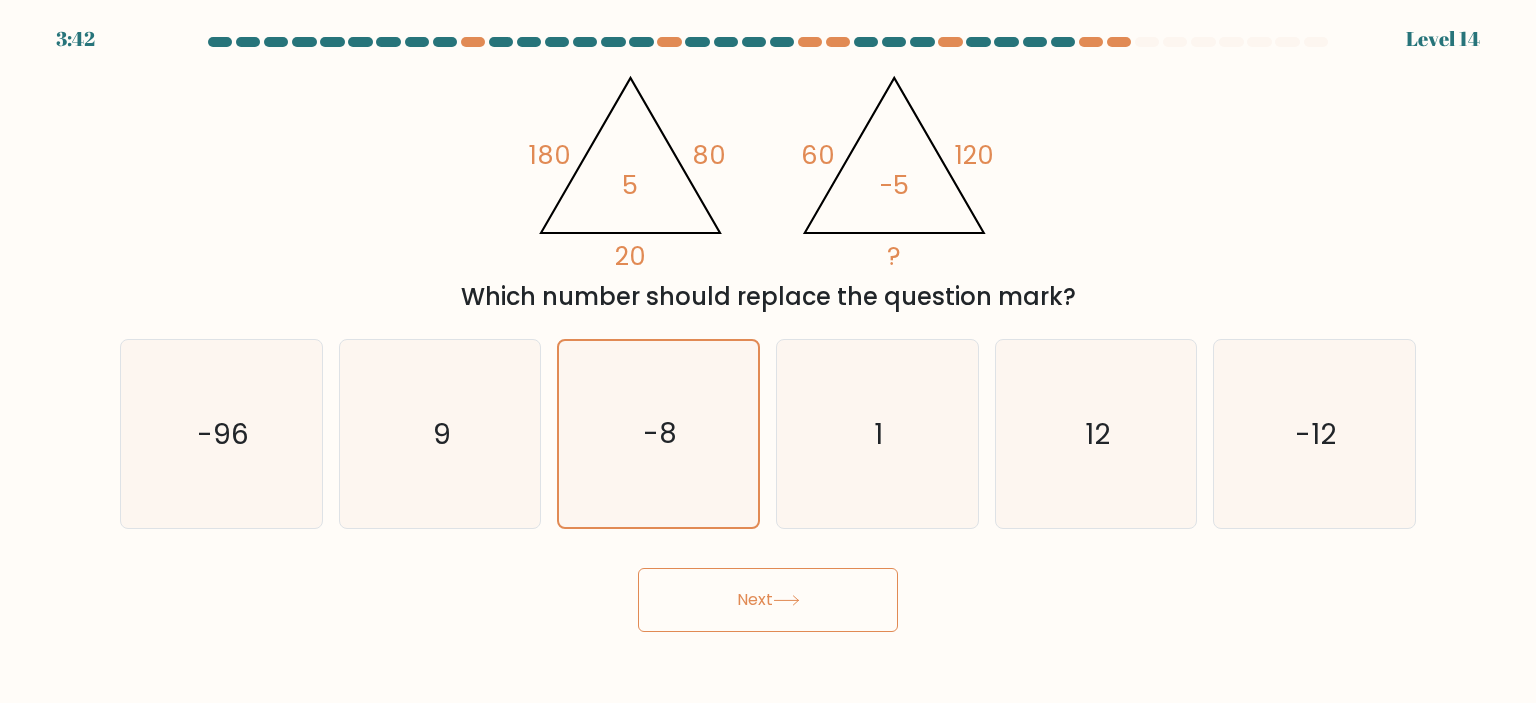 click on "Next" at bounding box center (768, 600) 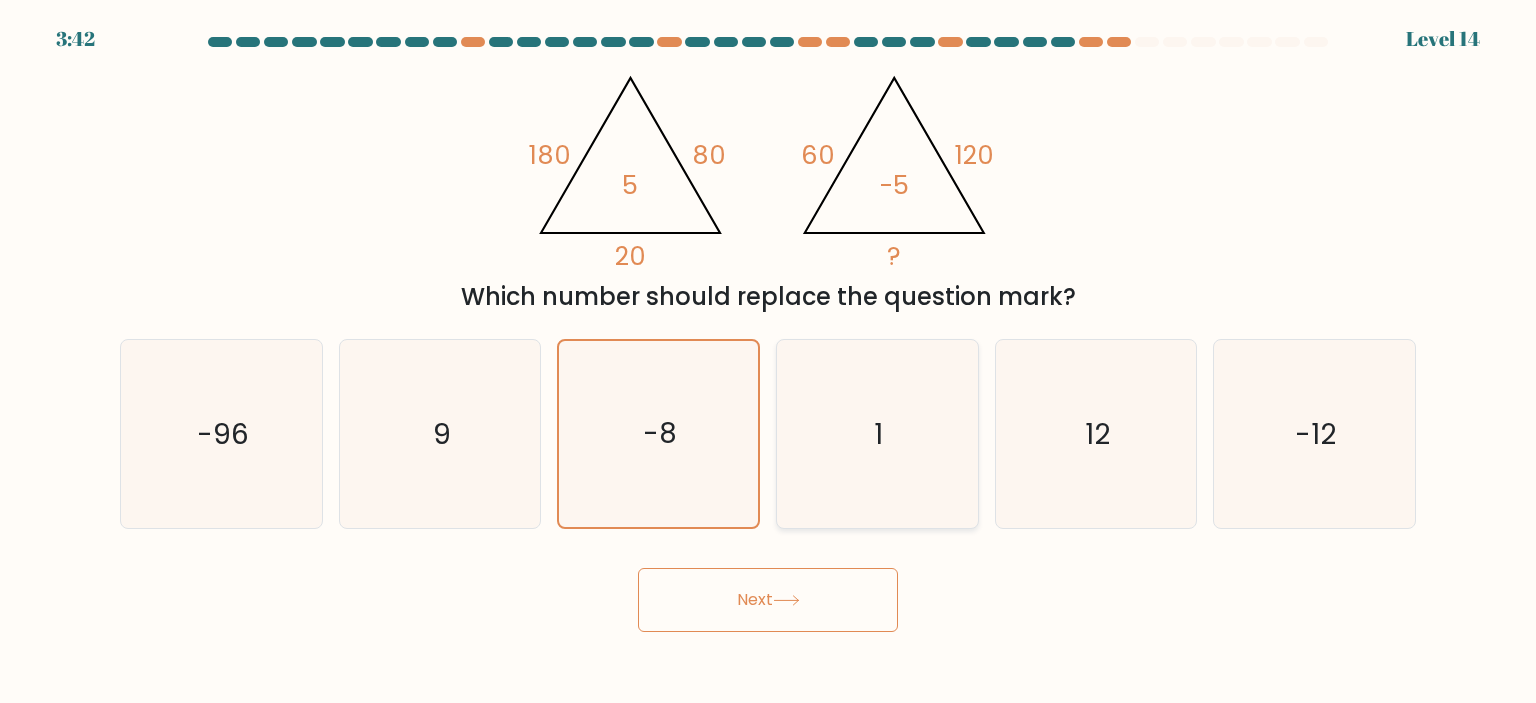 click on "1" 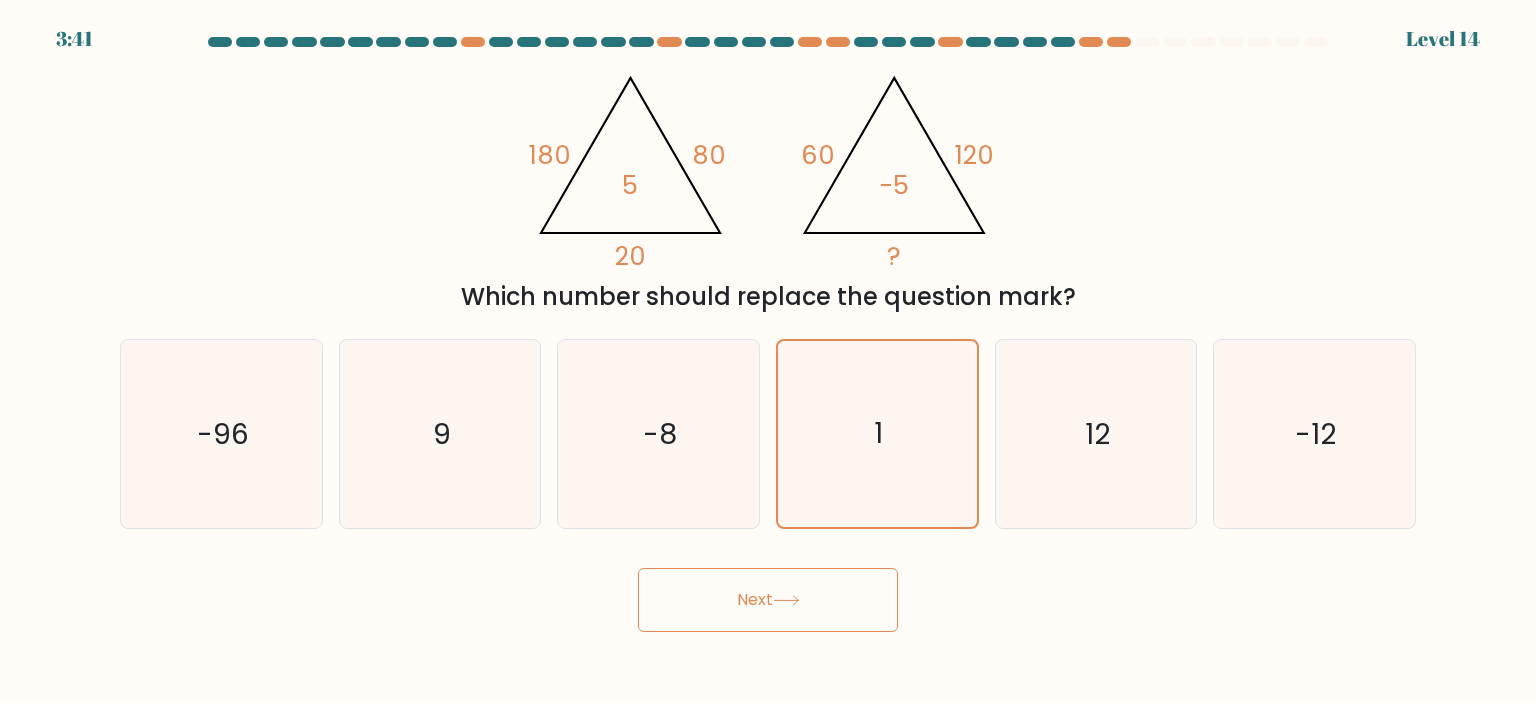 click on "Next" at bounding box center [768, 600] 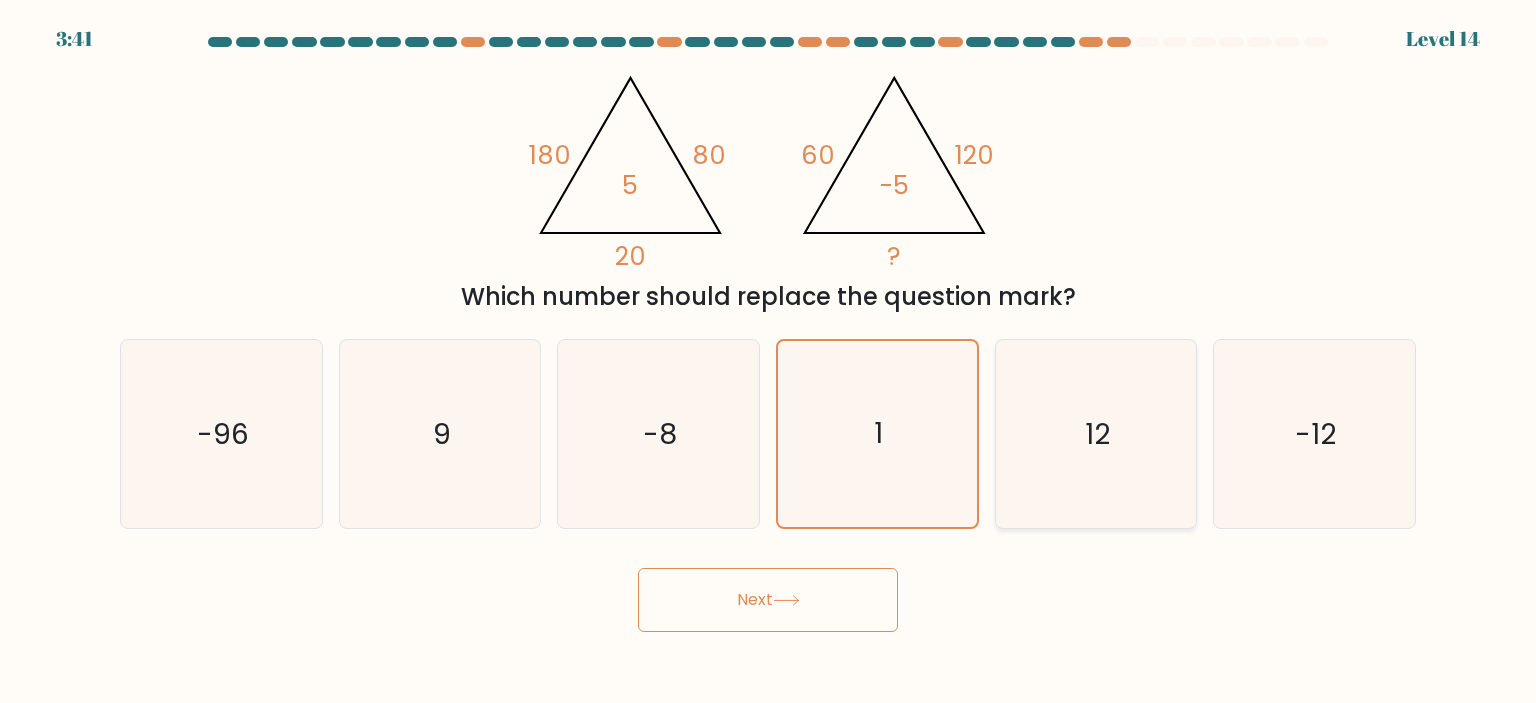 drag, startPoint x: 1076, startPoint y: 424, endPoint x: 1056, endPoint y: 442, distance: 26.907248 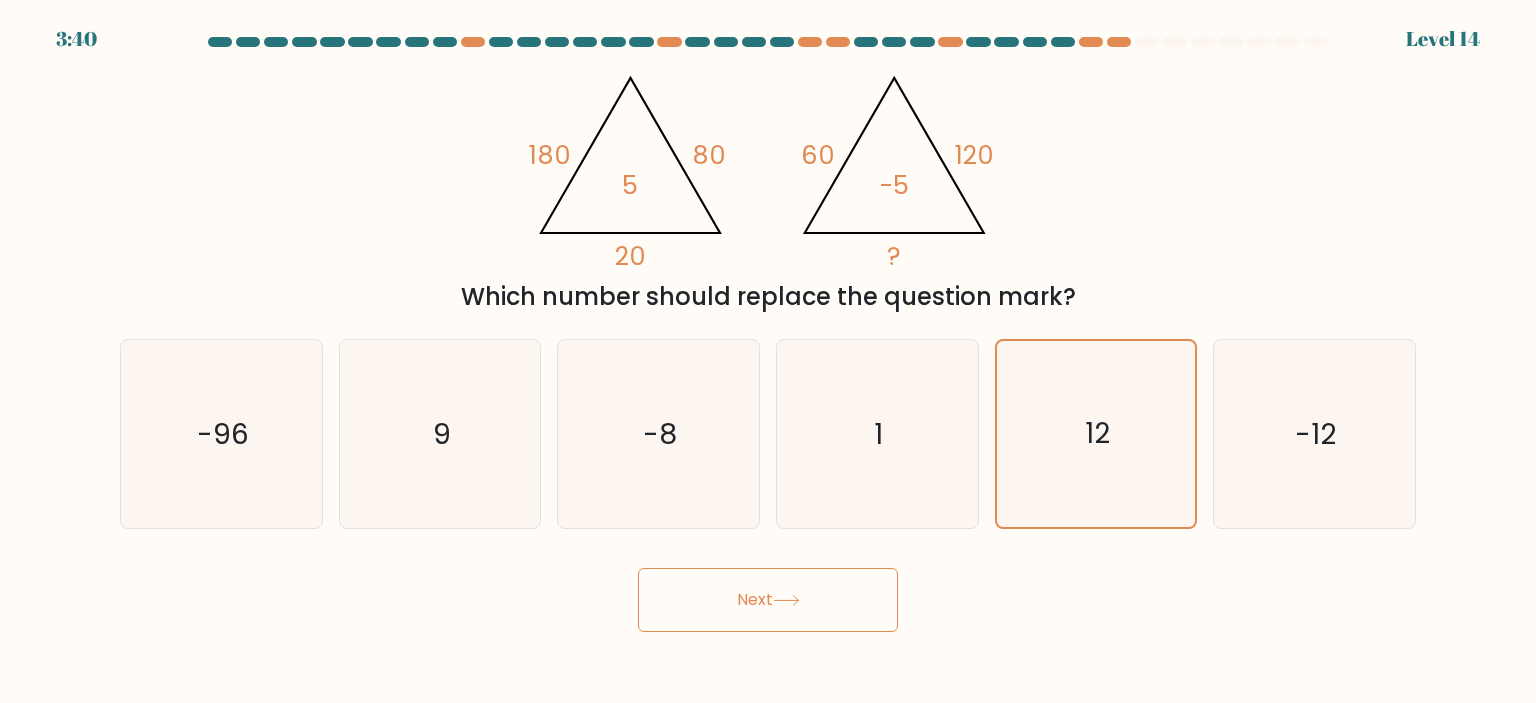 click on "Next" at bounding box center (768, 600) 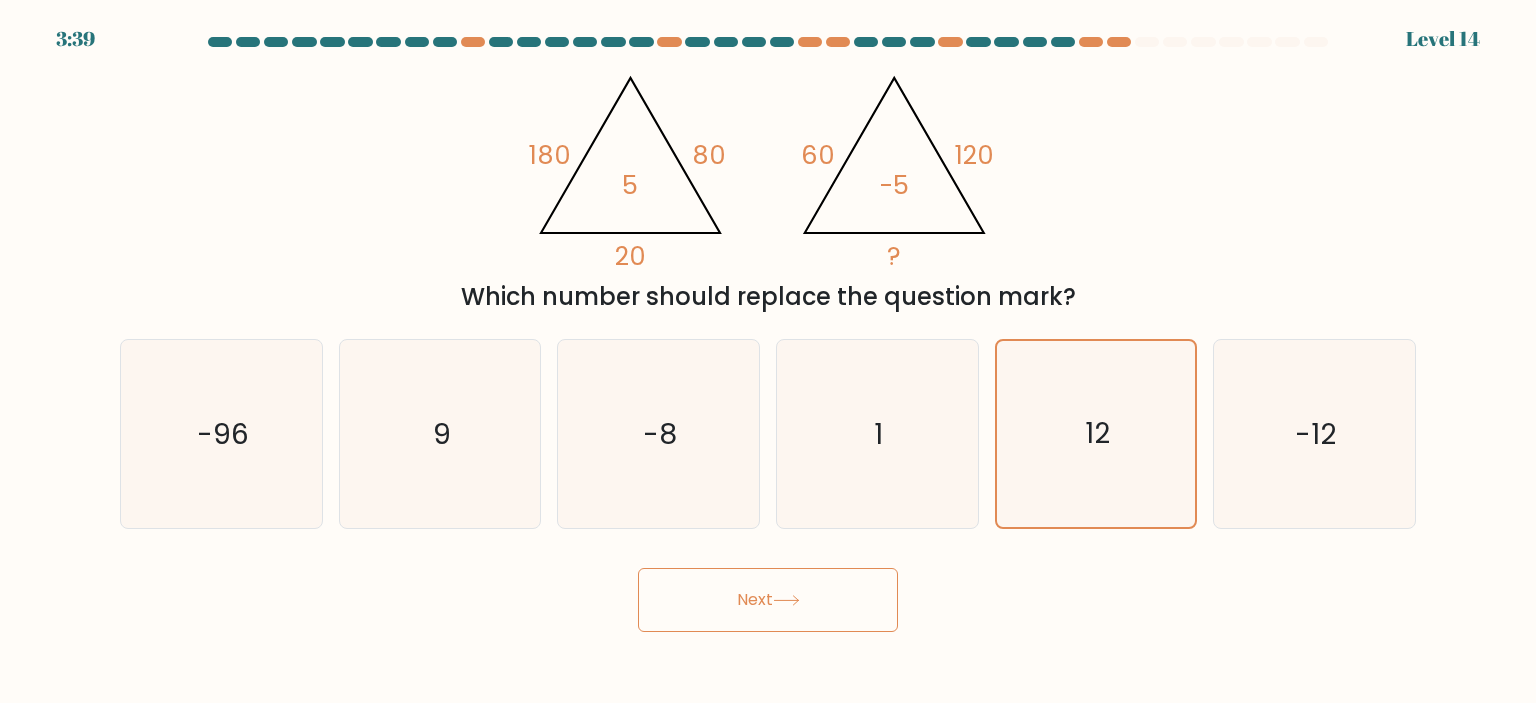 drag, startPoint x: 1379, startPoint y: 450, endPoint x: 736, endPoint y: 582, distance: 656.4092 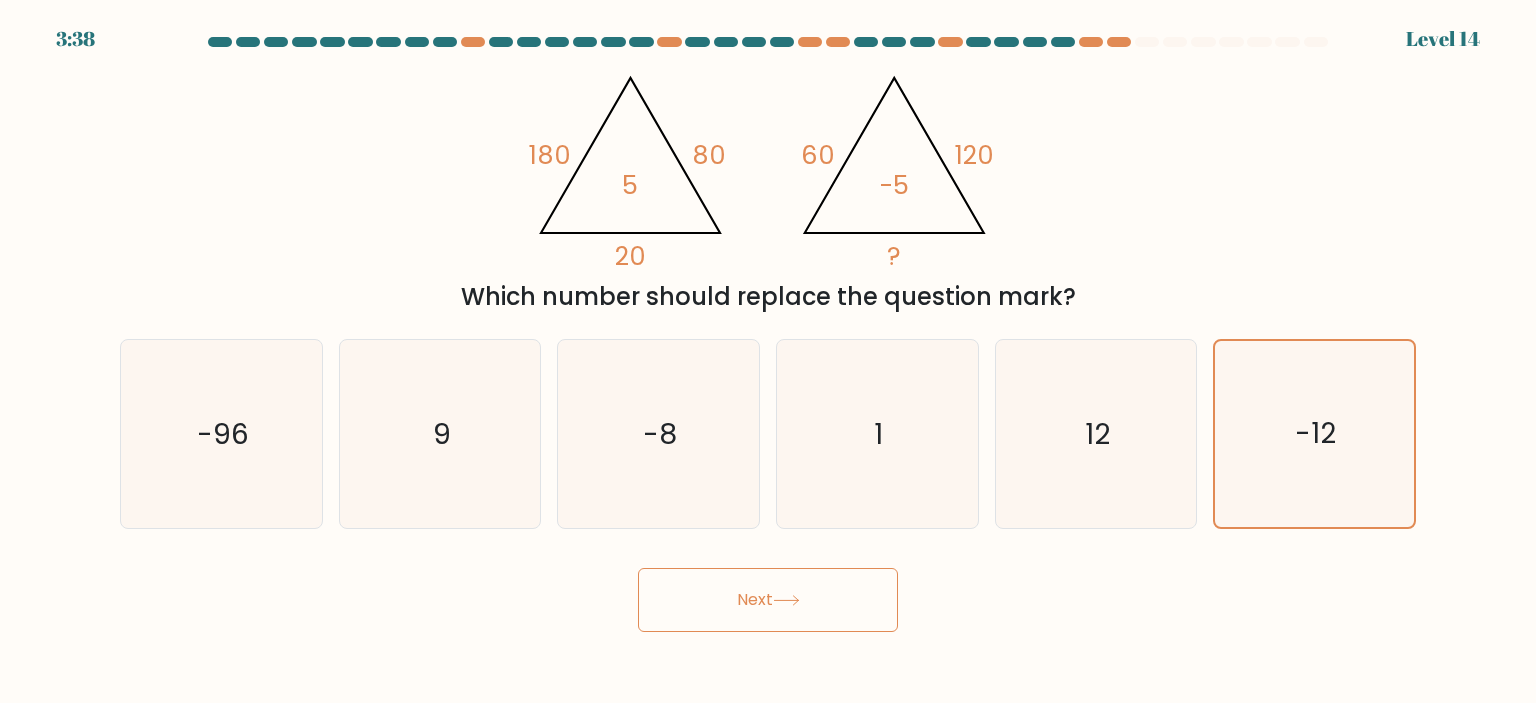click on "Next" at bounding box center (768, 600) 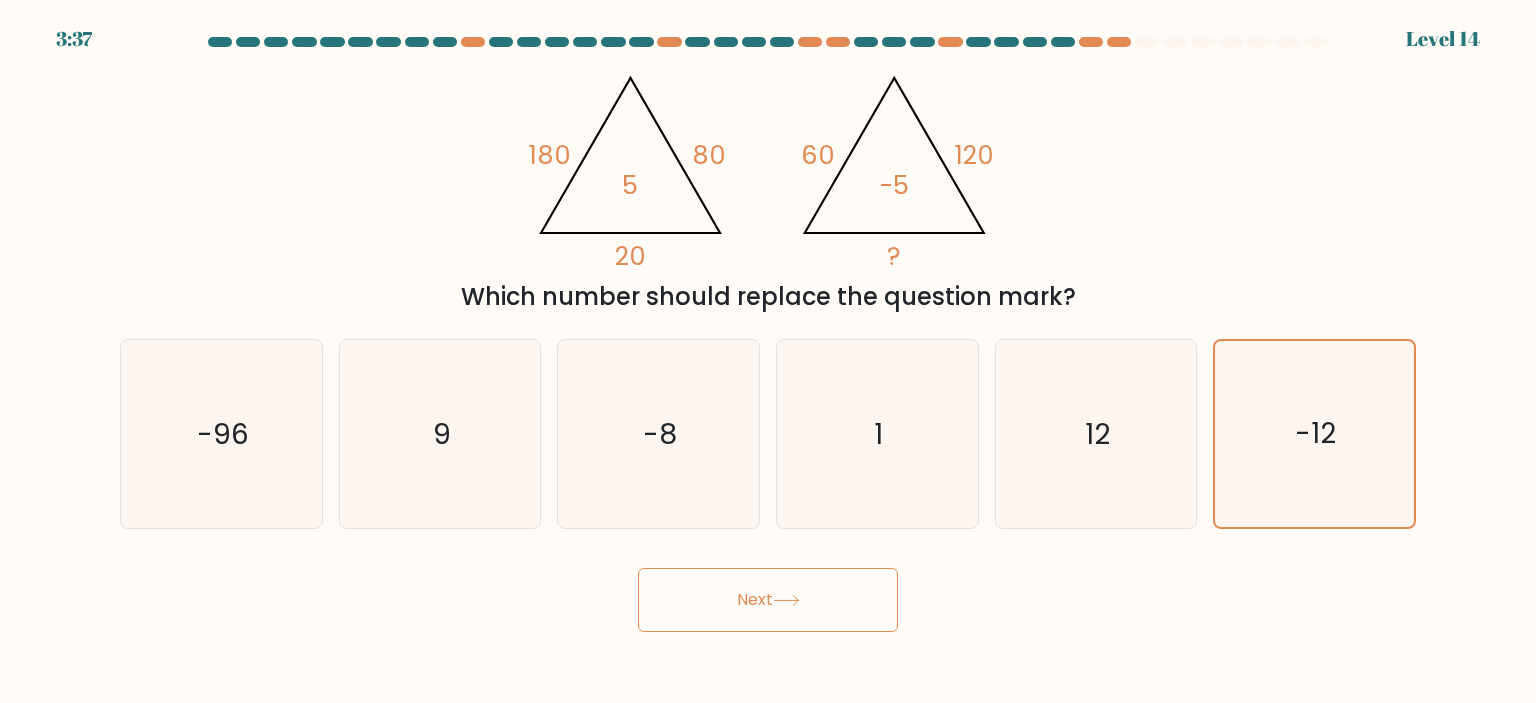 click on "120" 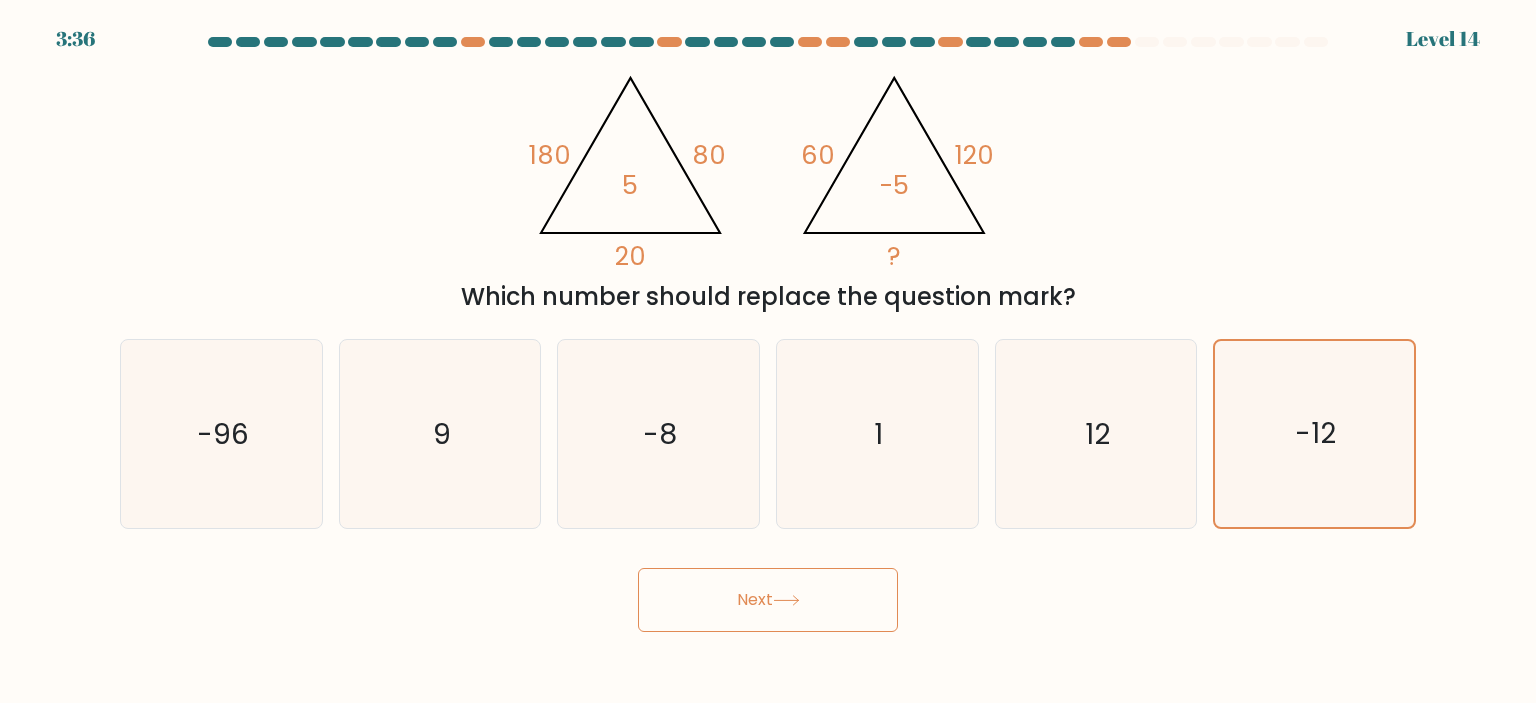 click on "3:36" at bounding box center (75, 39) 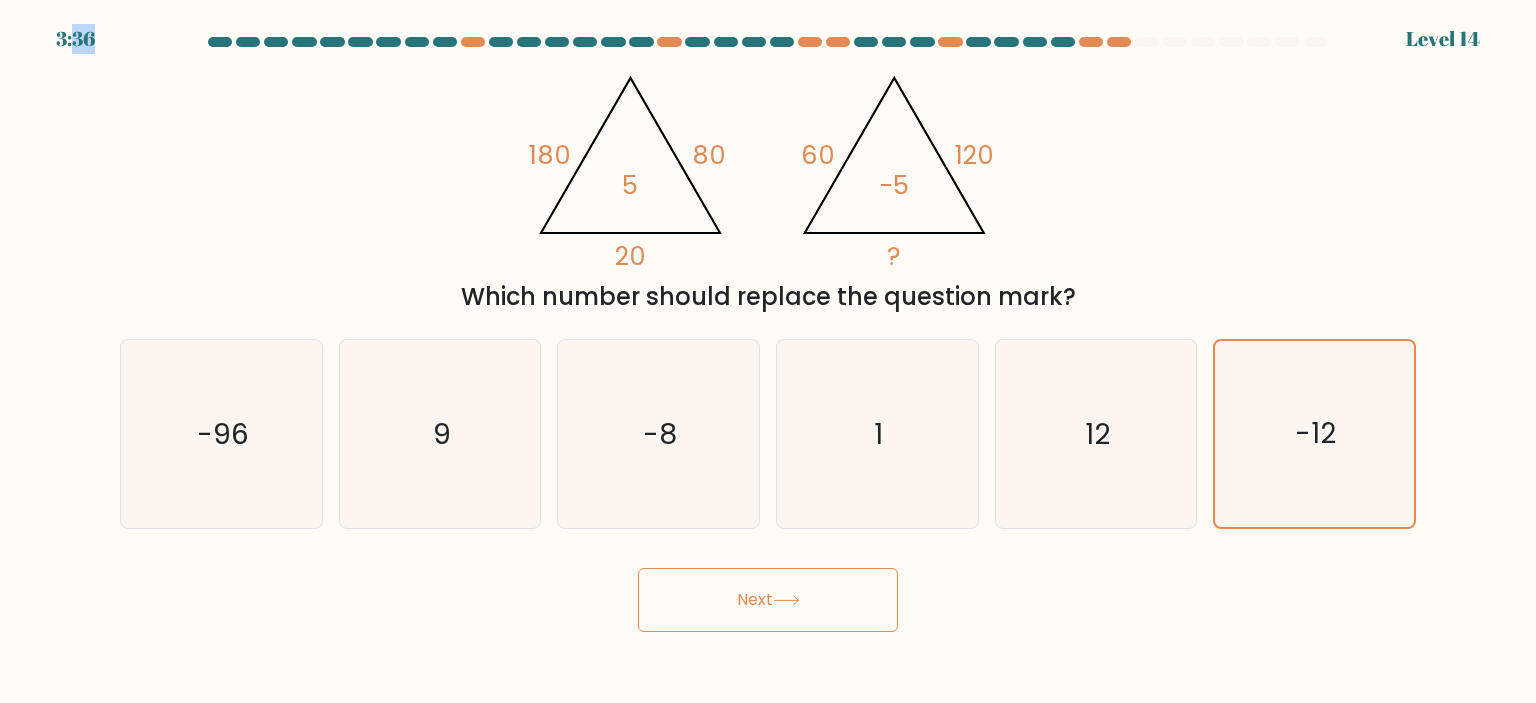 click on "3:36" at bounding box center [75, 39] 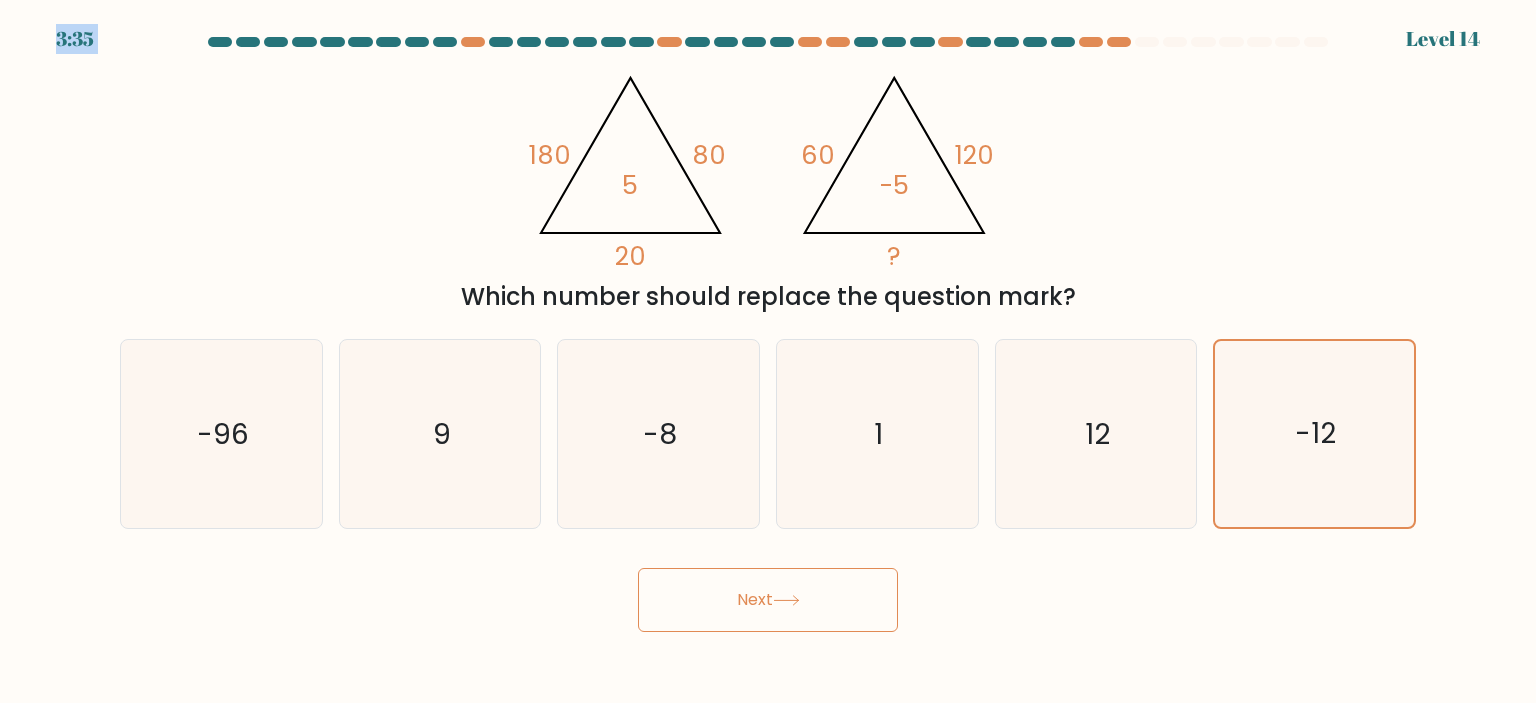 click on "3:35" at bounding box center [75, 39] 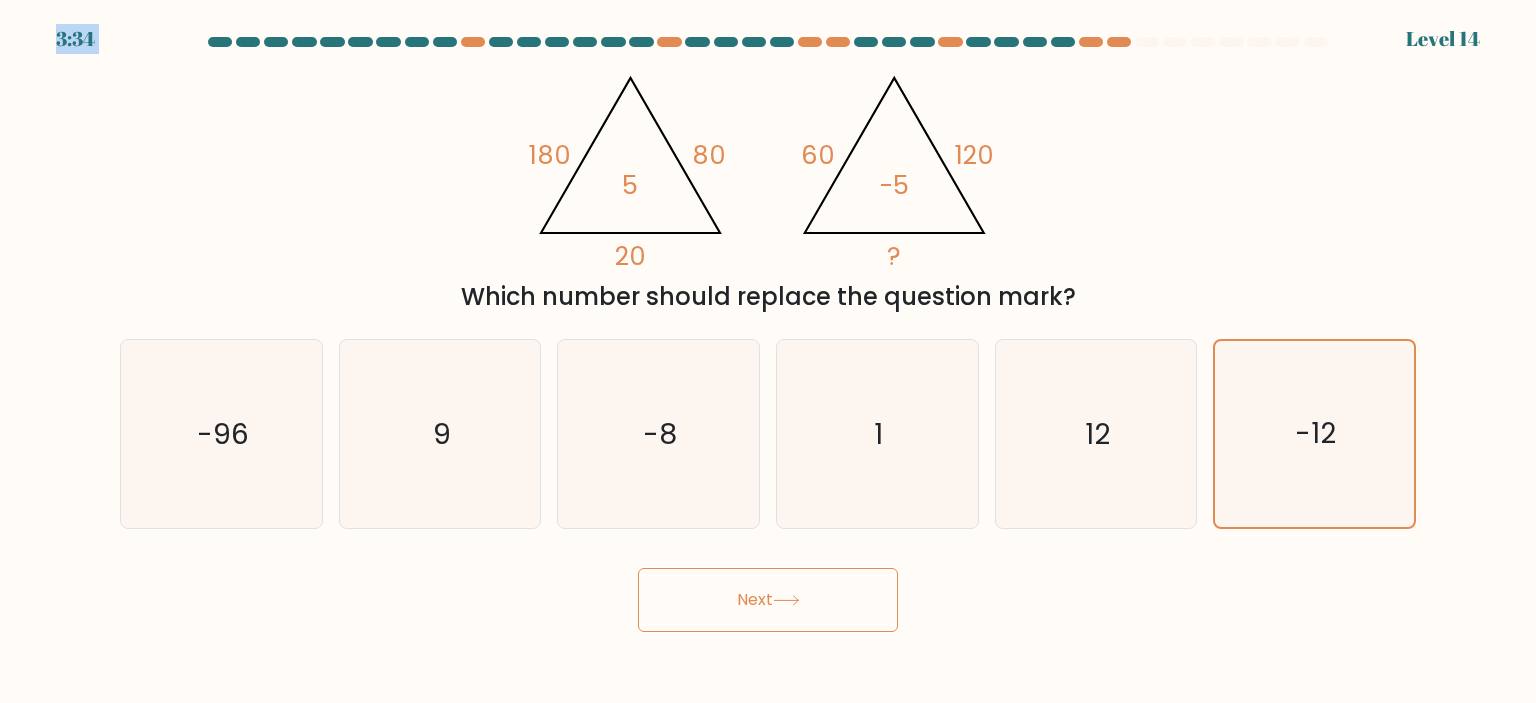 click on "3:34" at bounding box center [75, 39] 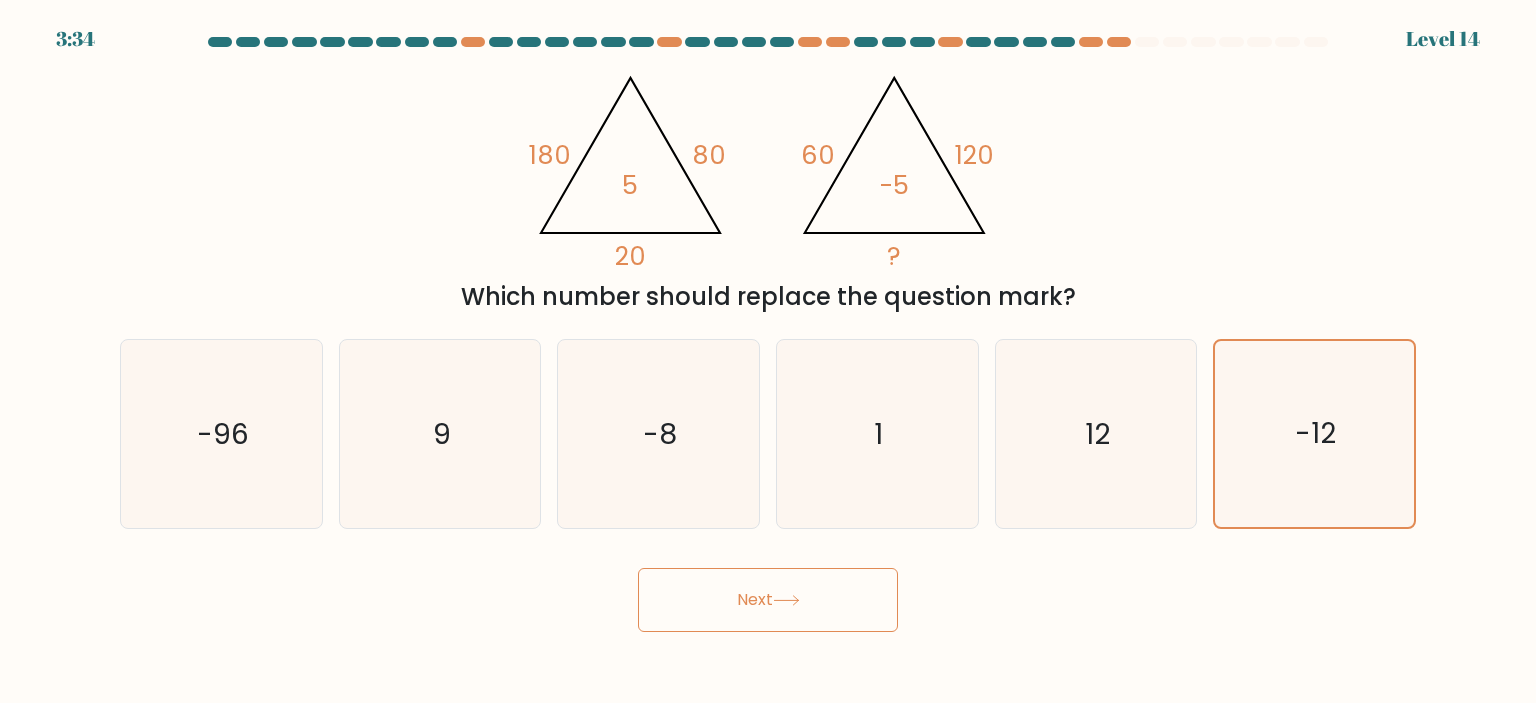 click at bounding box center (768, 46) 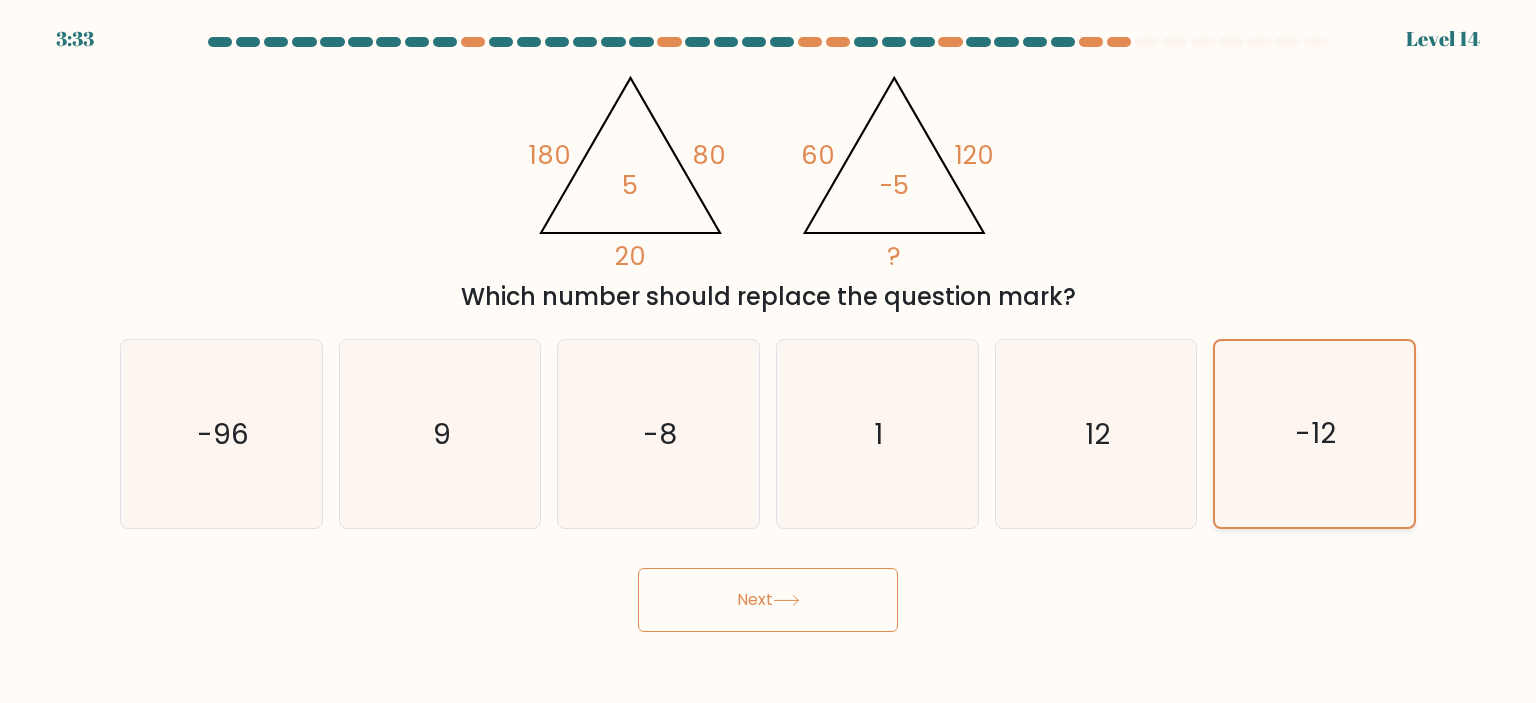 click on "-12" 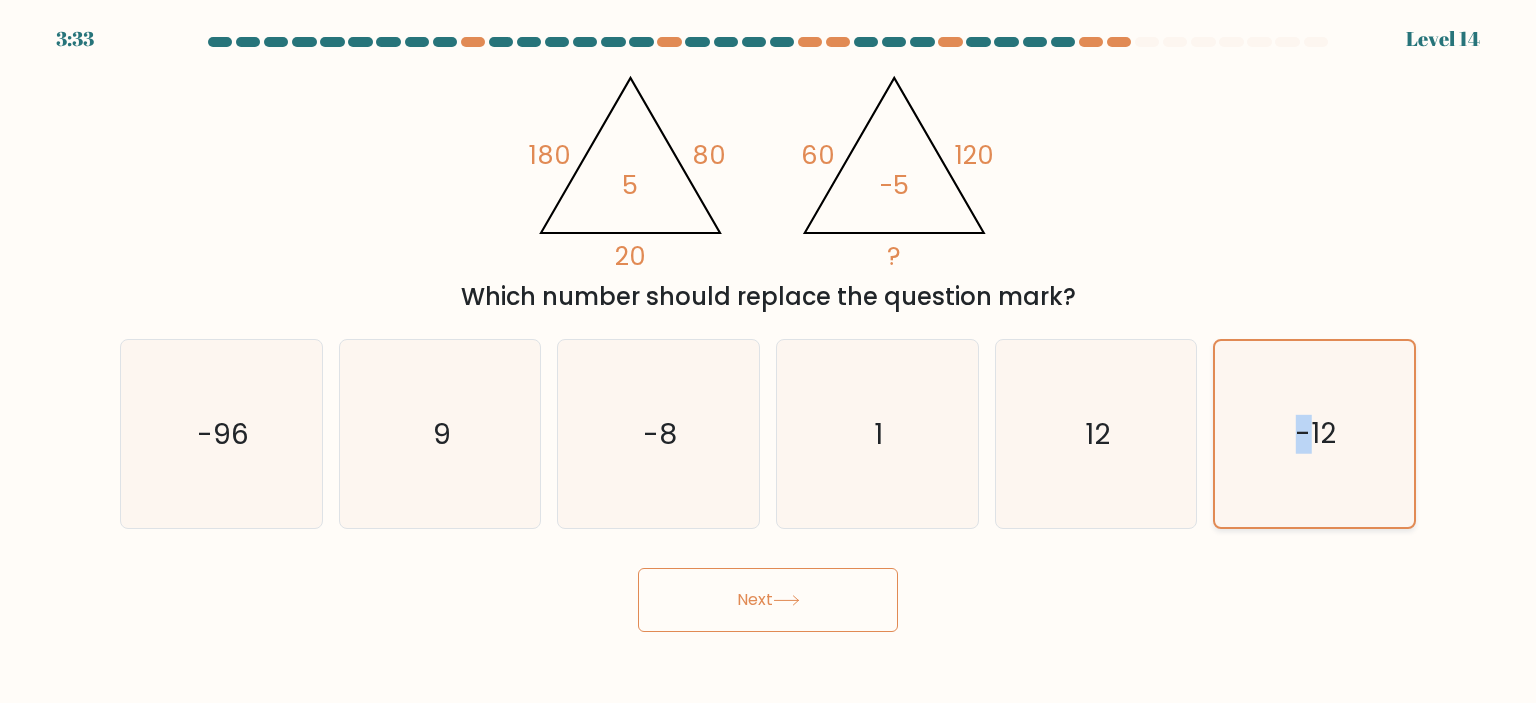 click on "-12" 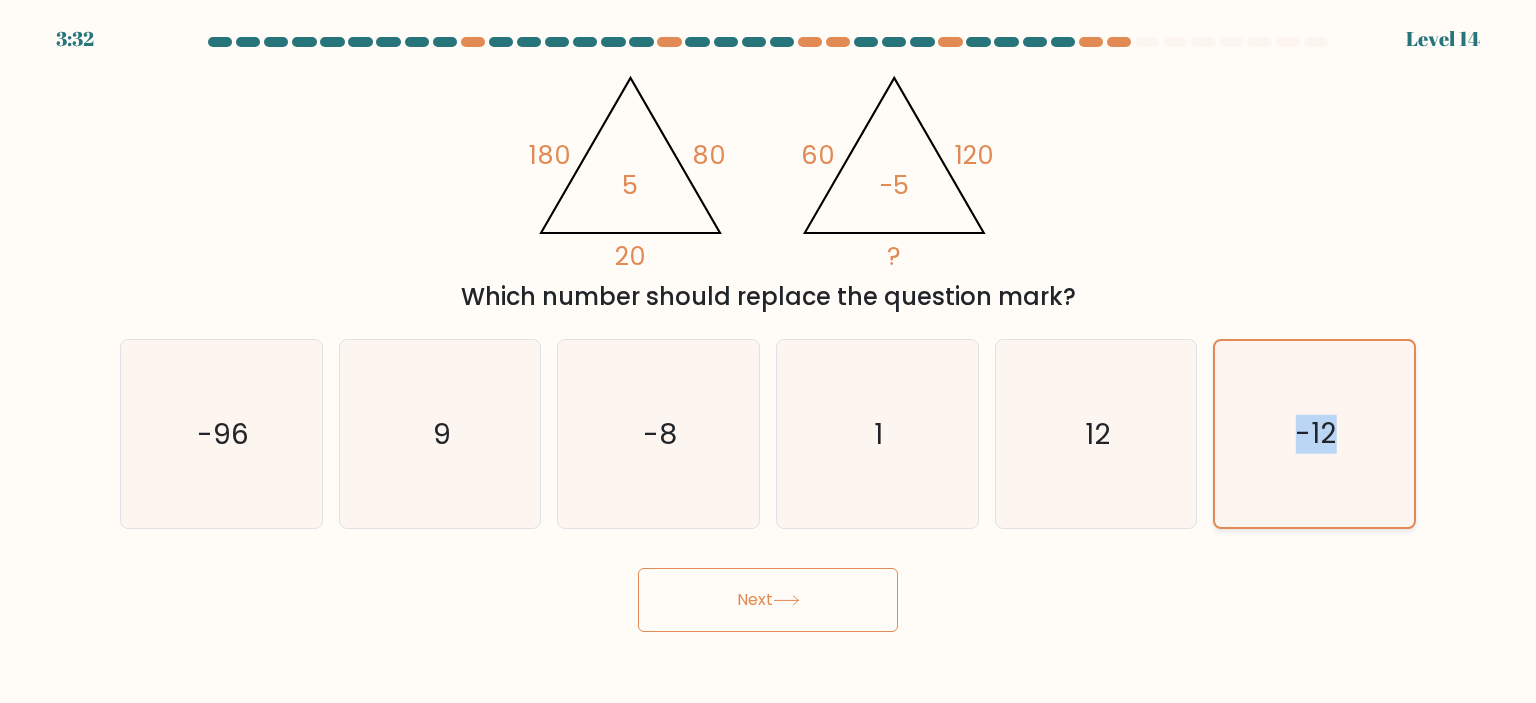 click on "-12" 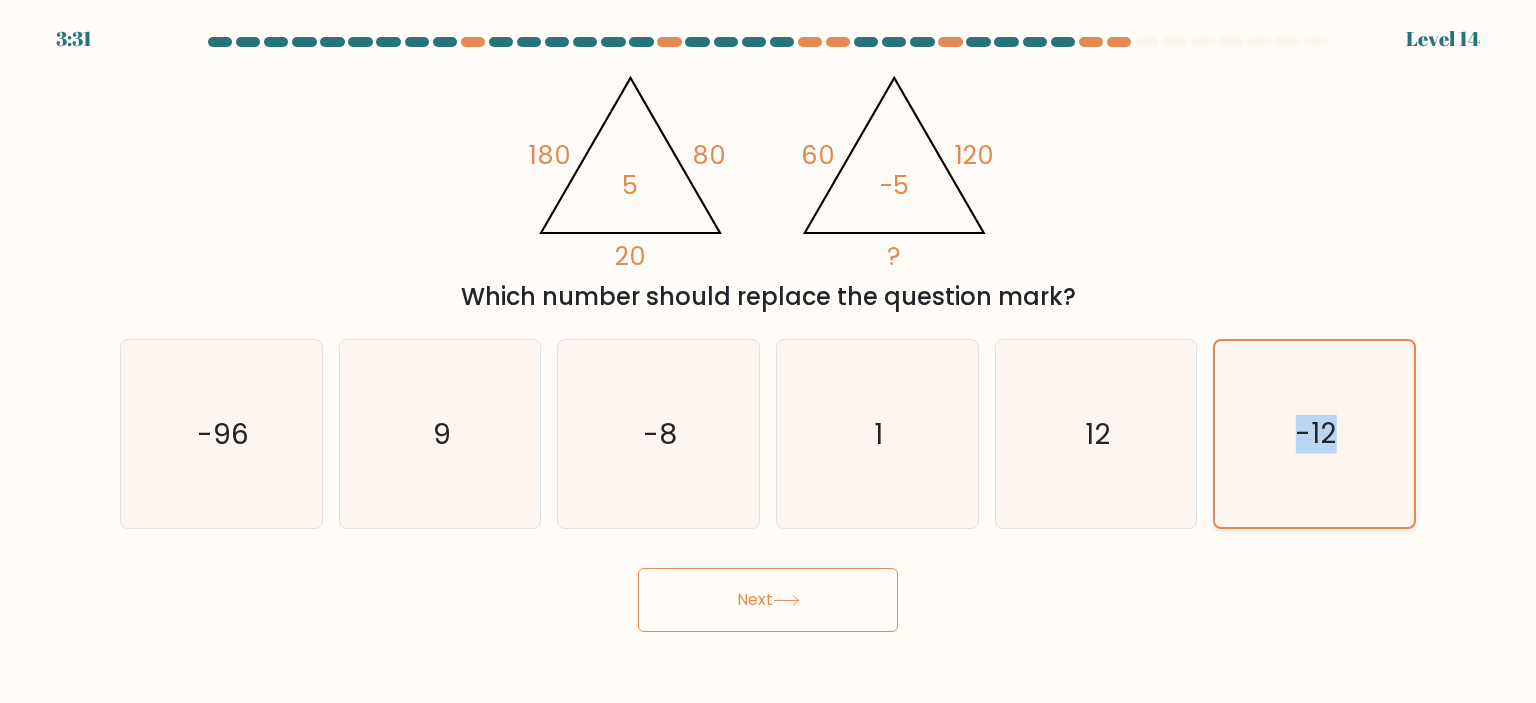 click on "-12" 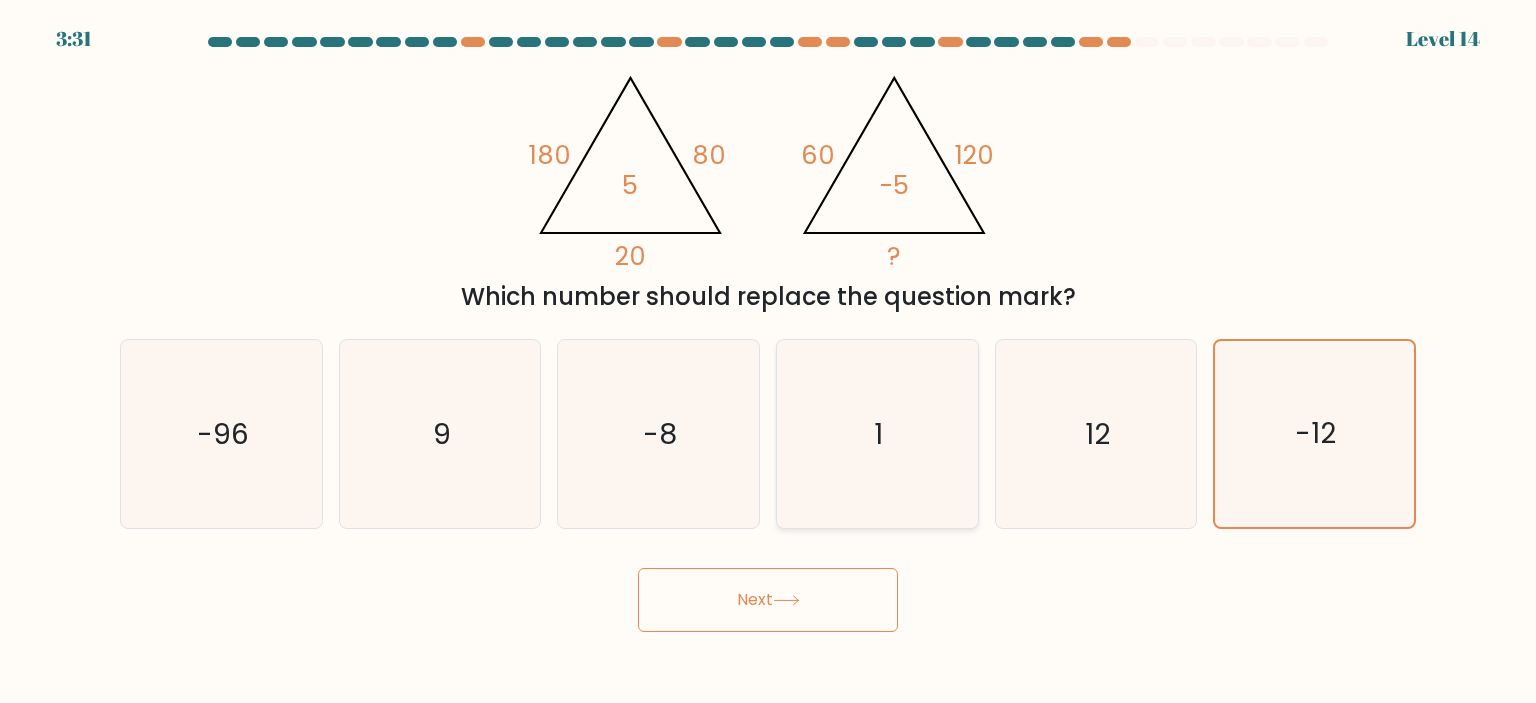 click on "1" 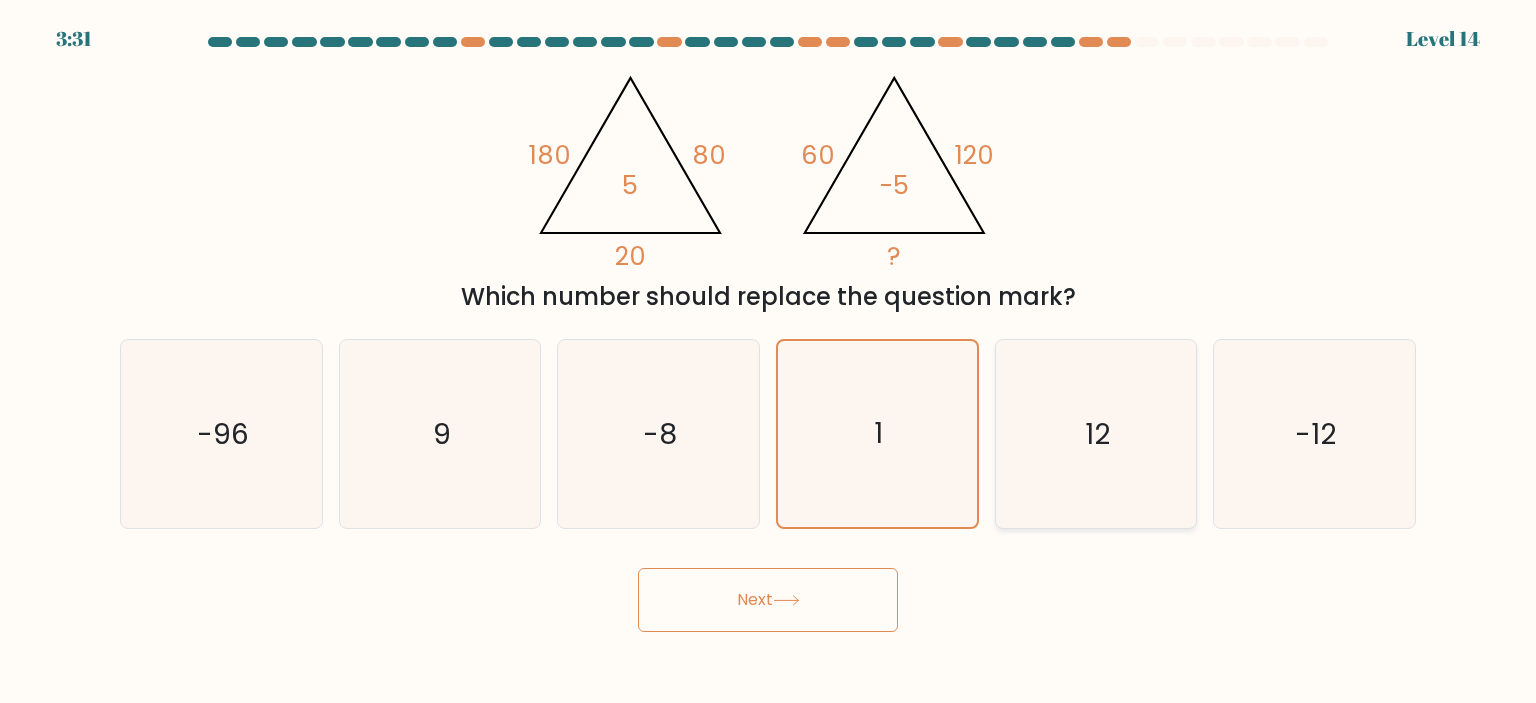click on "12" 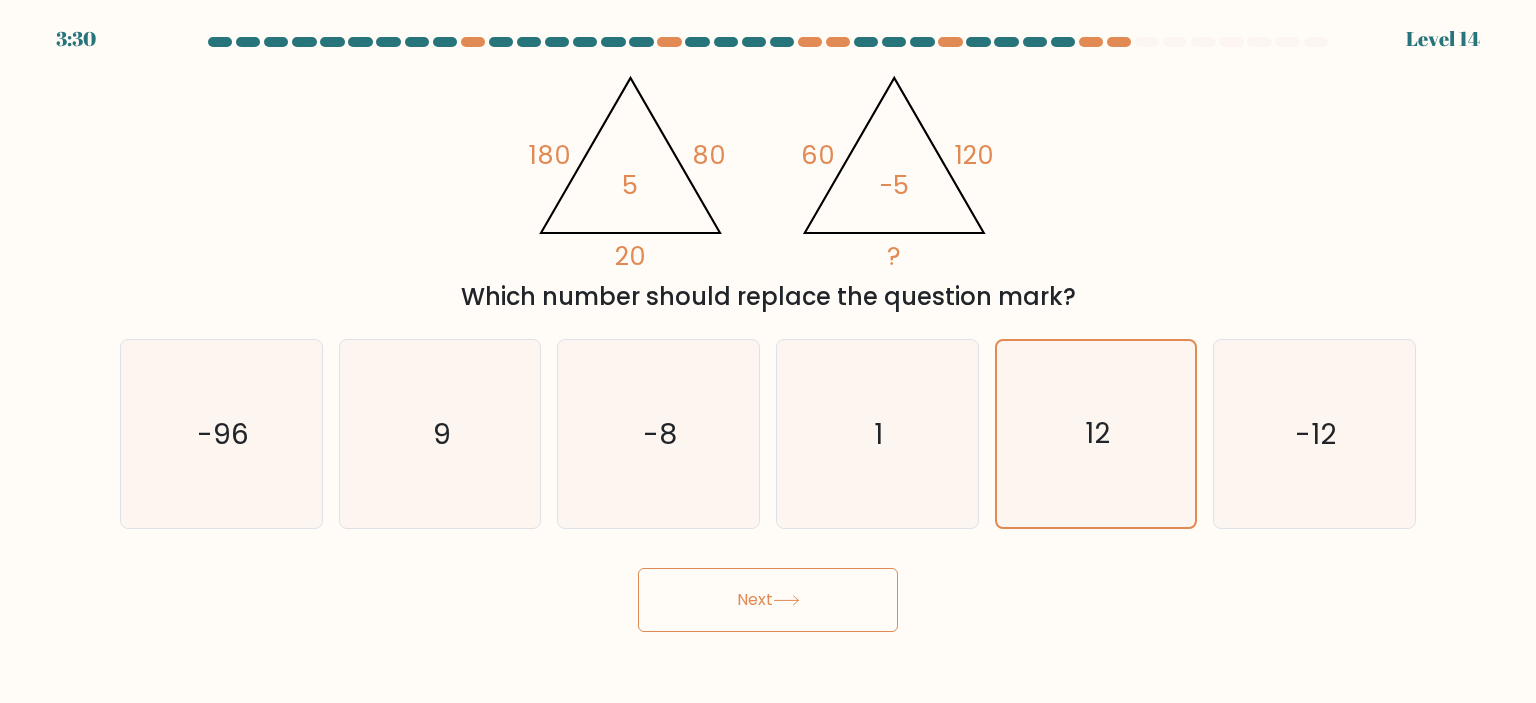 click 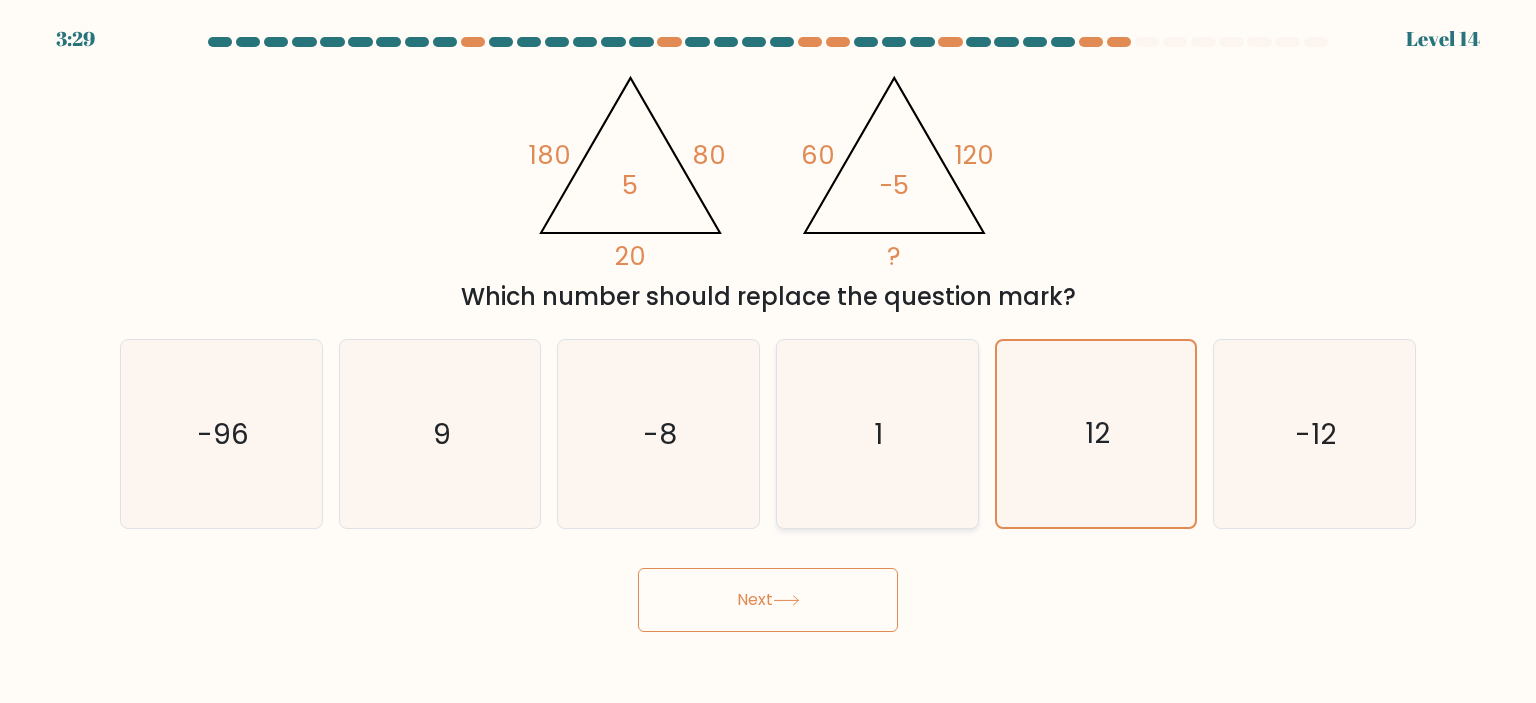 click on "1" at bounding box center (877, 434) 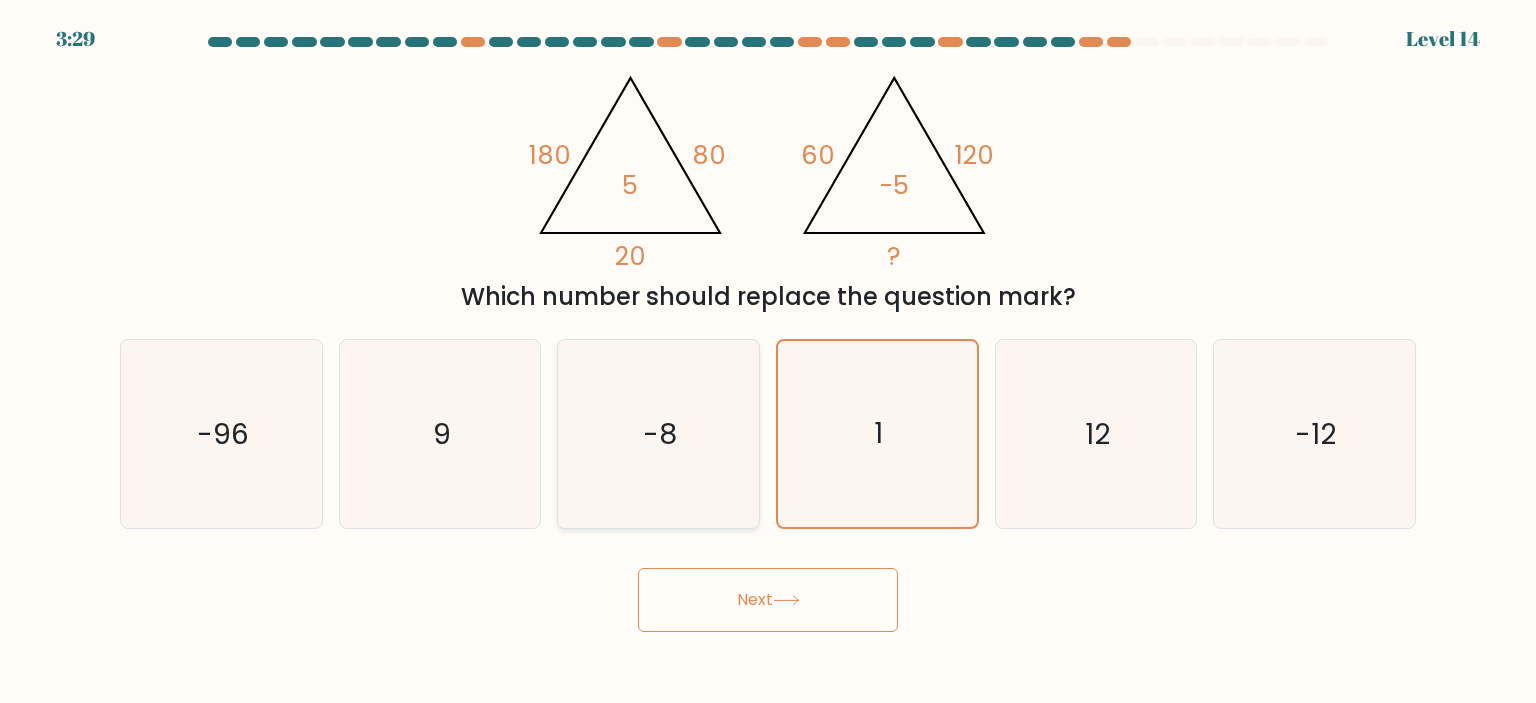drag, startPoint x: 702, startPoint y: 480, endPoint x: 673, endPoint y: 479, distance: 29.017237 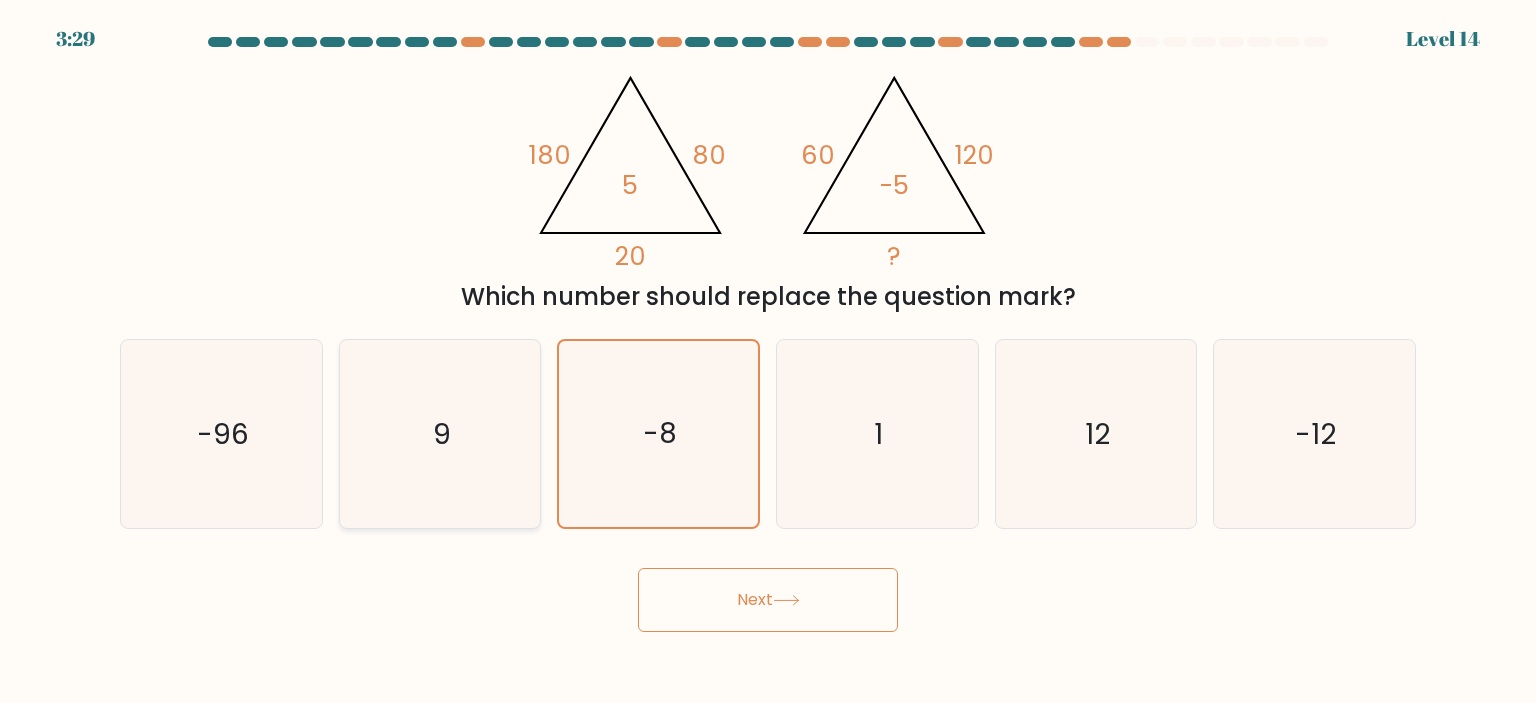 click on "9" 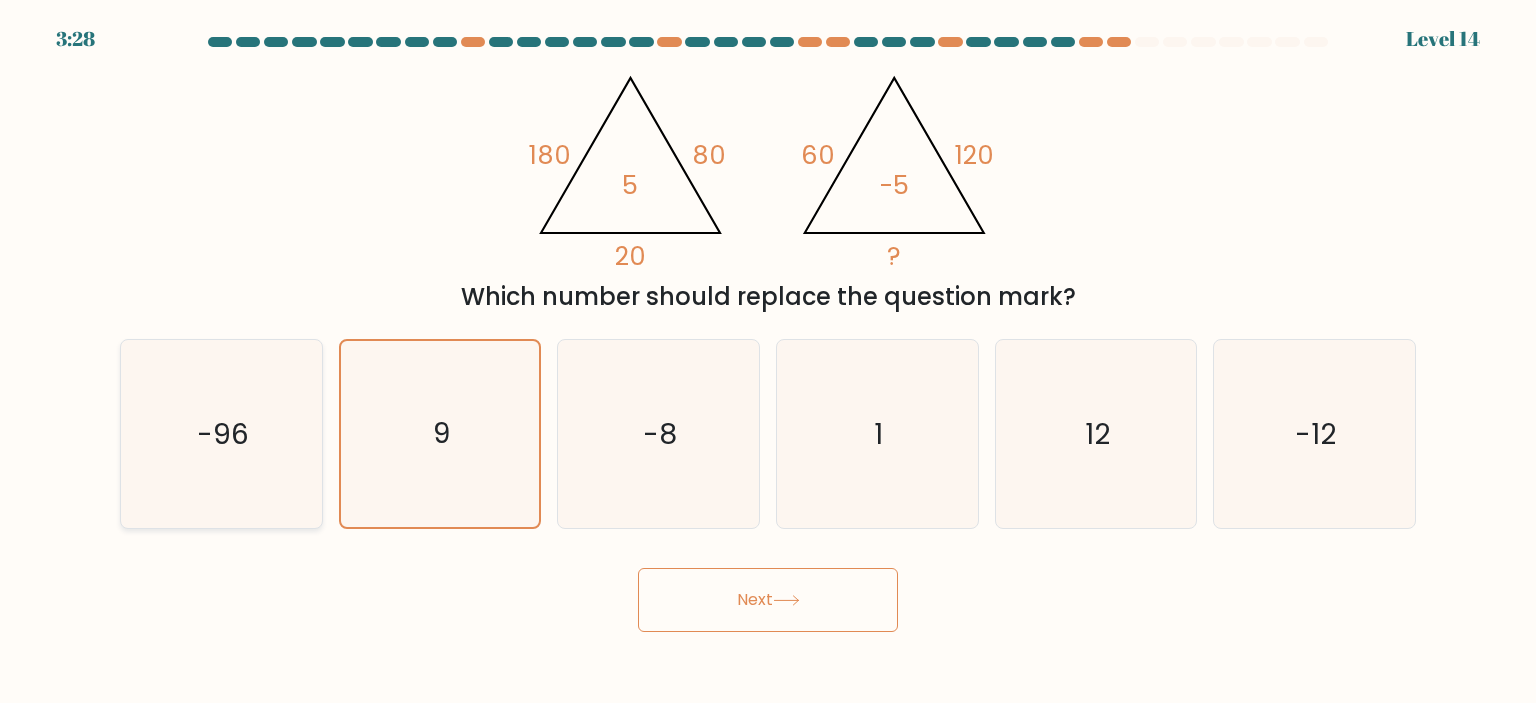 click on "-96" 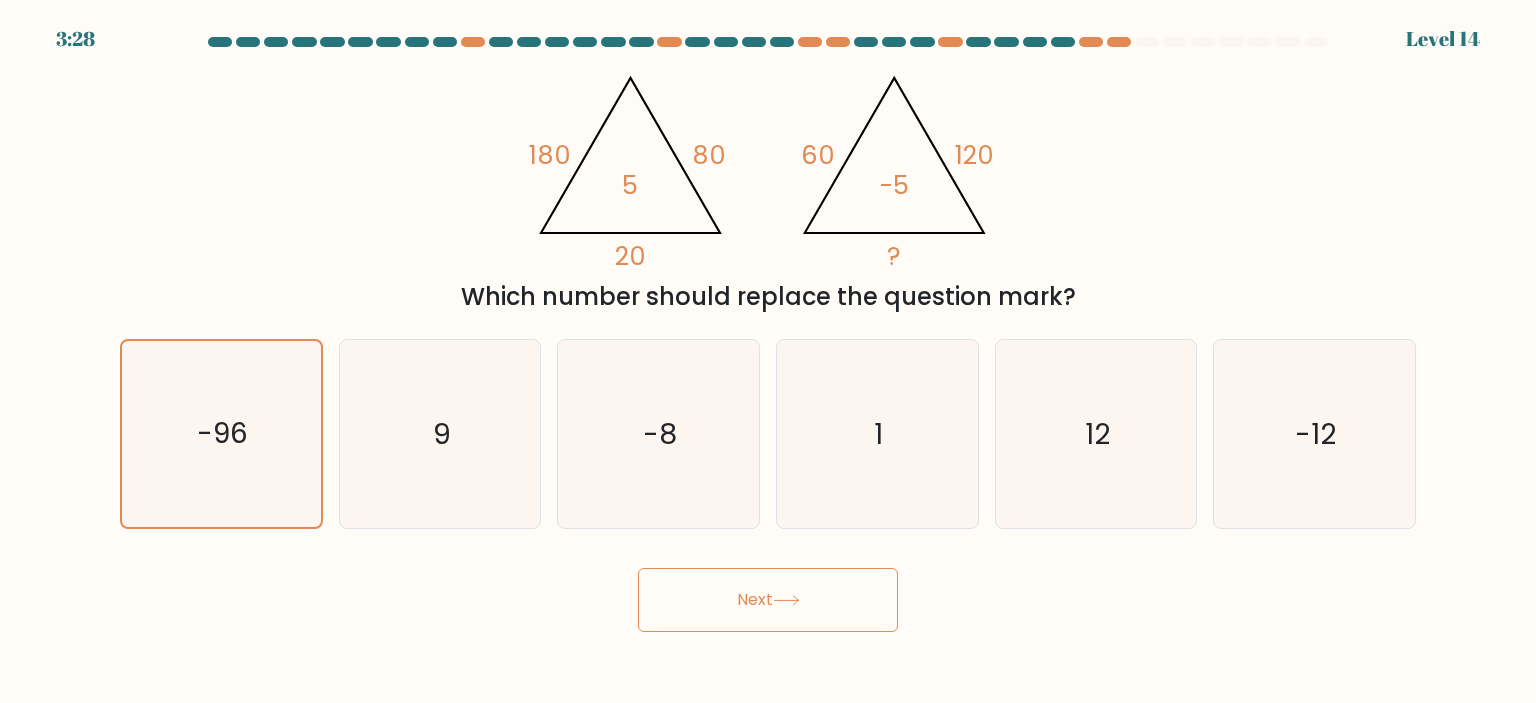 click on "Next" at bounding box center [768, 600] 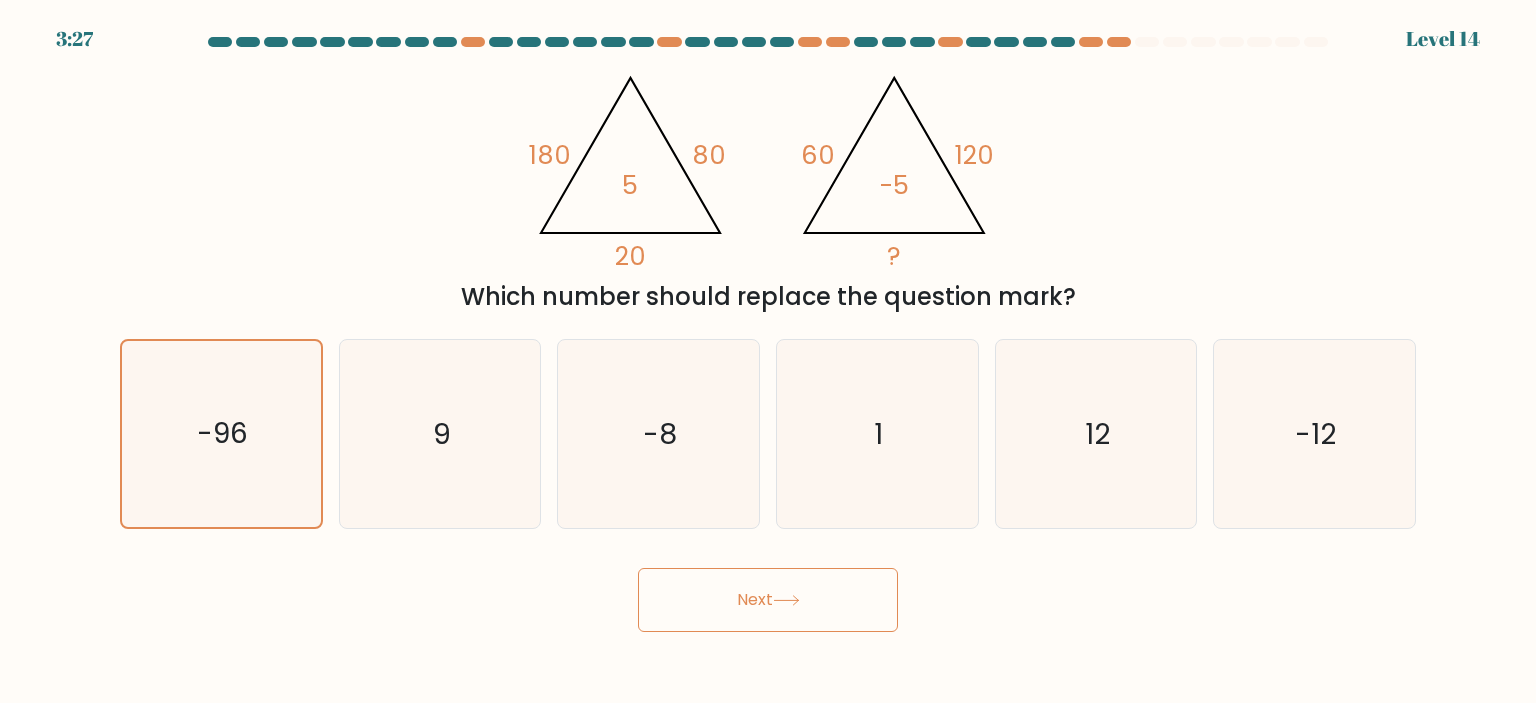 click on "Next" at bounding box center (768, 600) 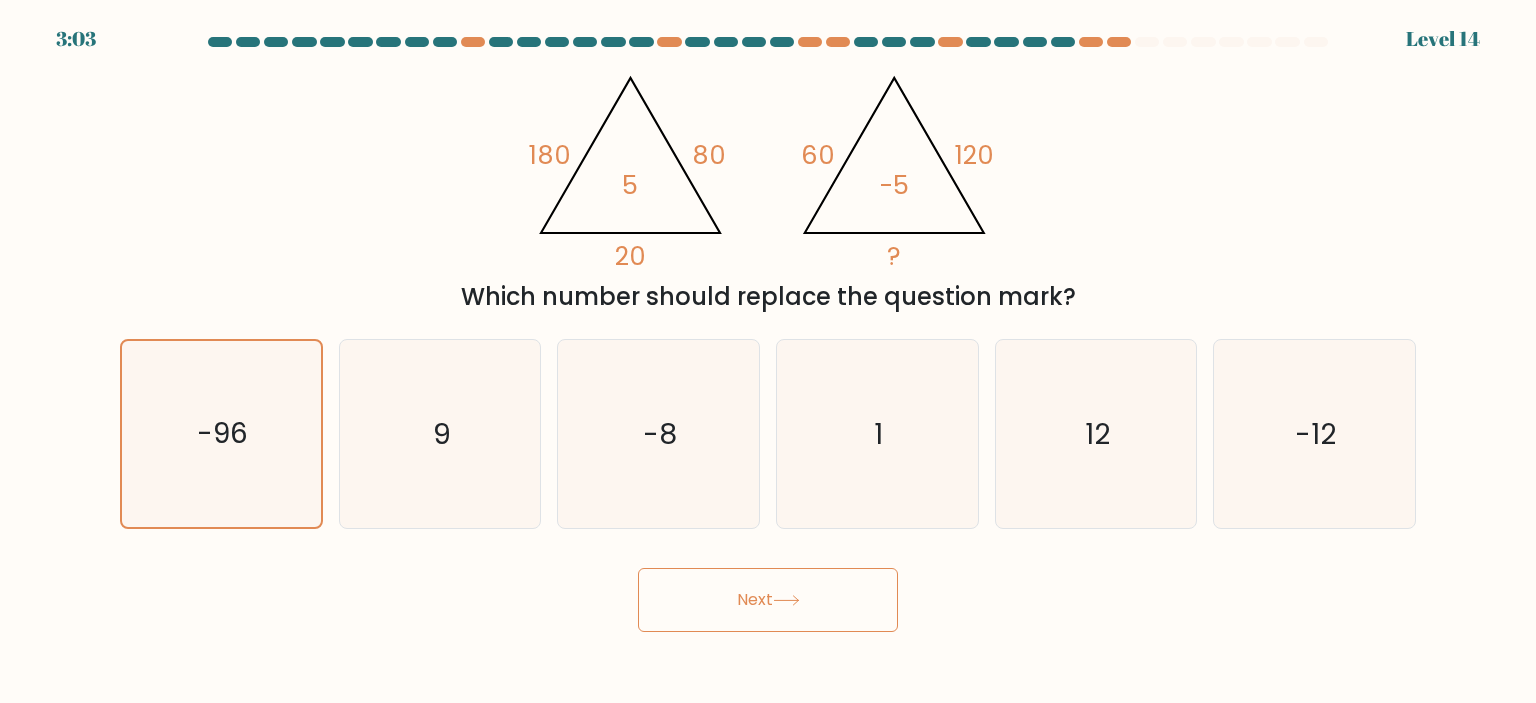 click on "Next" at bounding box center [768, 600] 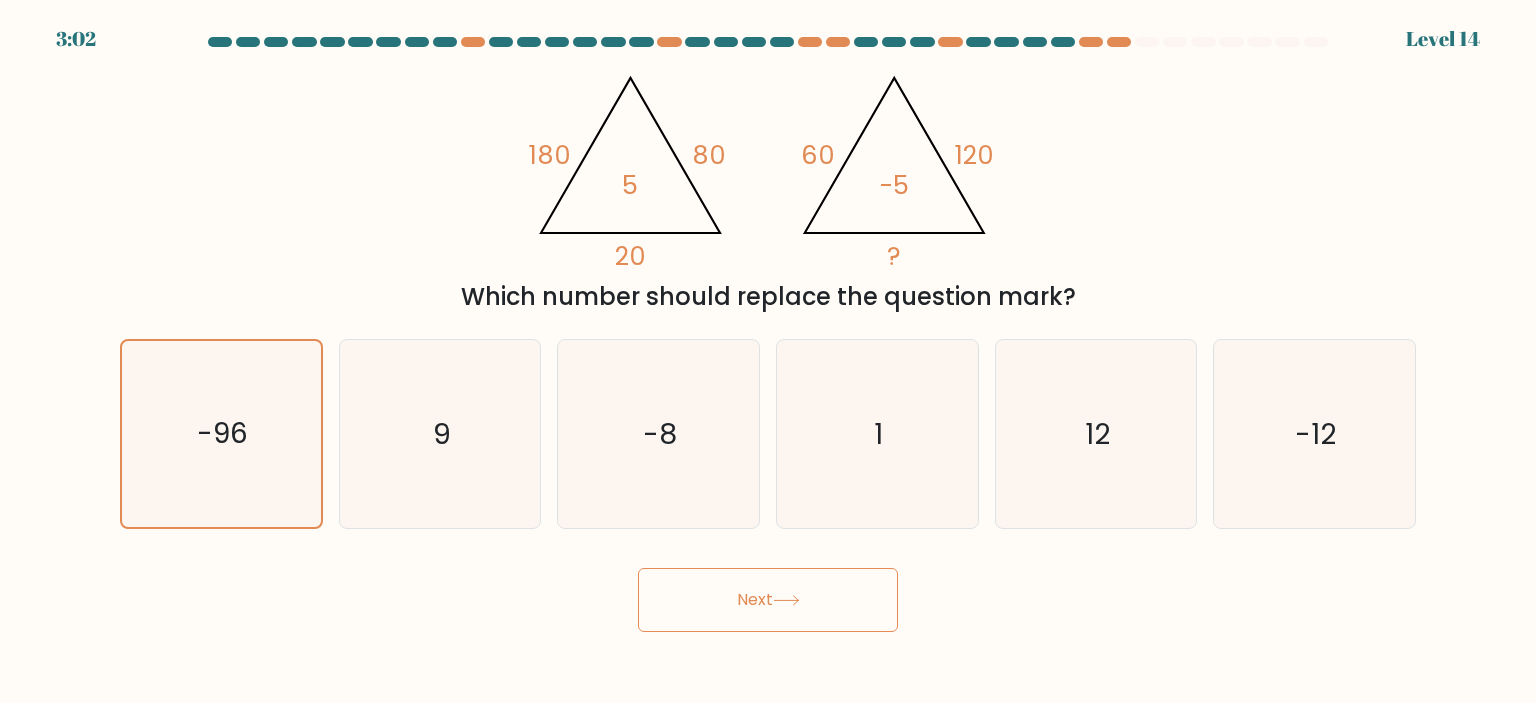 click on "Next" at bounding box center (768, 600) 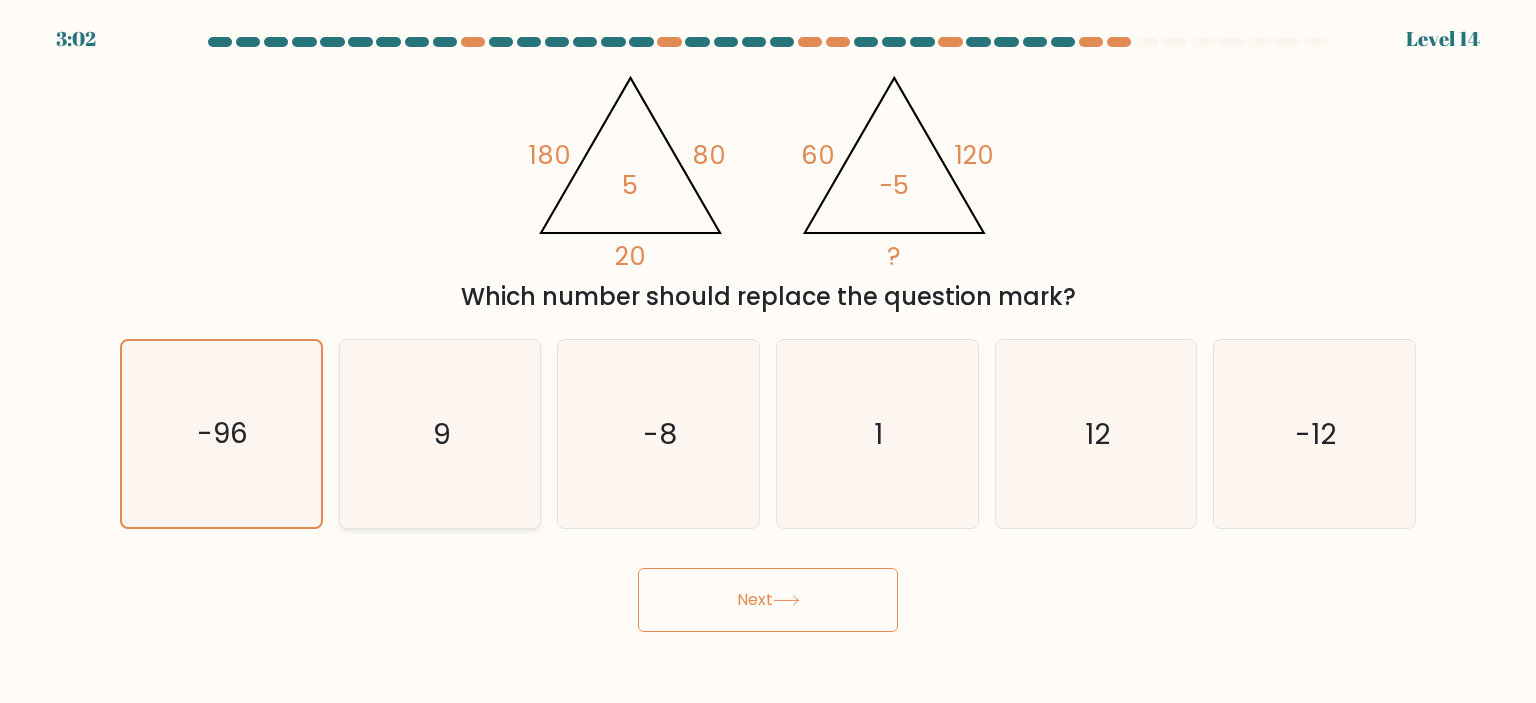 click on "9" 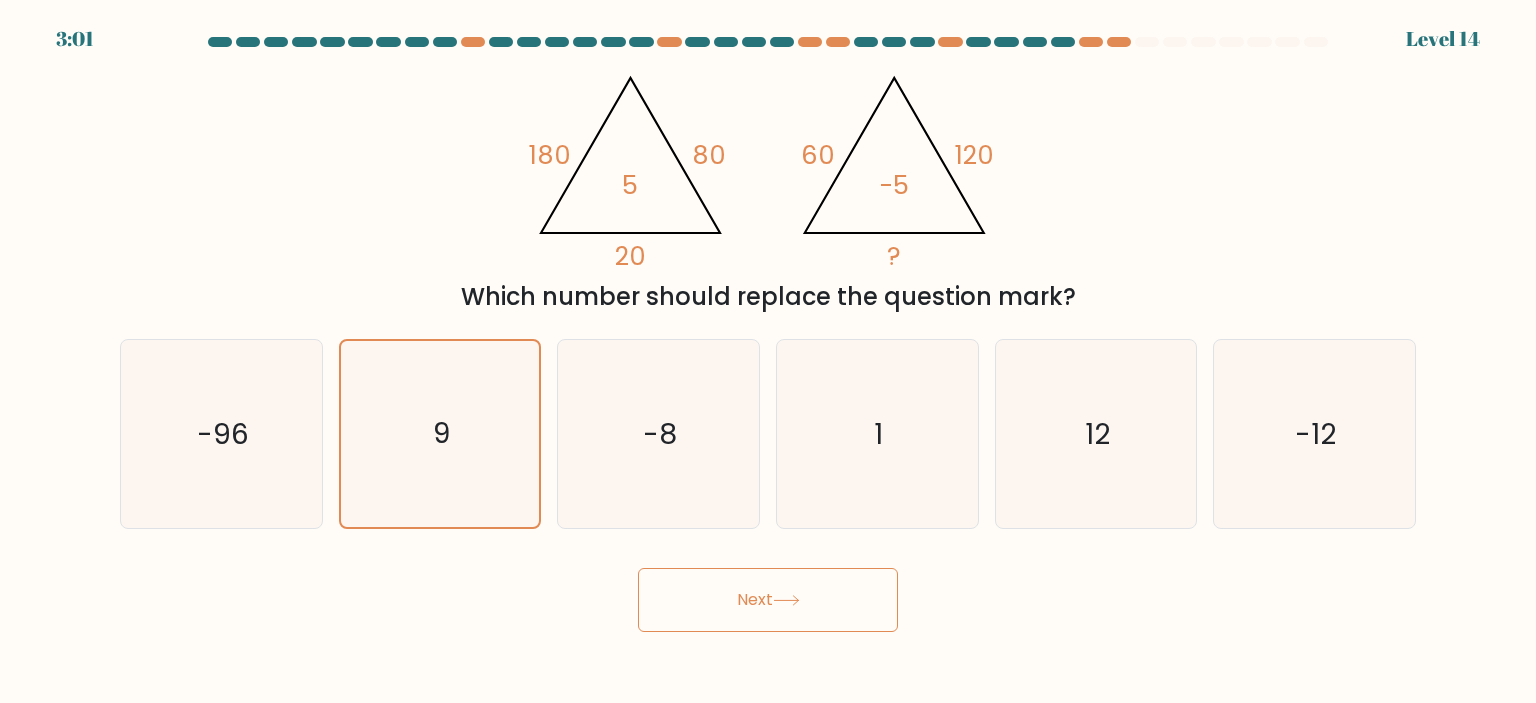 click on "Next" at bounding box center [768, 600] 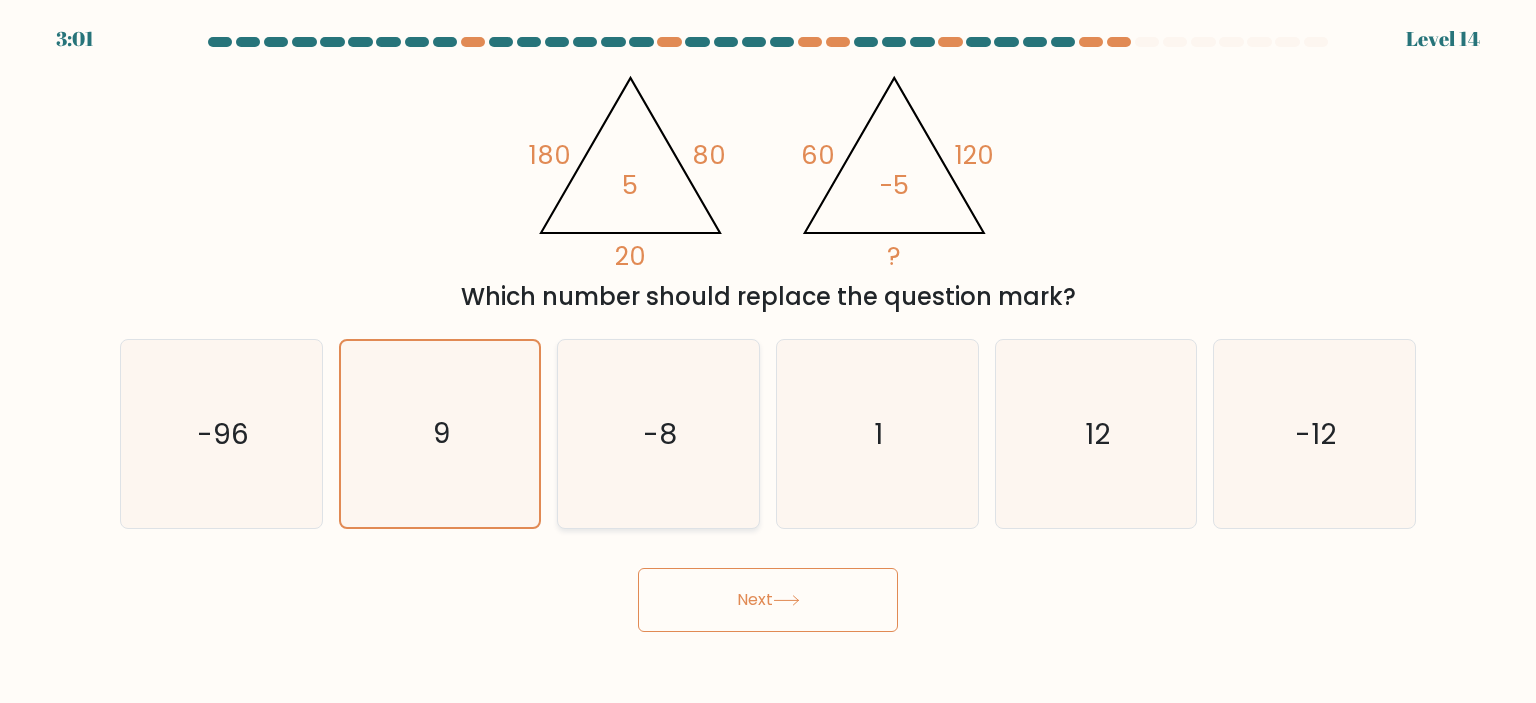 drag, startPoint x: 711, startPoint y: 599, endPoint x: 700, endPoint y: 512, distance: 87.69264 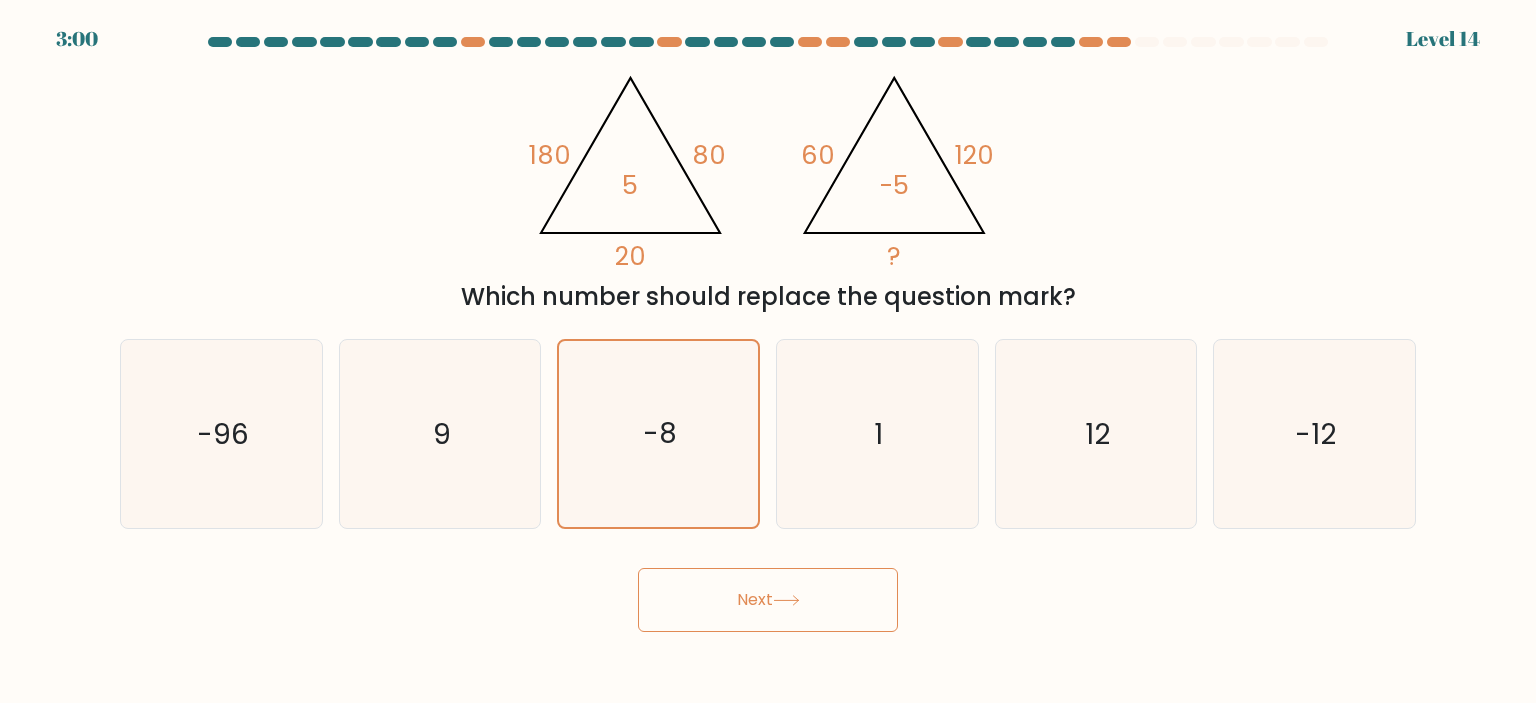 click on "Next" at bounding box center (768, 600) 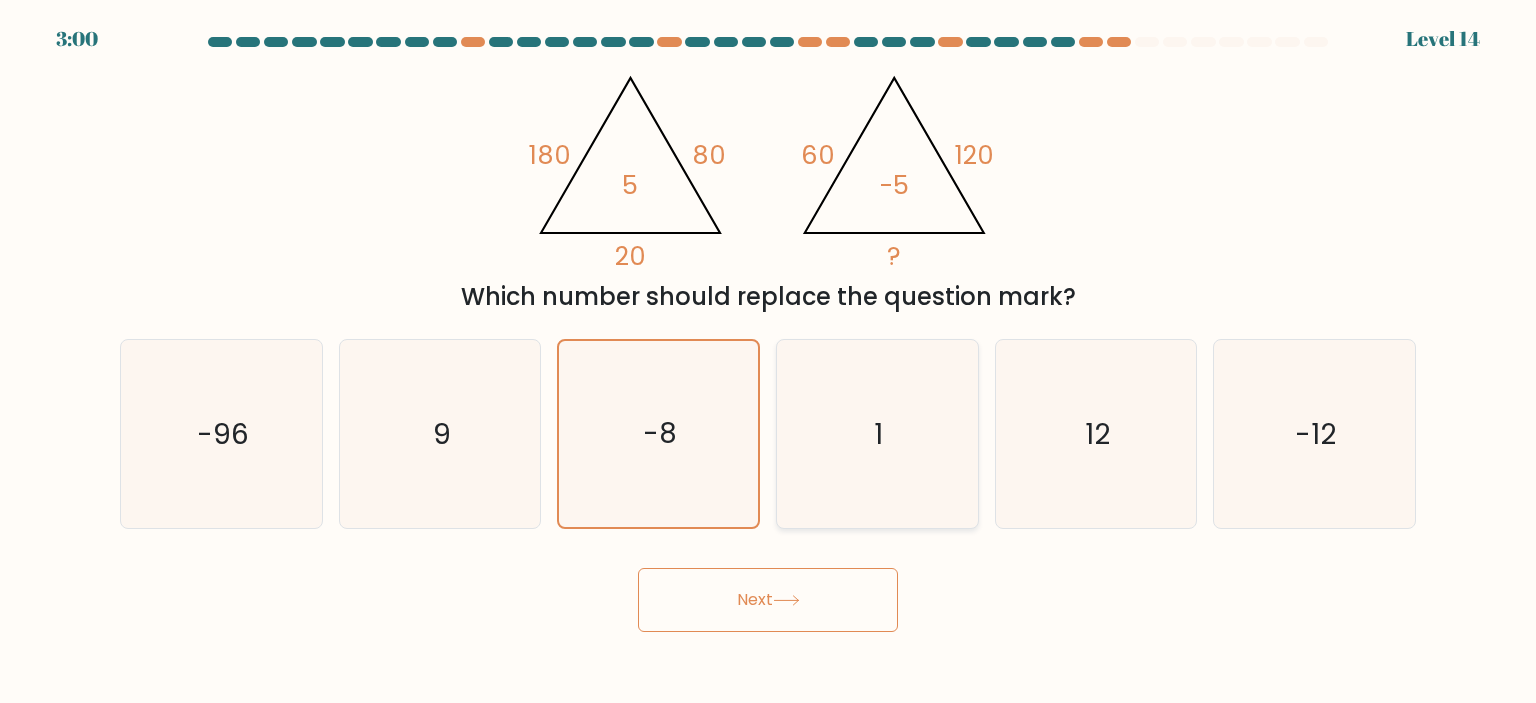 click on "1" 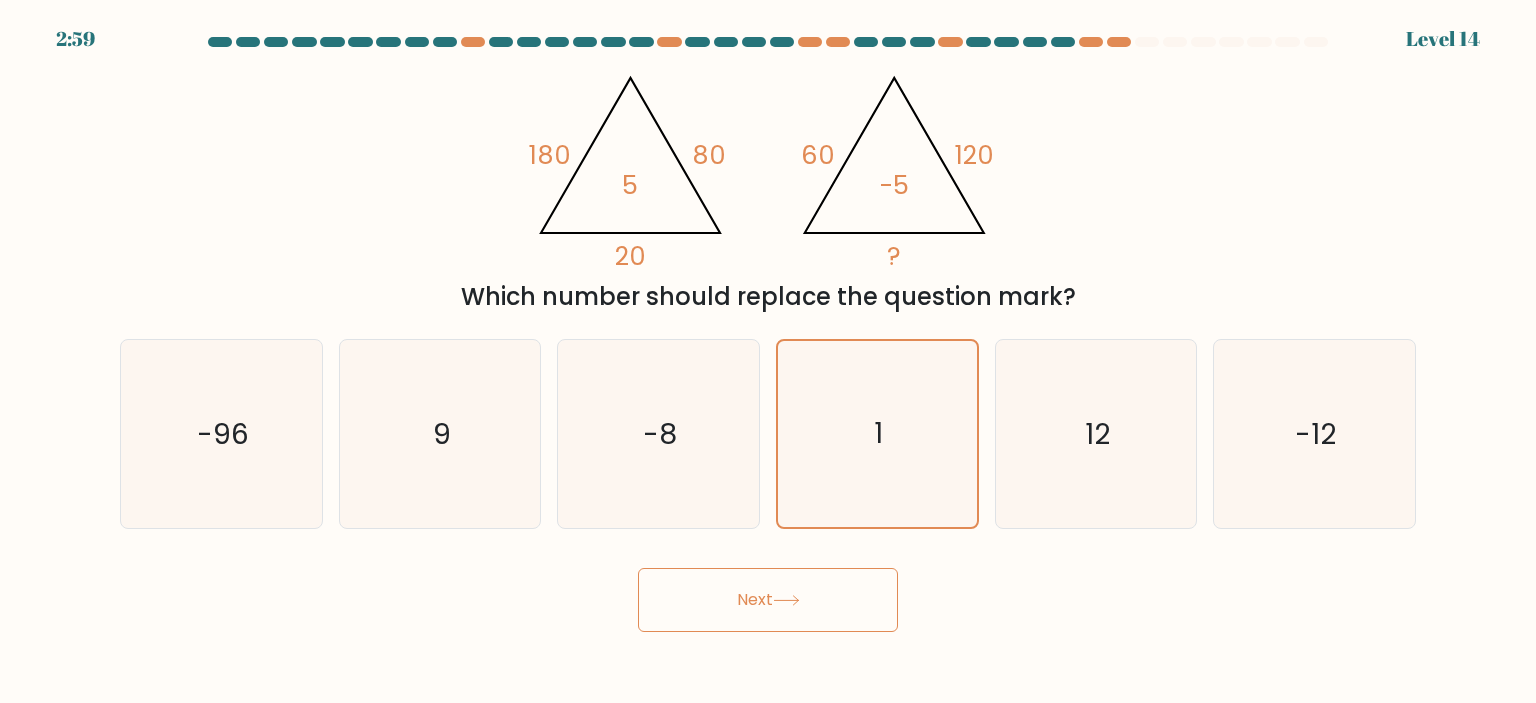 click on "Next" at bounding box center [768, 600] 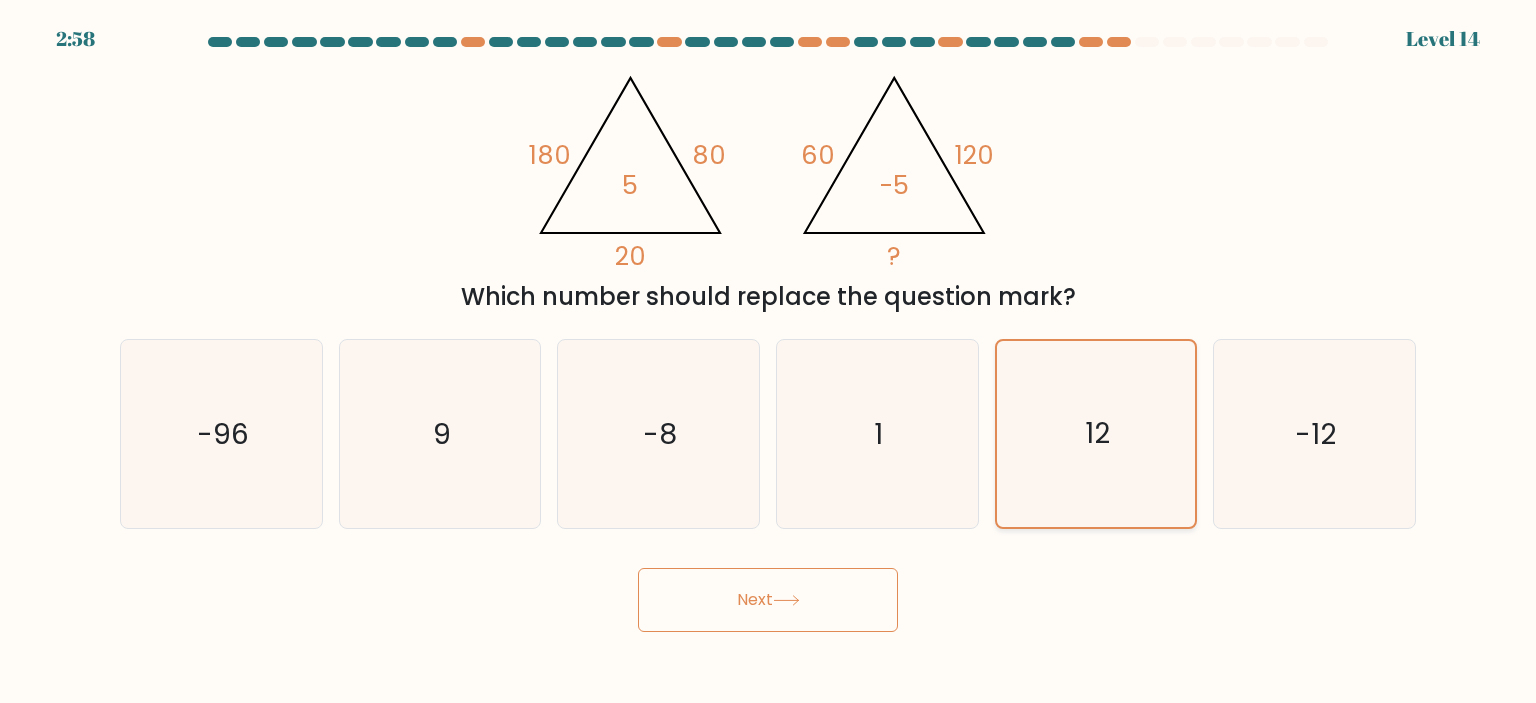 drag, startPoint x: 828, startPoint y: 585, endPoint x: 1006, endPoint y: 505, distance: 195.15123 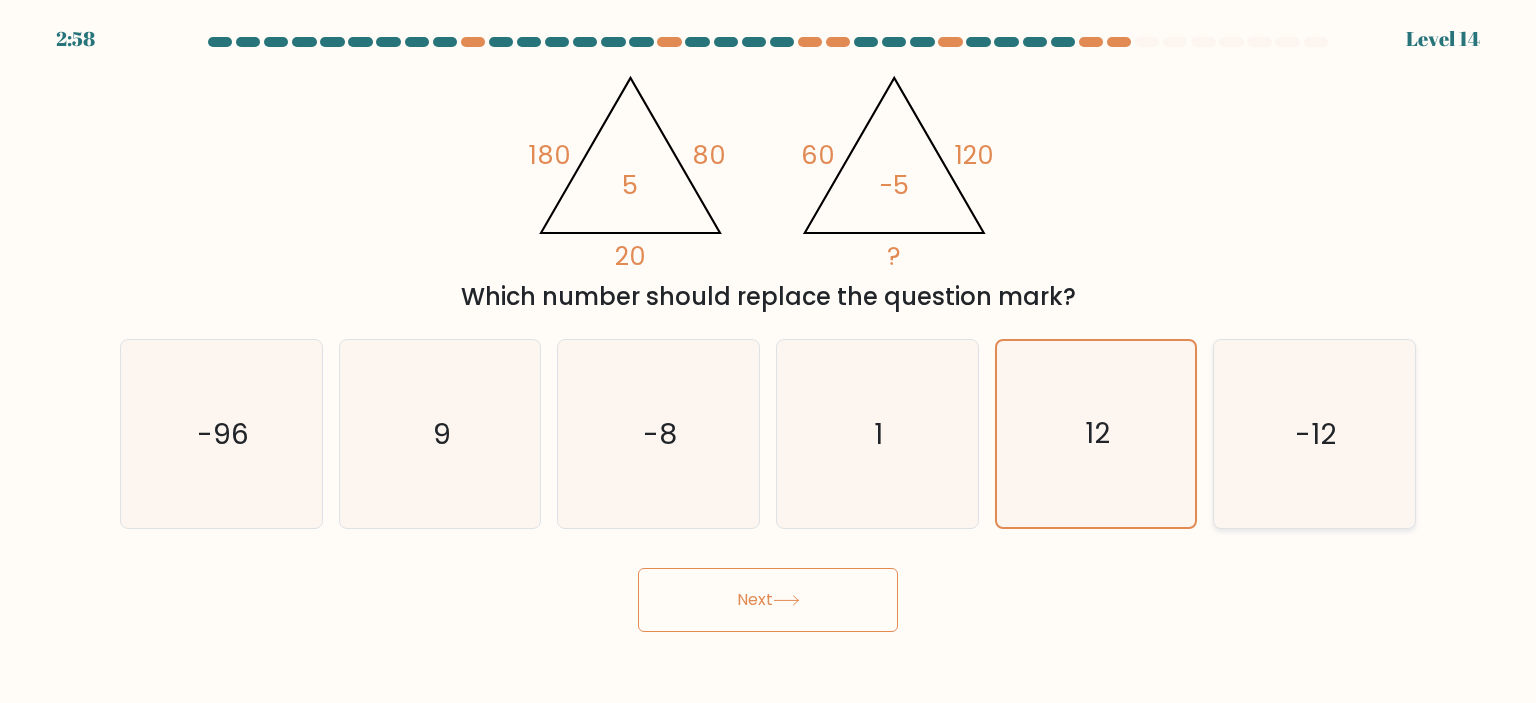 click on "-12" 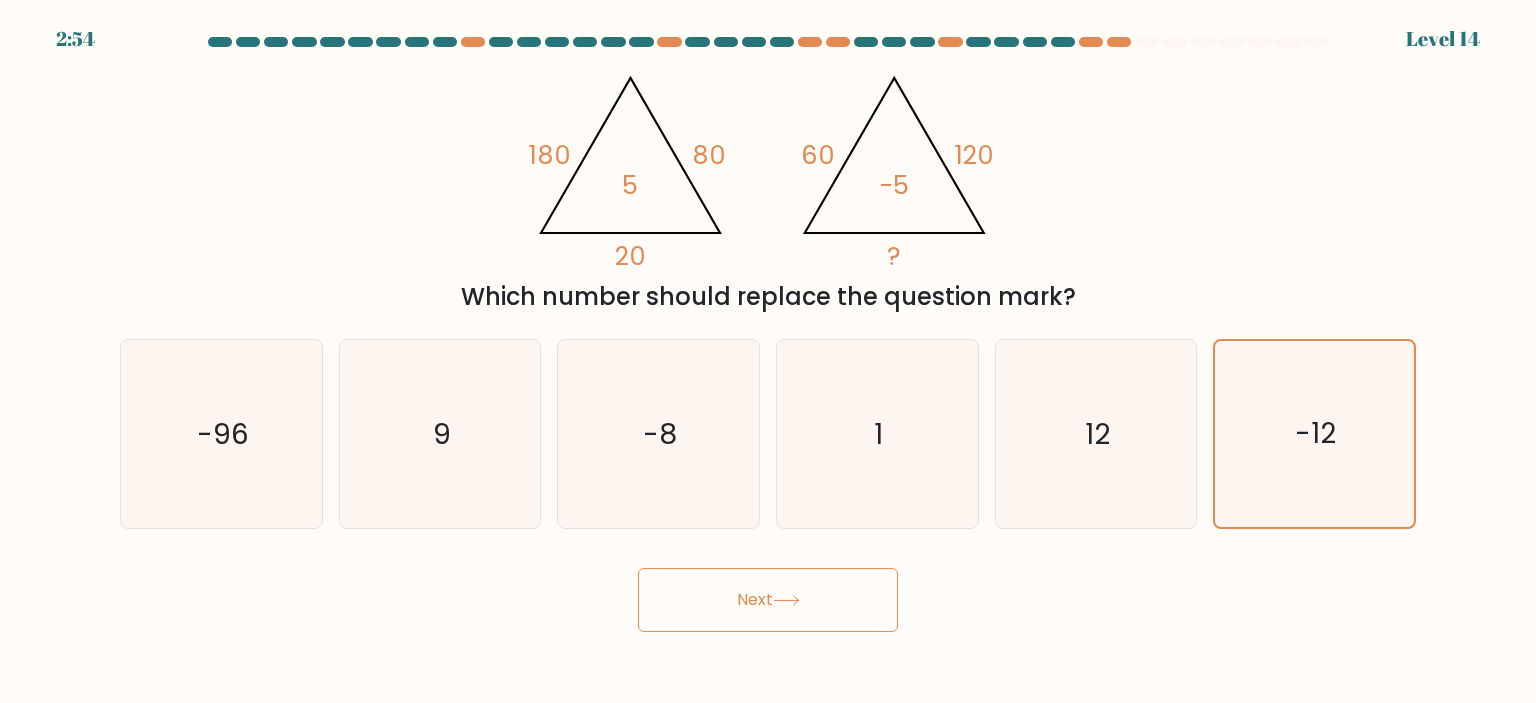 click on "Next" at bounding box center [768, 592] 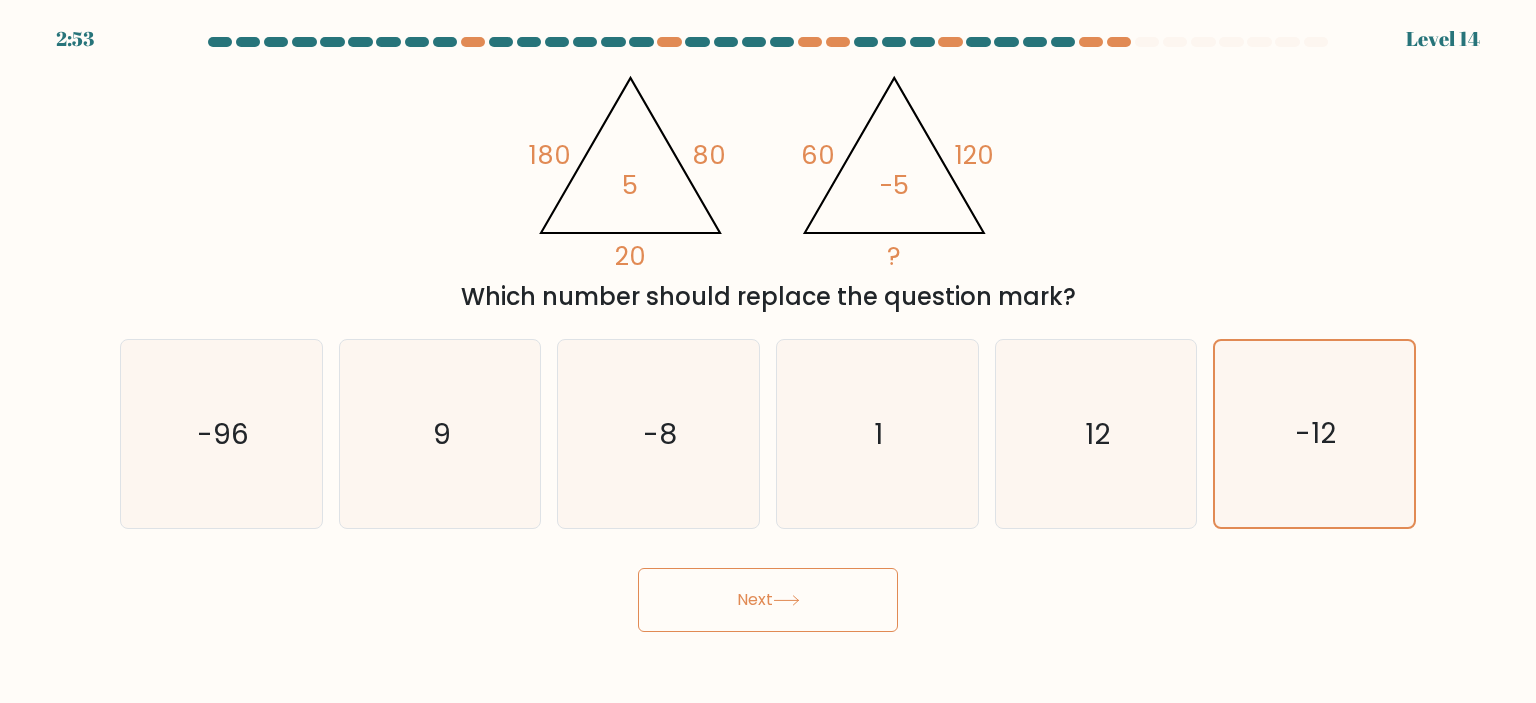 click on "Next" at bounding box center (768, 600) 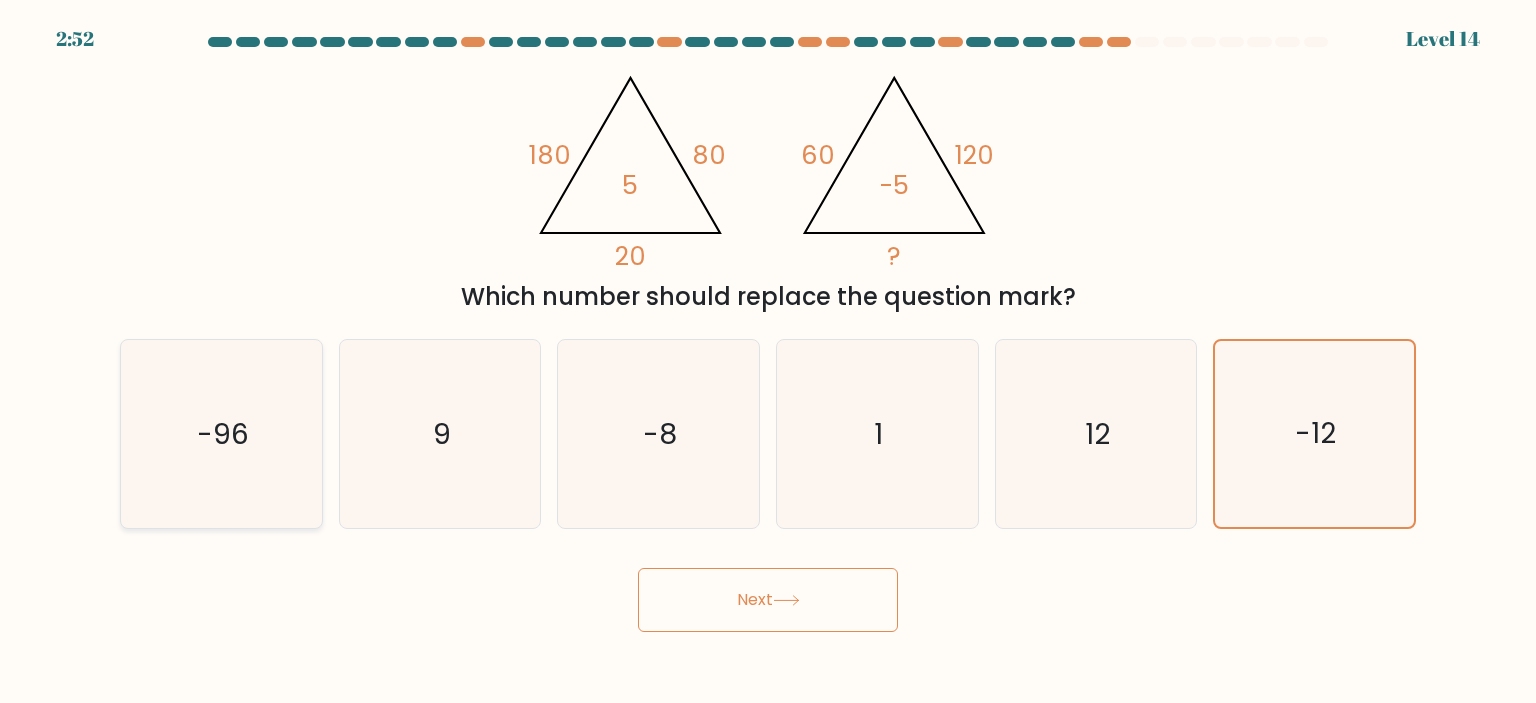 click on "-96" 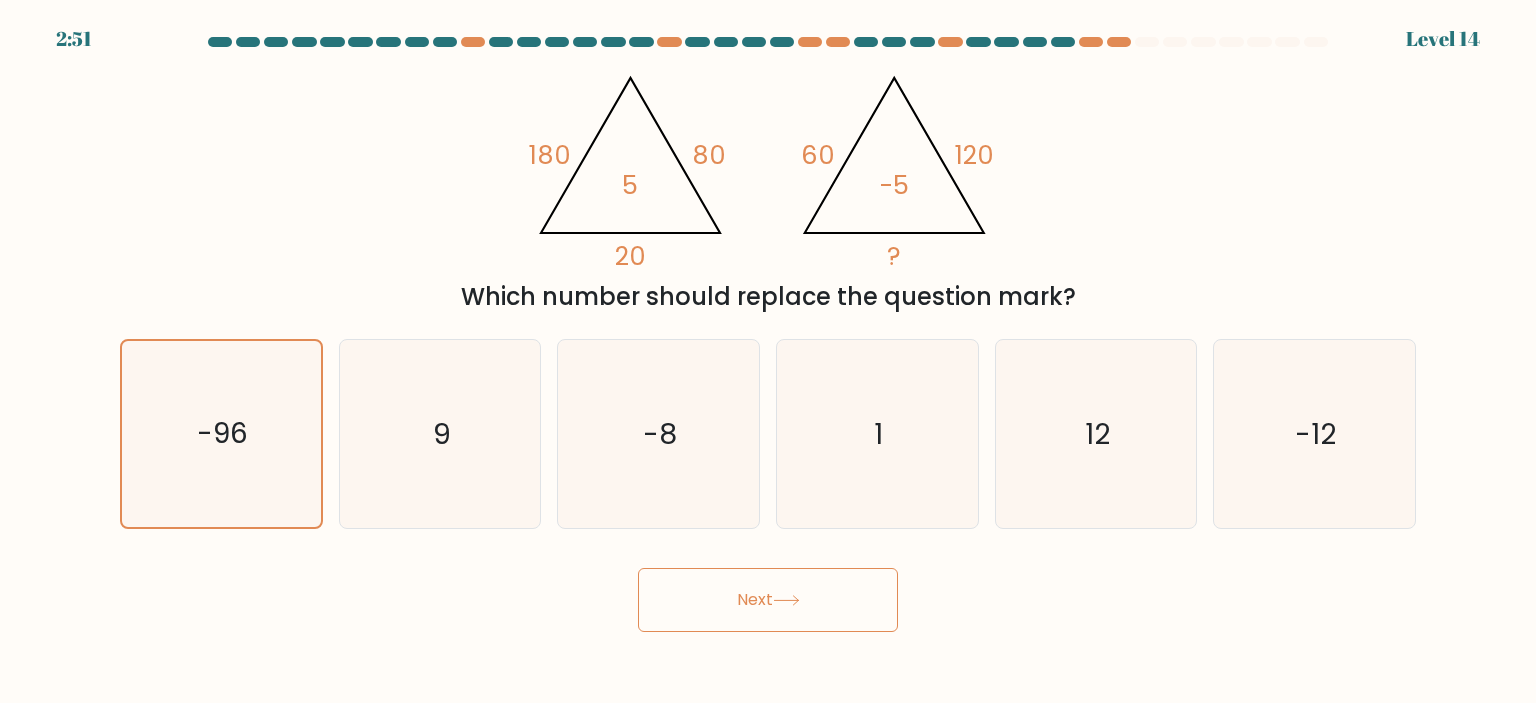click on "Next" at bounding box center [768, 600] 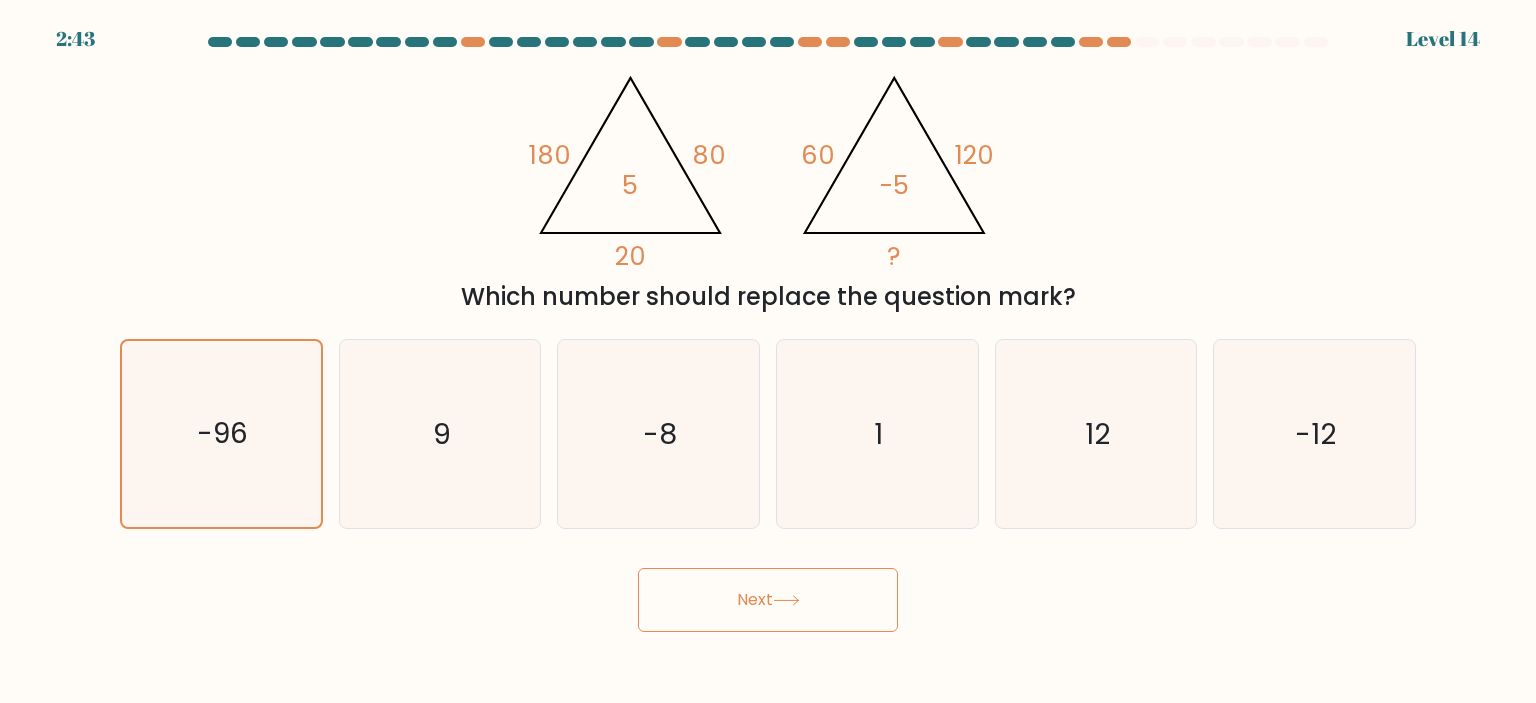 click on "Which number should replace the question mark?" at bounding box center [768, 297] 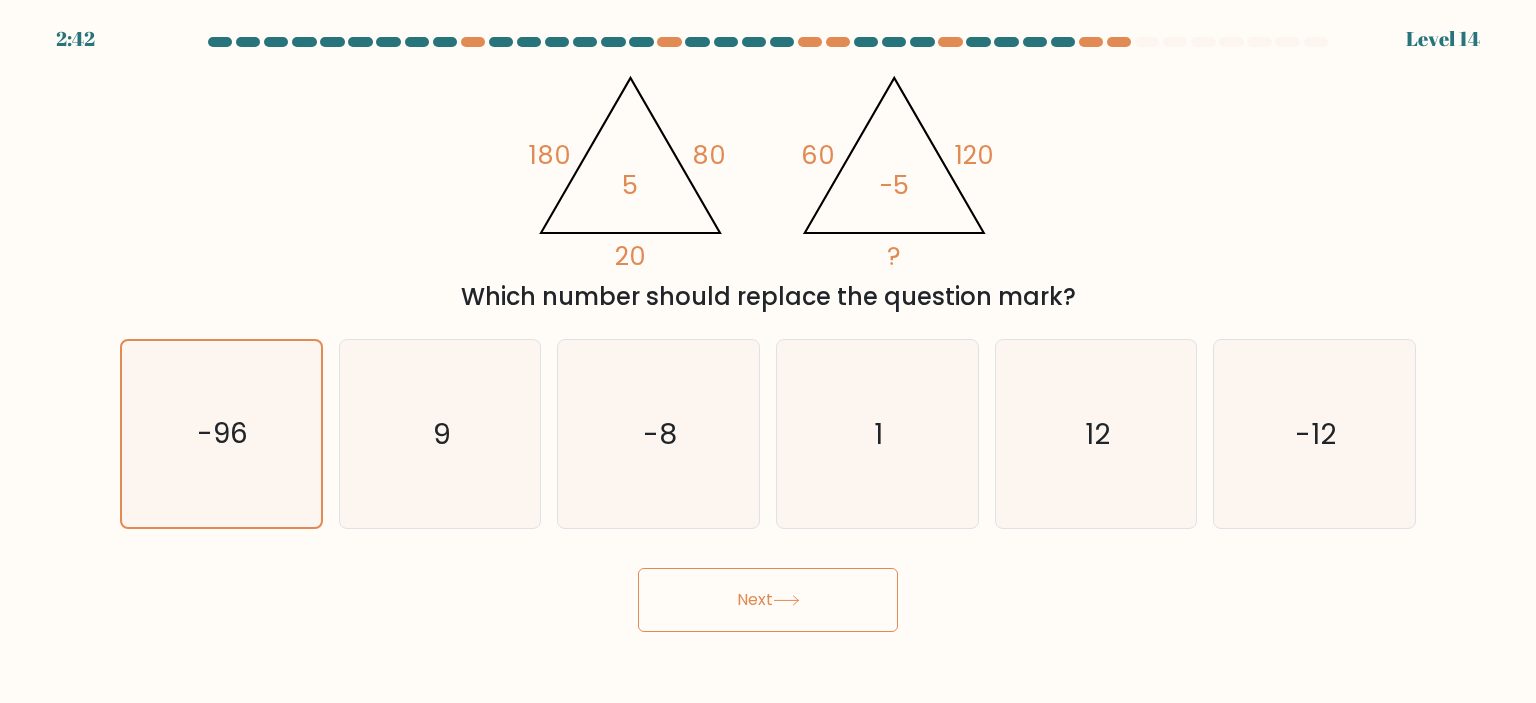 click 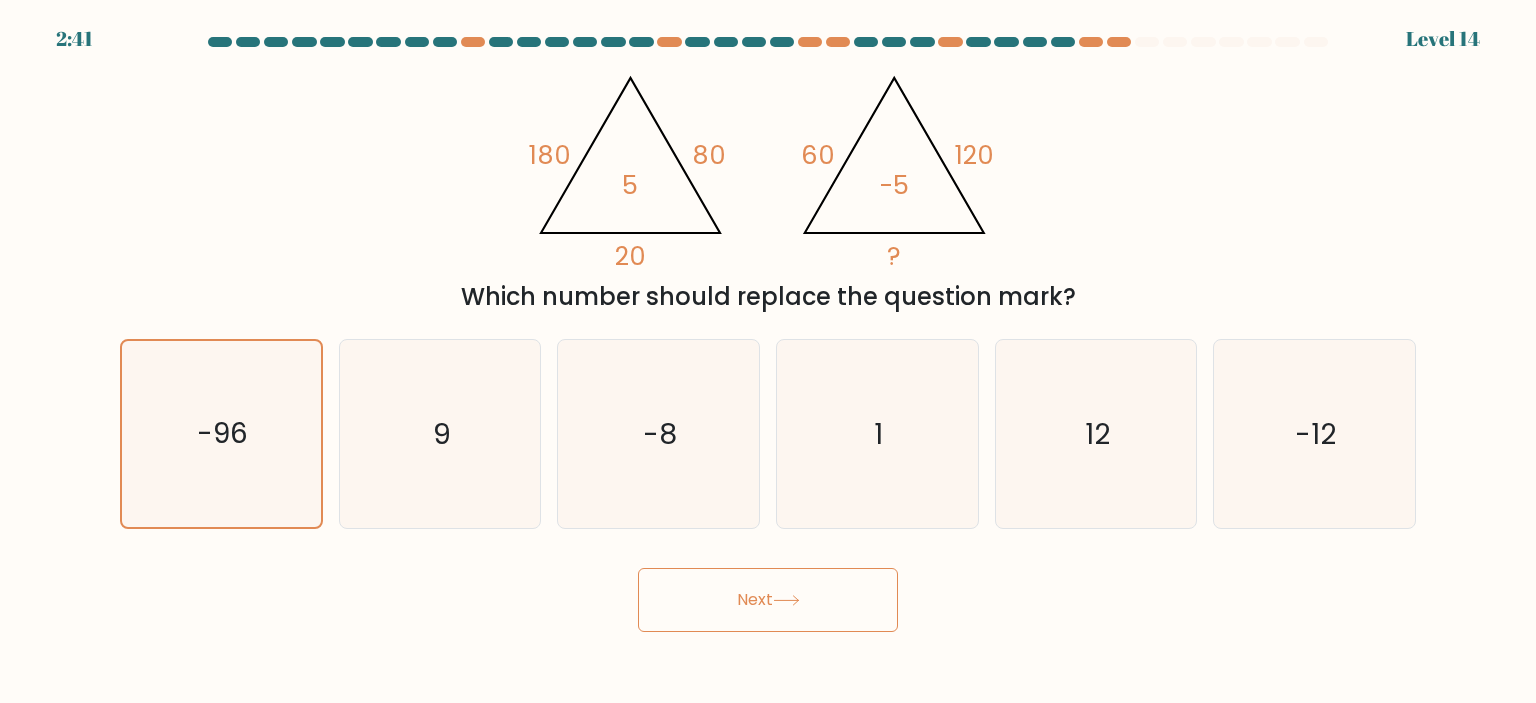 click 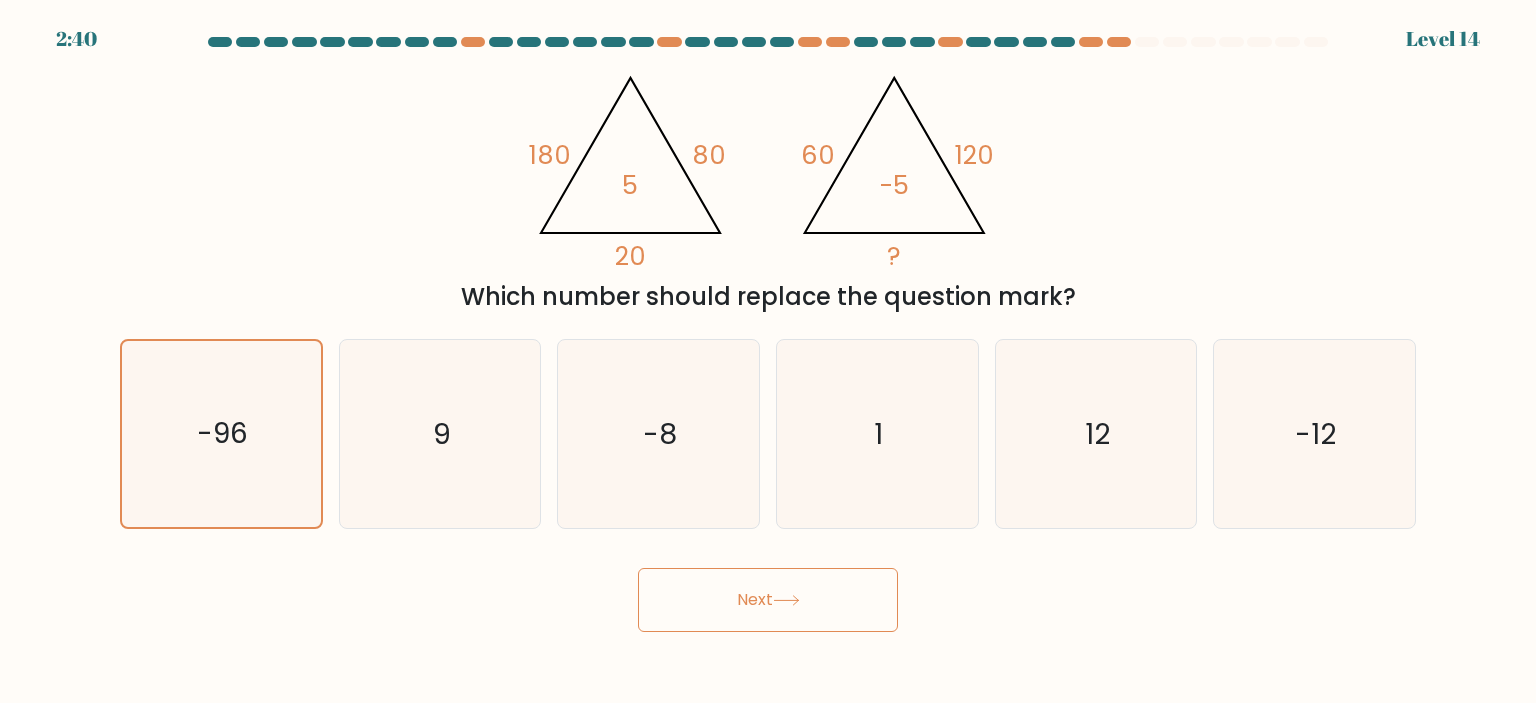 click at bounding box center [1147, 42] 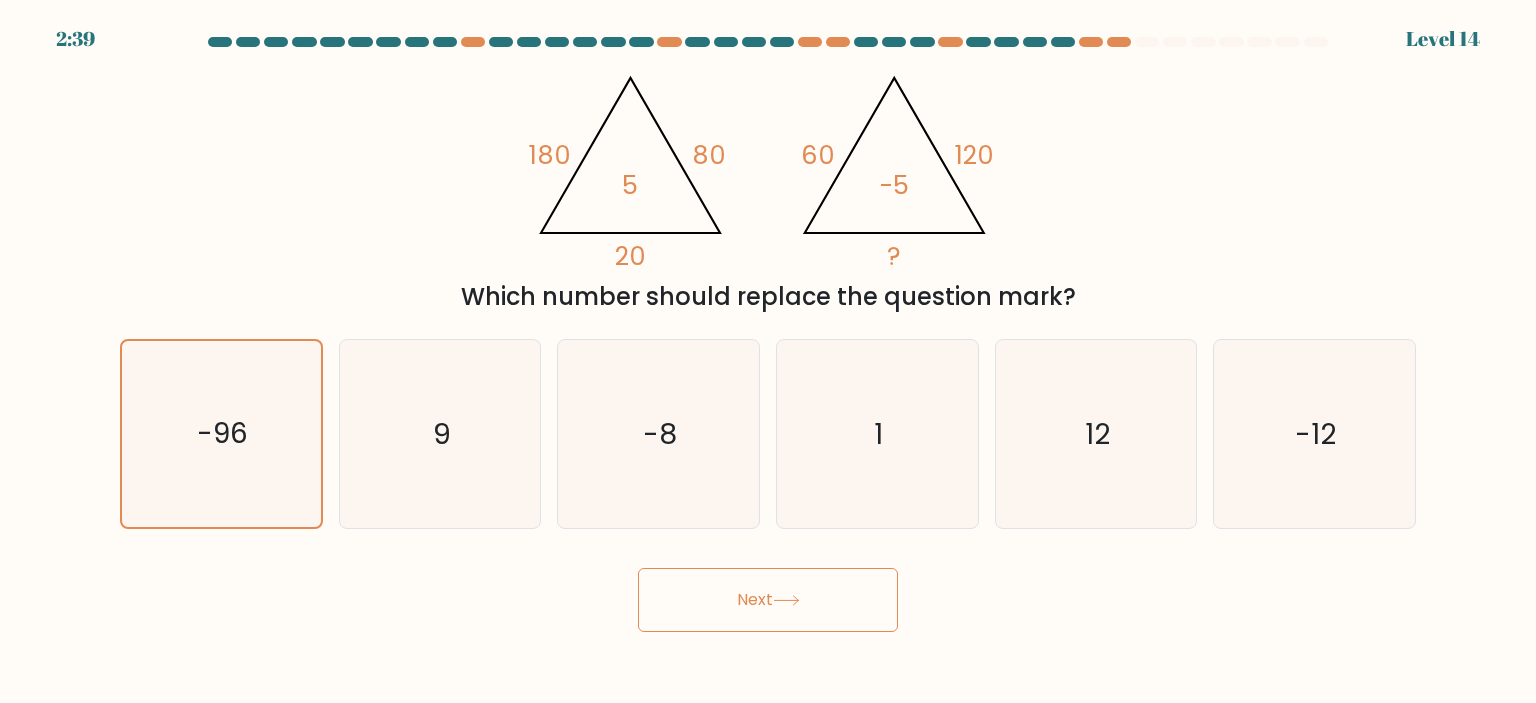 click at bounding box center (1147, 42) 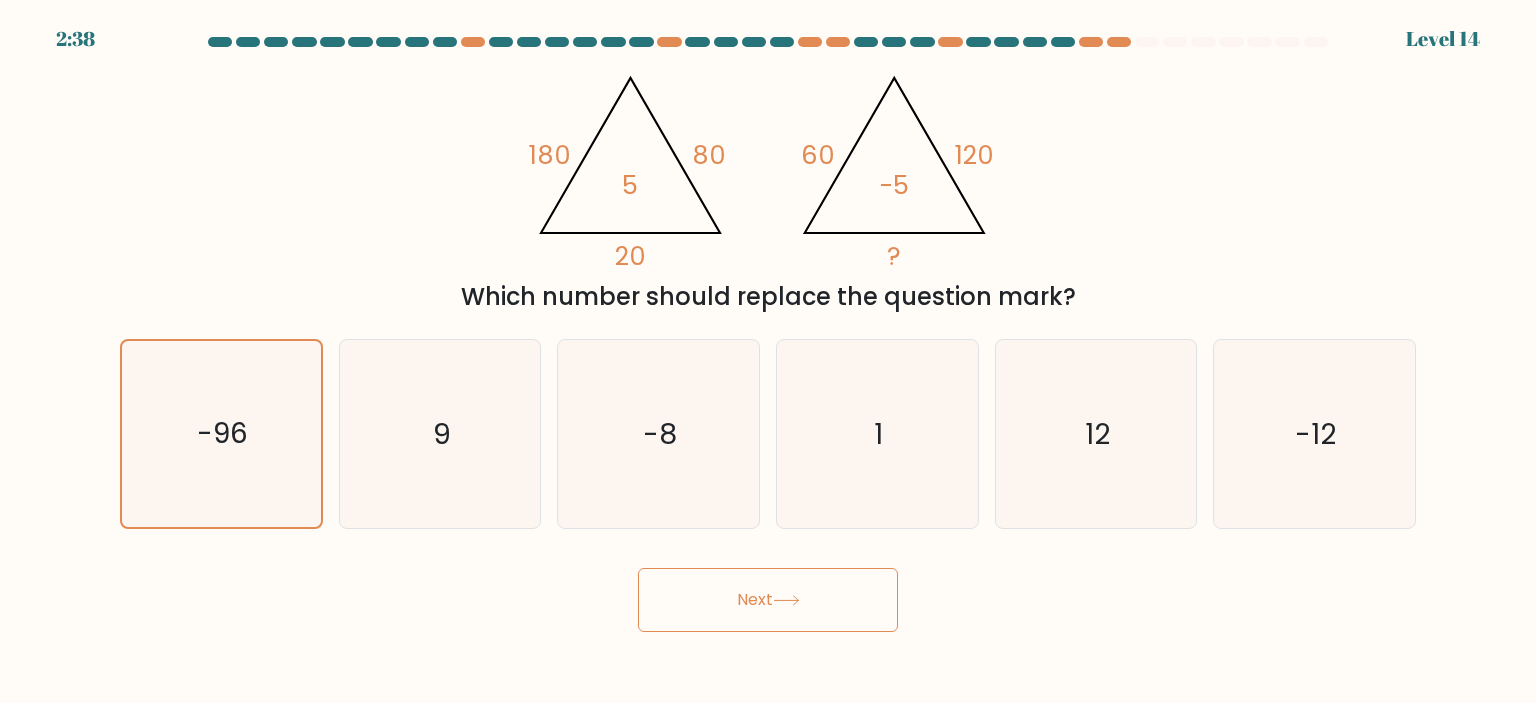 drag, startPoint x: 1271, startPoint y: 121, endPoint x: 1528, endPoint y: 121, distance: 257 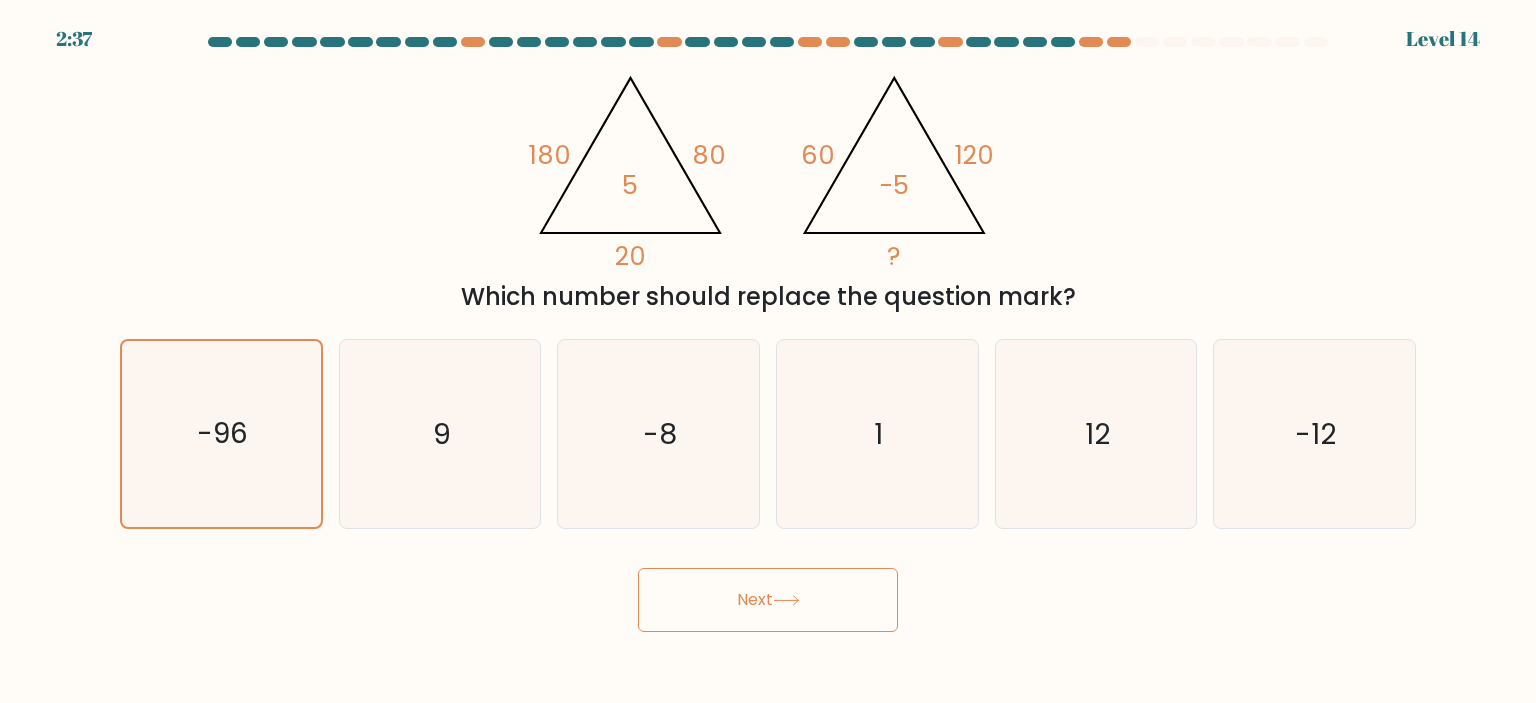 click on "@import url('https://fonts.googleapis.com/css?family=Abril+Fatface:400,100,100italic,300,300italic,400italic,500,500italic,700,700italic,900,900italic');                        180       80       20       5                                       @import url('https://fonts.googleapis.com/css?family=Abril+Fatface:400,100,100italic,300,300italic,400italic,500,500italic,700,700italic,900,900italic');                        60       120       ?       -5
Which number should replace the question mark?" at bounding box center [768, 187] 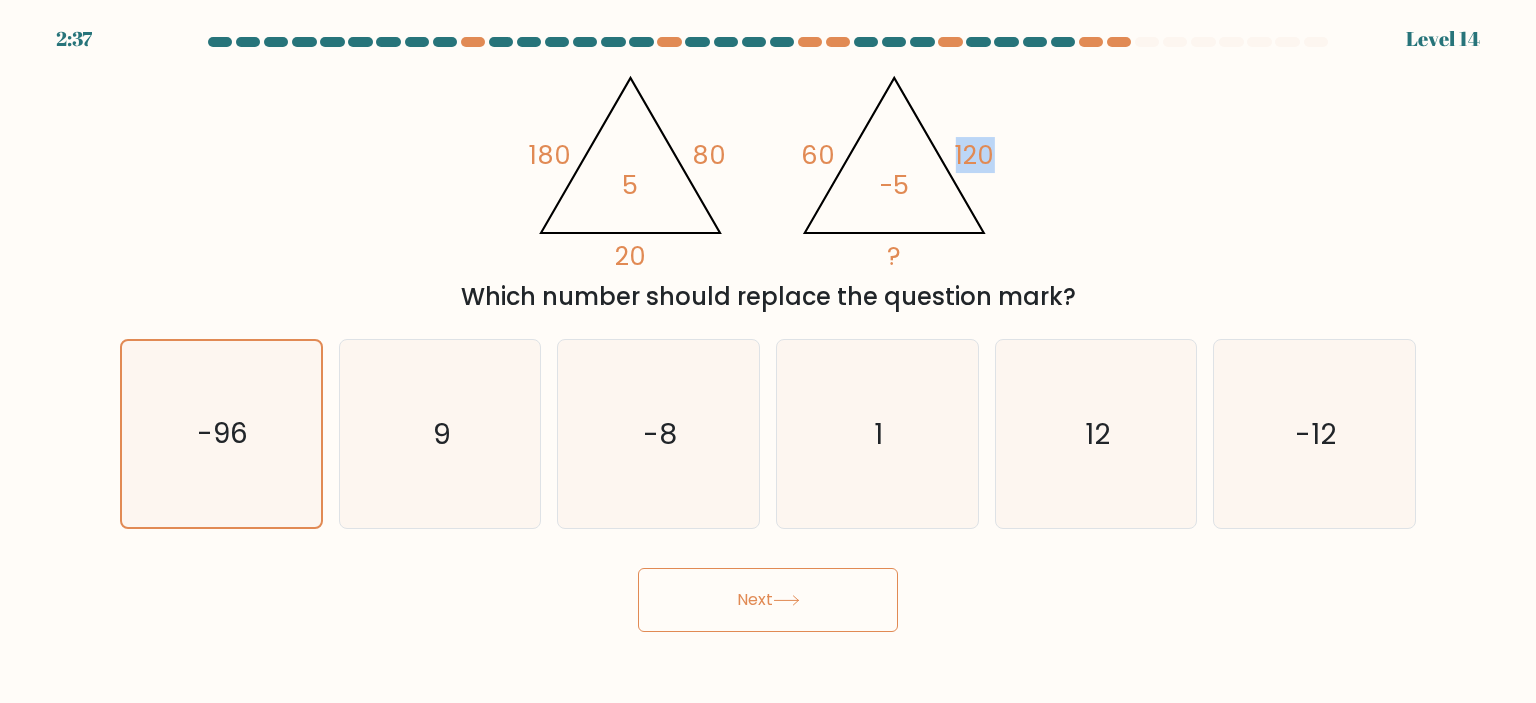 click on "@import url('https://fonts.googleapis.com/css?family=Abril+Fatface:400,100,100italic,300,300italic,400italic,500,500italic,700,700italic,900,900italic');                        180       80       20       5                                       @import url('https://fonts.googleapis.com/css?family=Abril+Fatface:400,100,100italic,300,300italic,400italic,500,500italic,700,700italic,900,900italic');                        60       120       ?       -5
Which number should replace the question mark?" at bounding box center (768, 187) 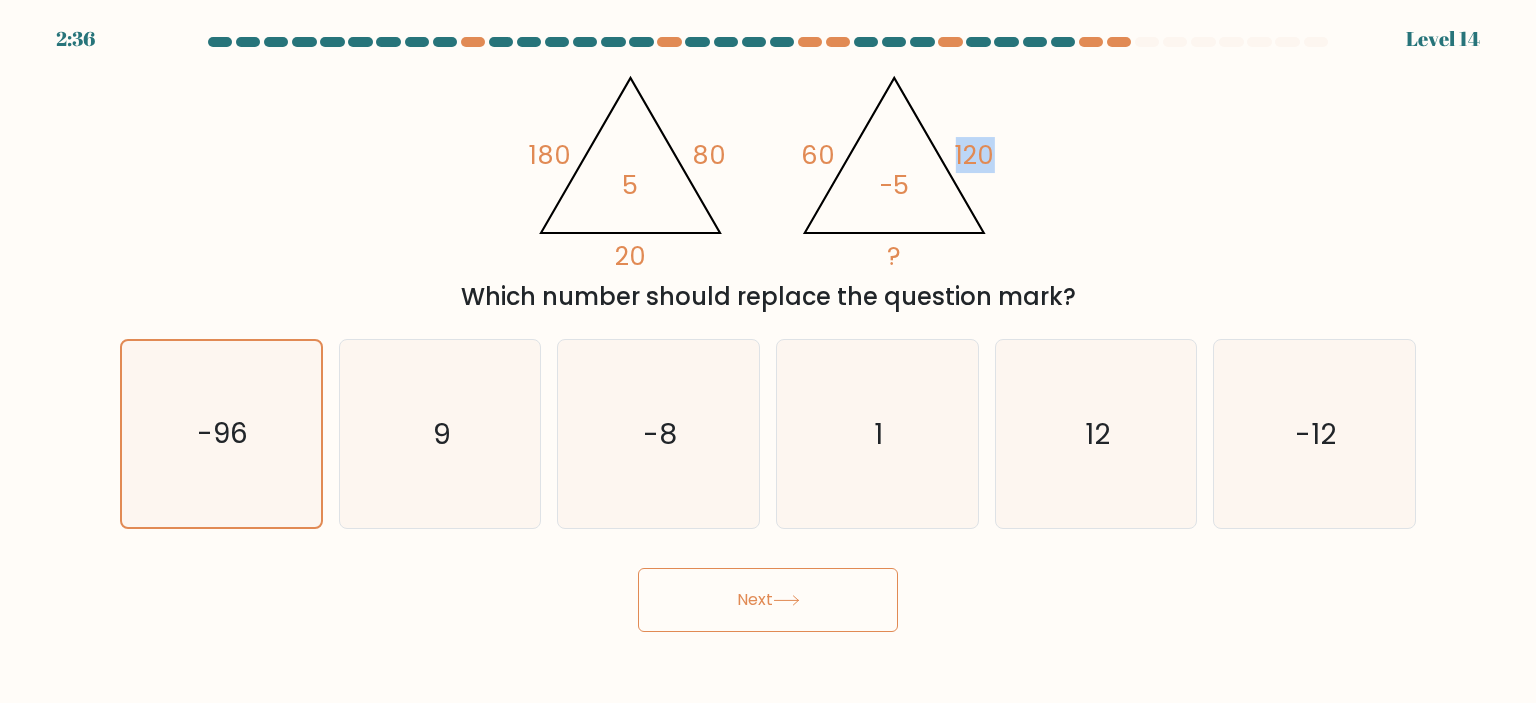 click on "120" 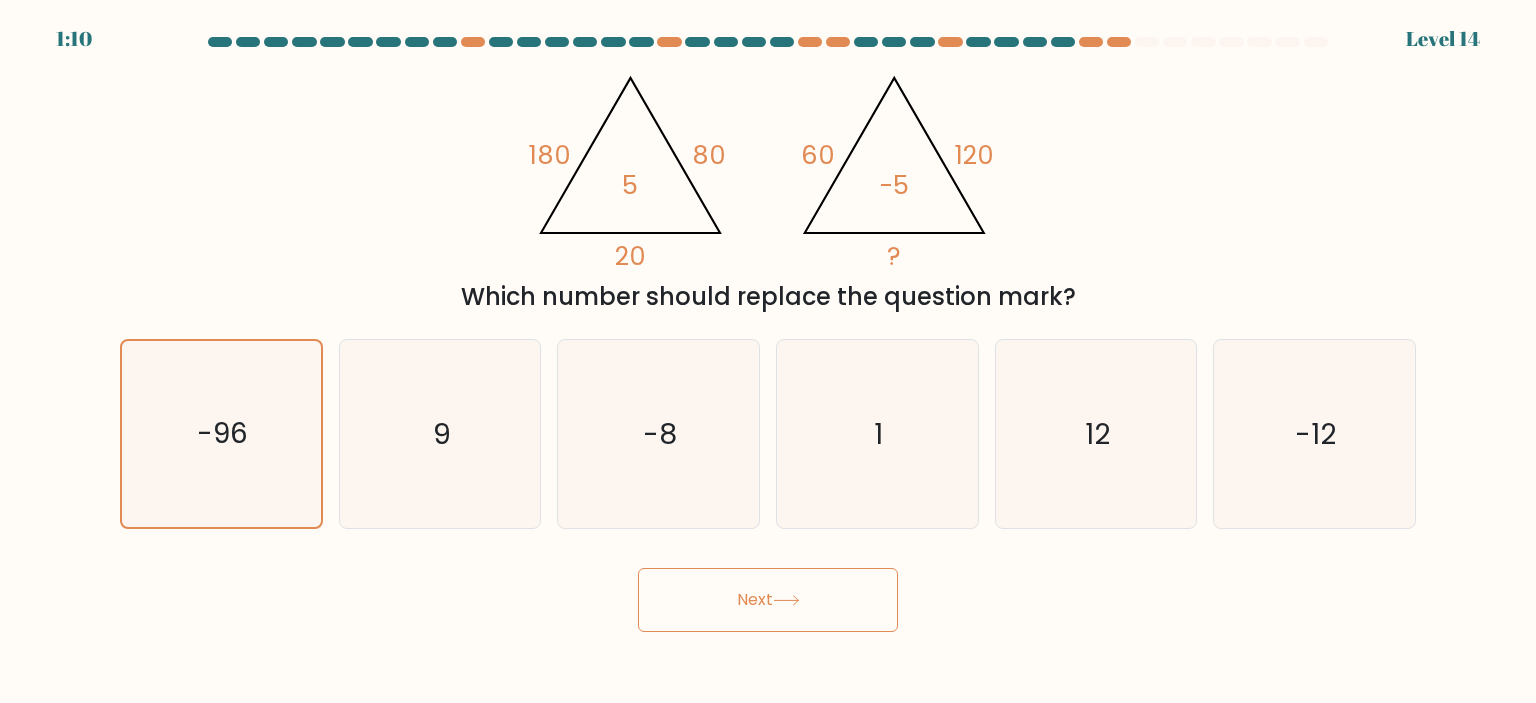 click on "Next" at bounding box center (768, 600) 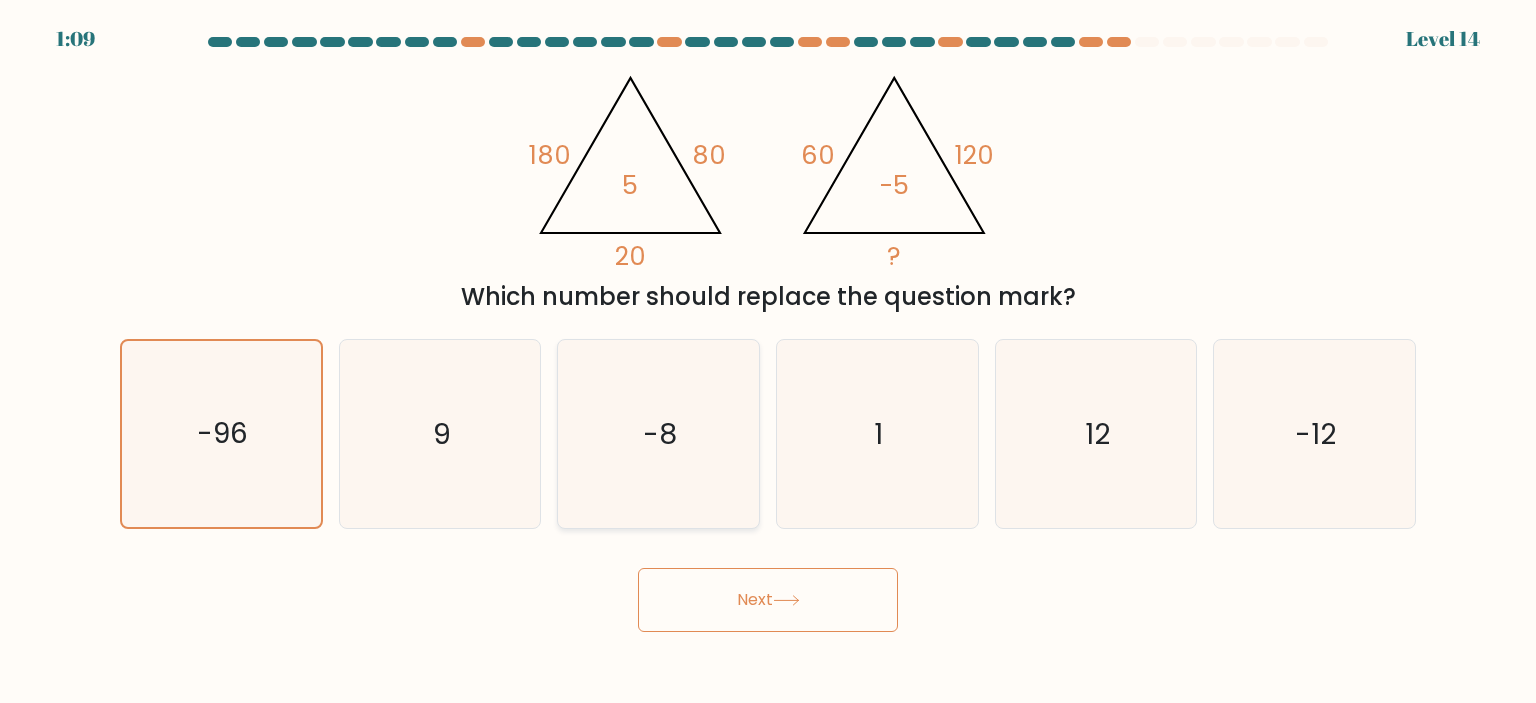 click on "-8" 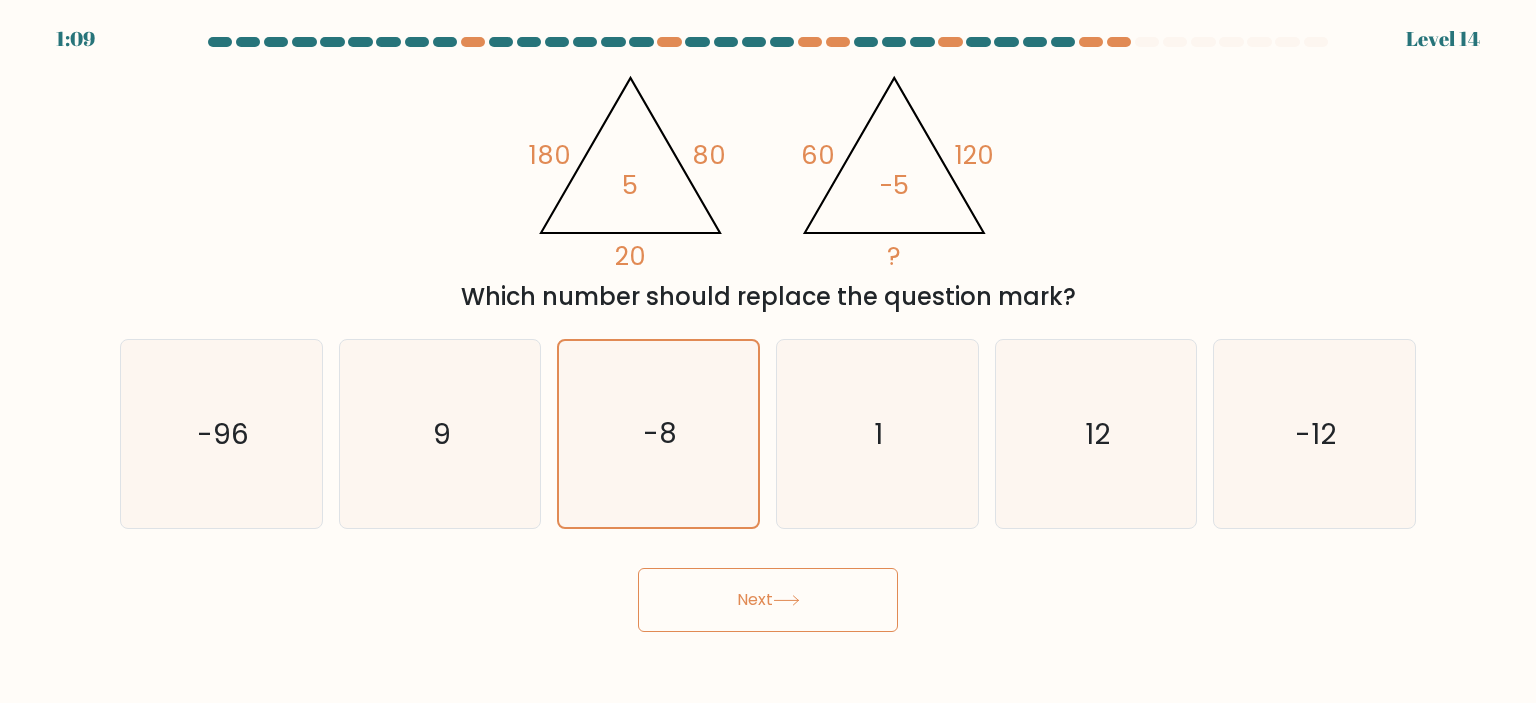 click on "Next" at bounding box center (768, 600) 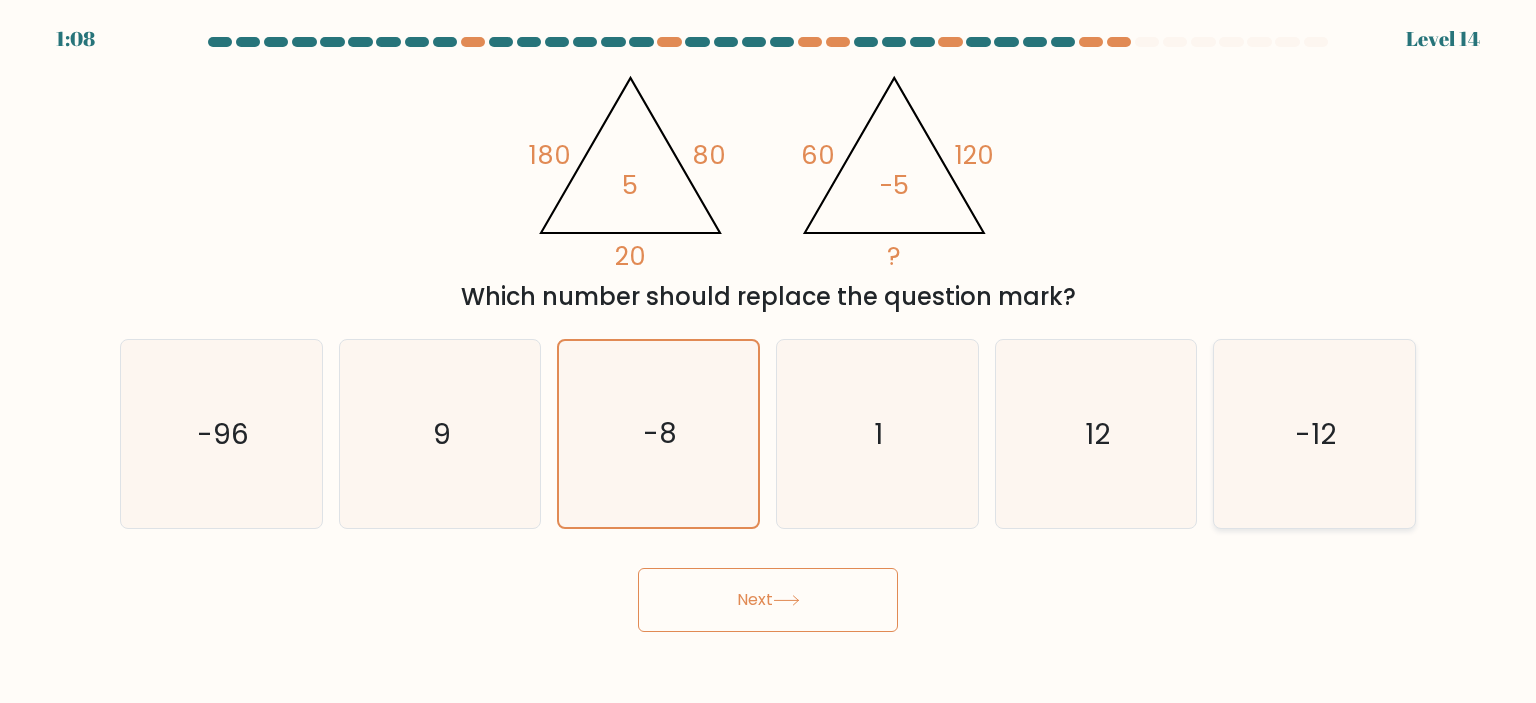 click on "-12" 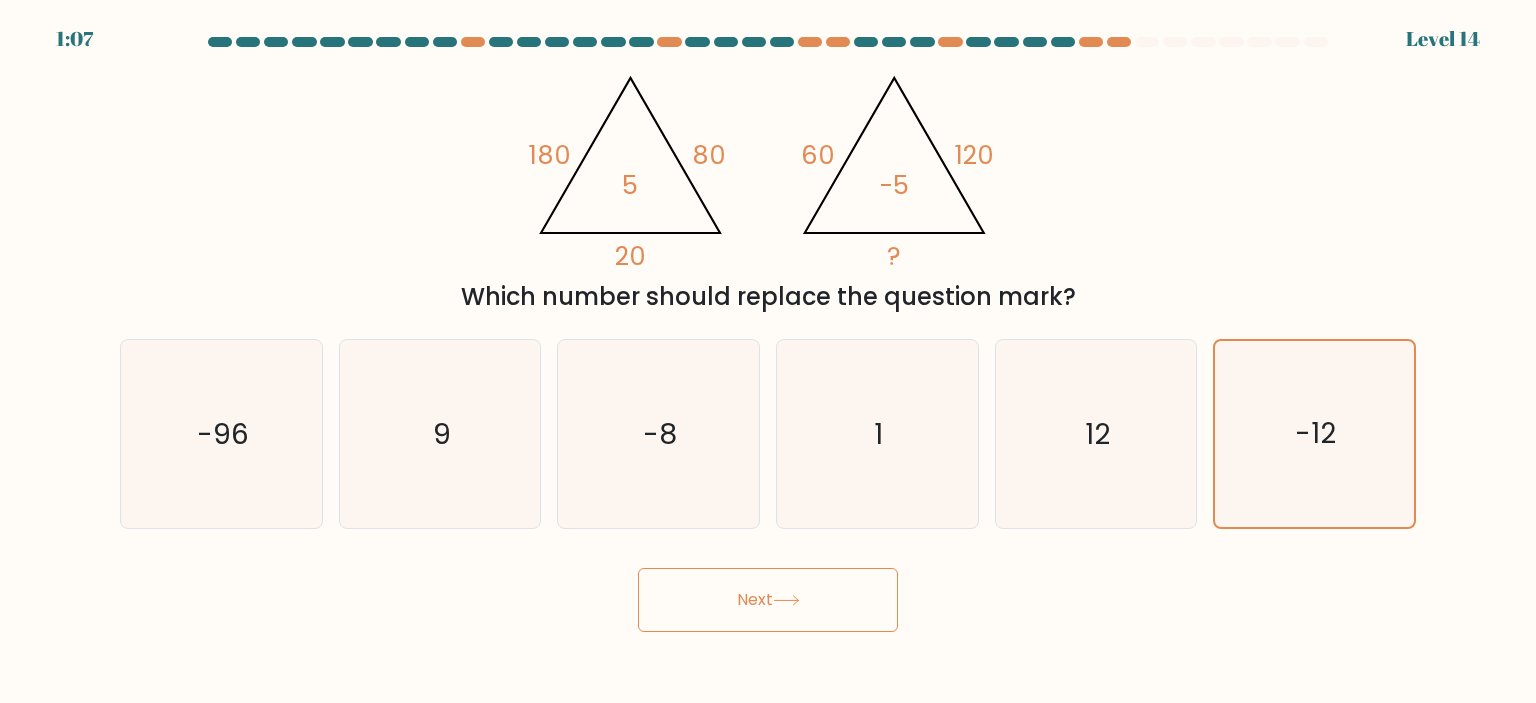click on "Next" at bounding box center (768, 600) 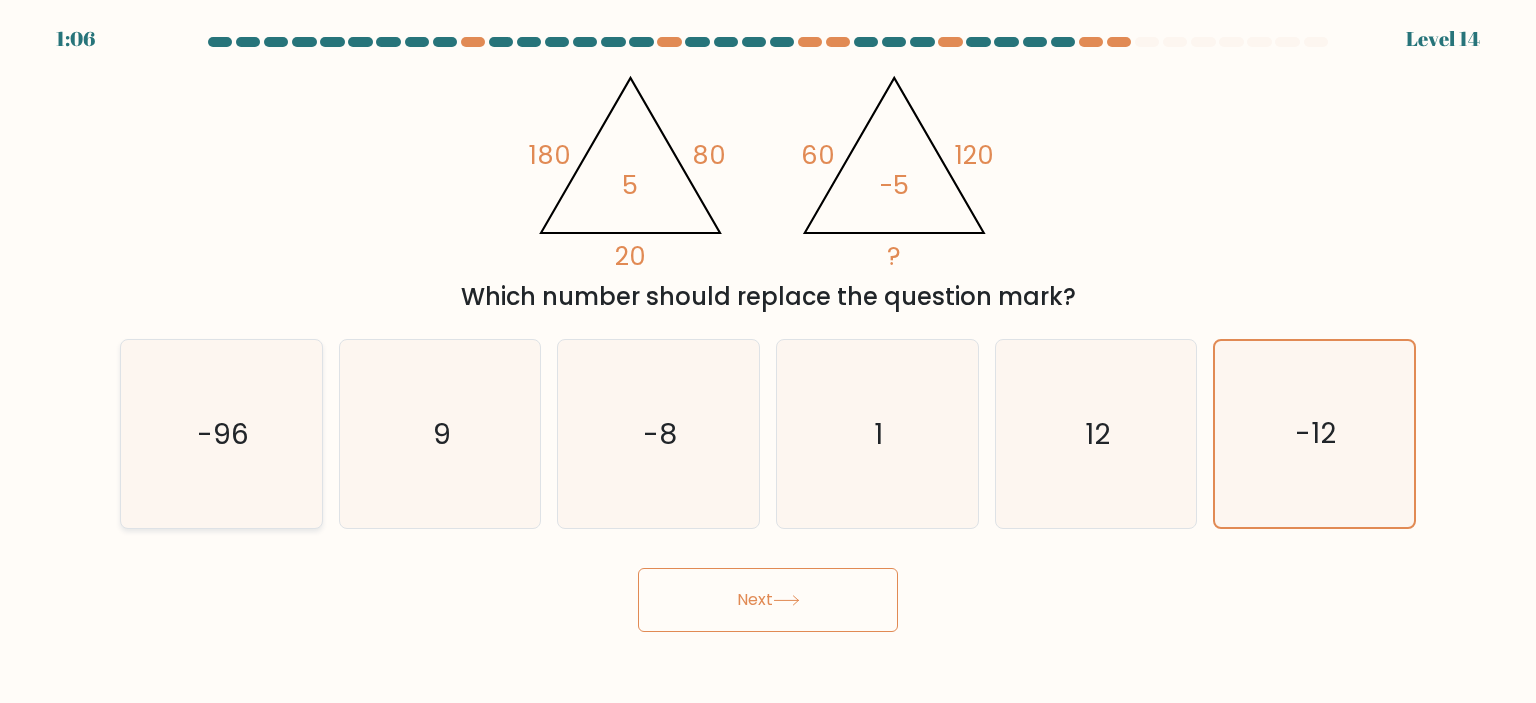 click on "-96" 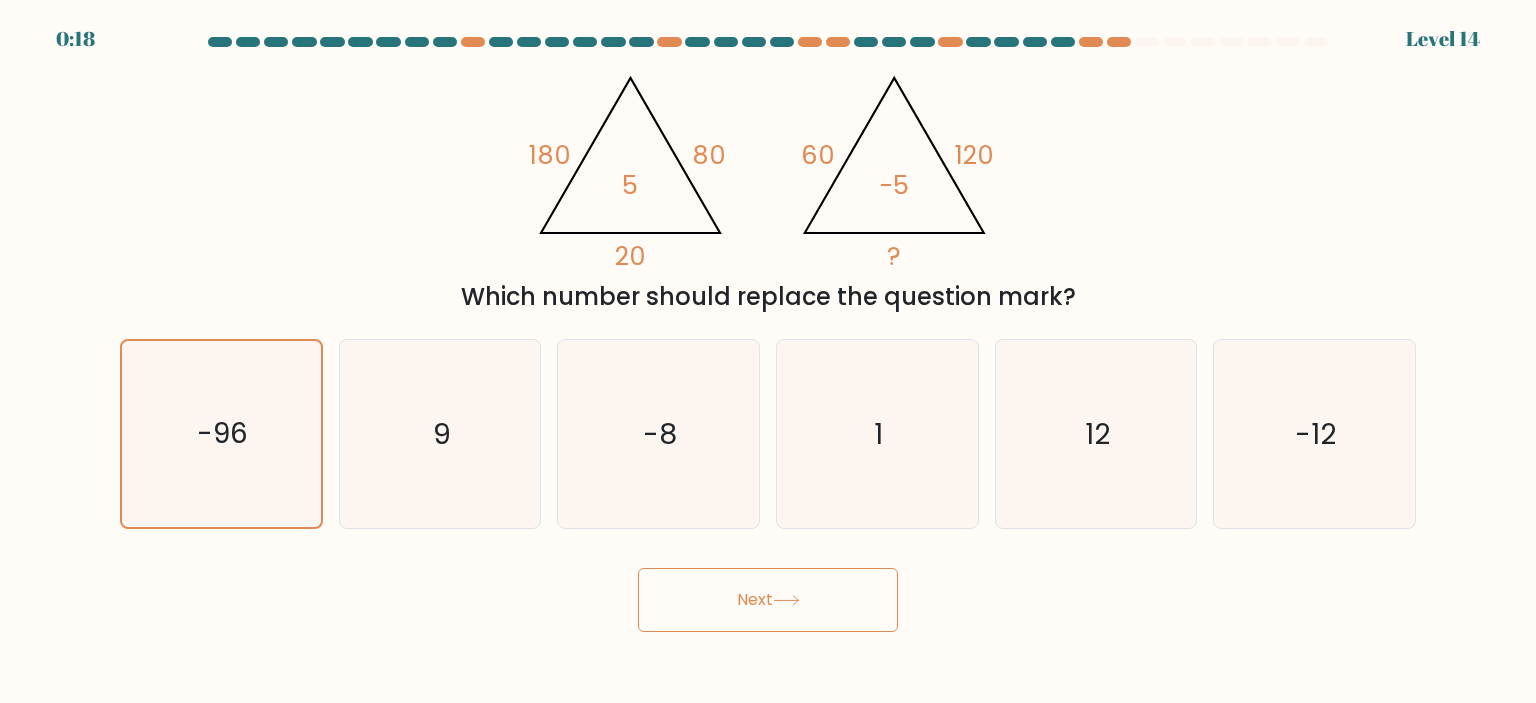 click on "Next" at bounding box center [768, 600] 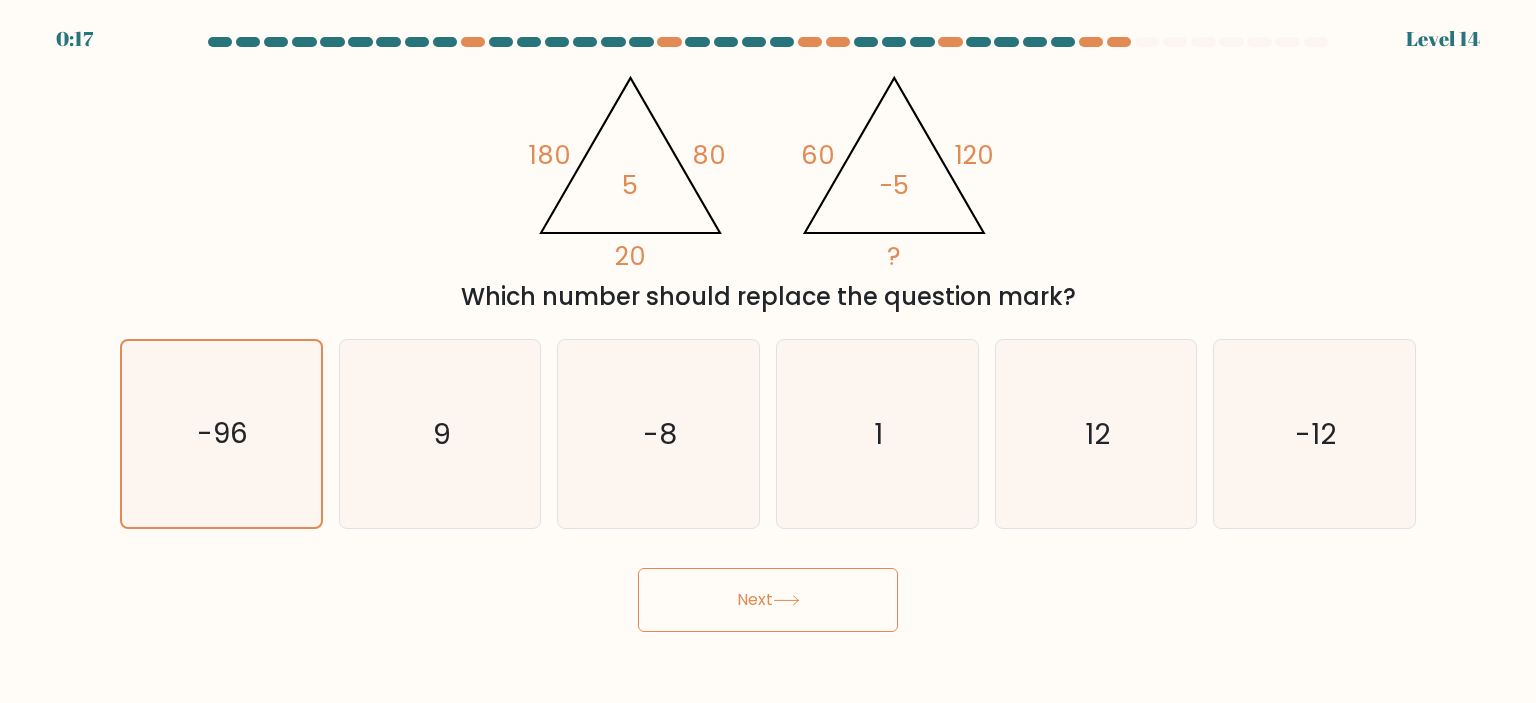 click on "Next" at bounding box center [768, 600] 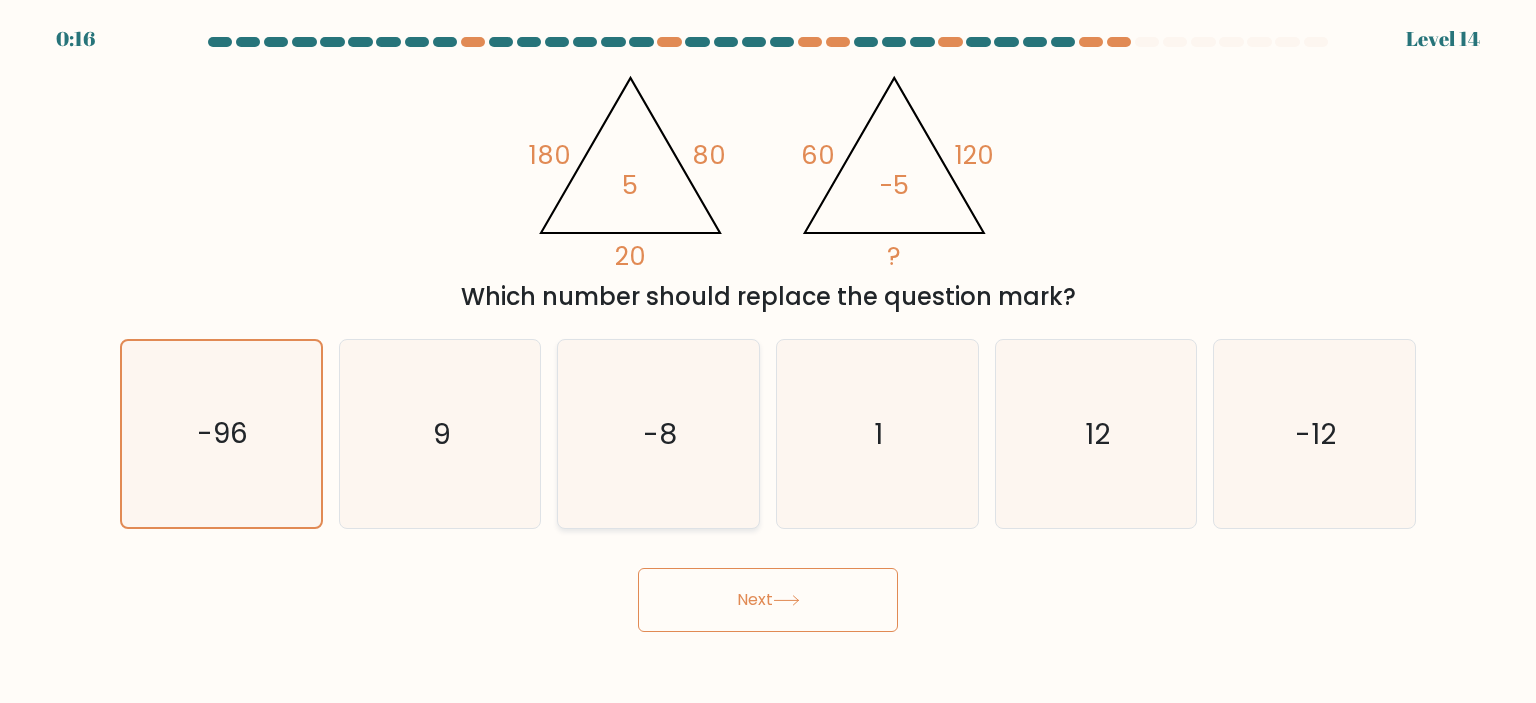 click on "-8" 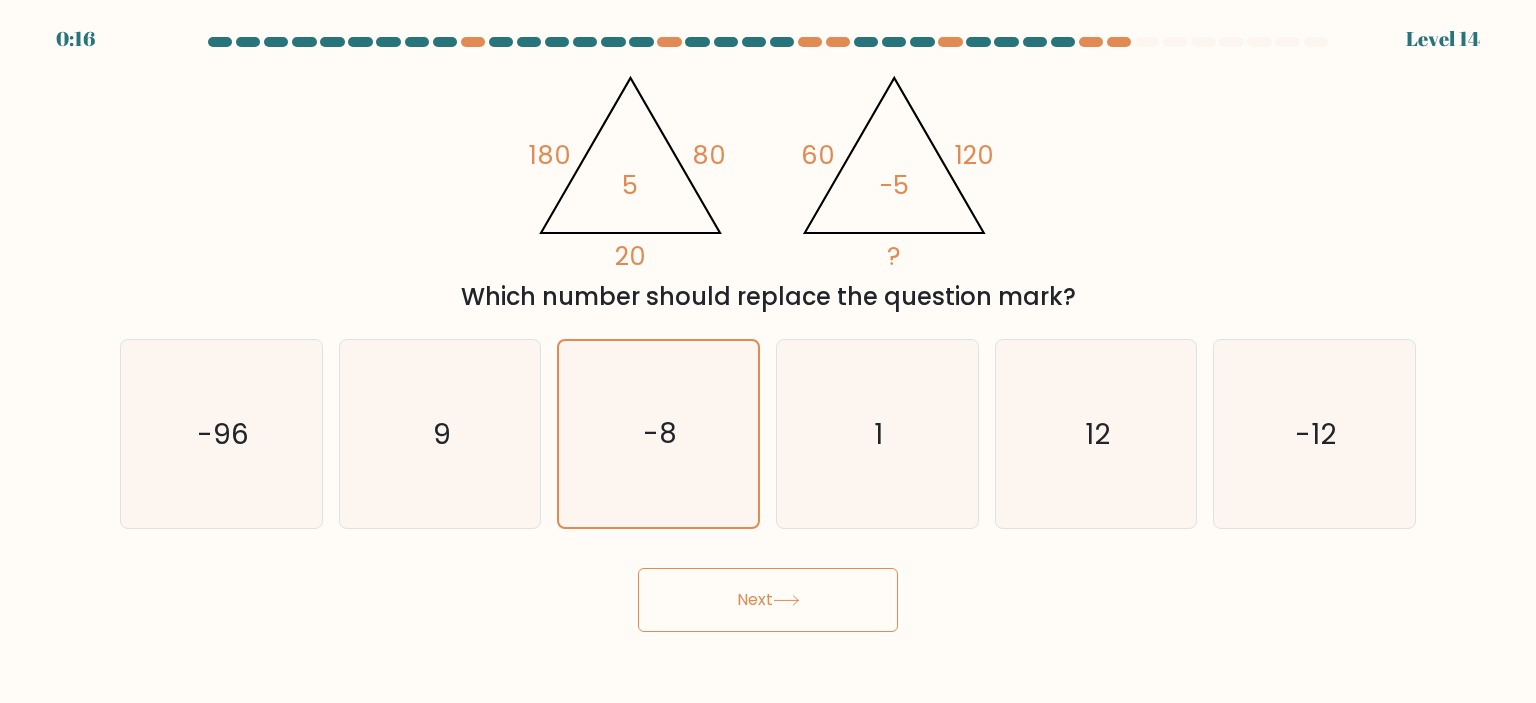 drag, startPoint x: 778, startPoint y: 619, endPoint x: 755, endPoint y: 606, distance: 26.41969 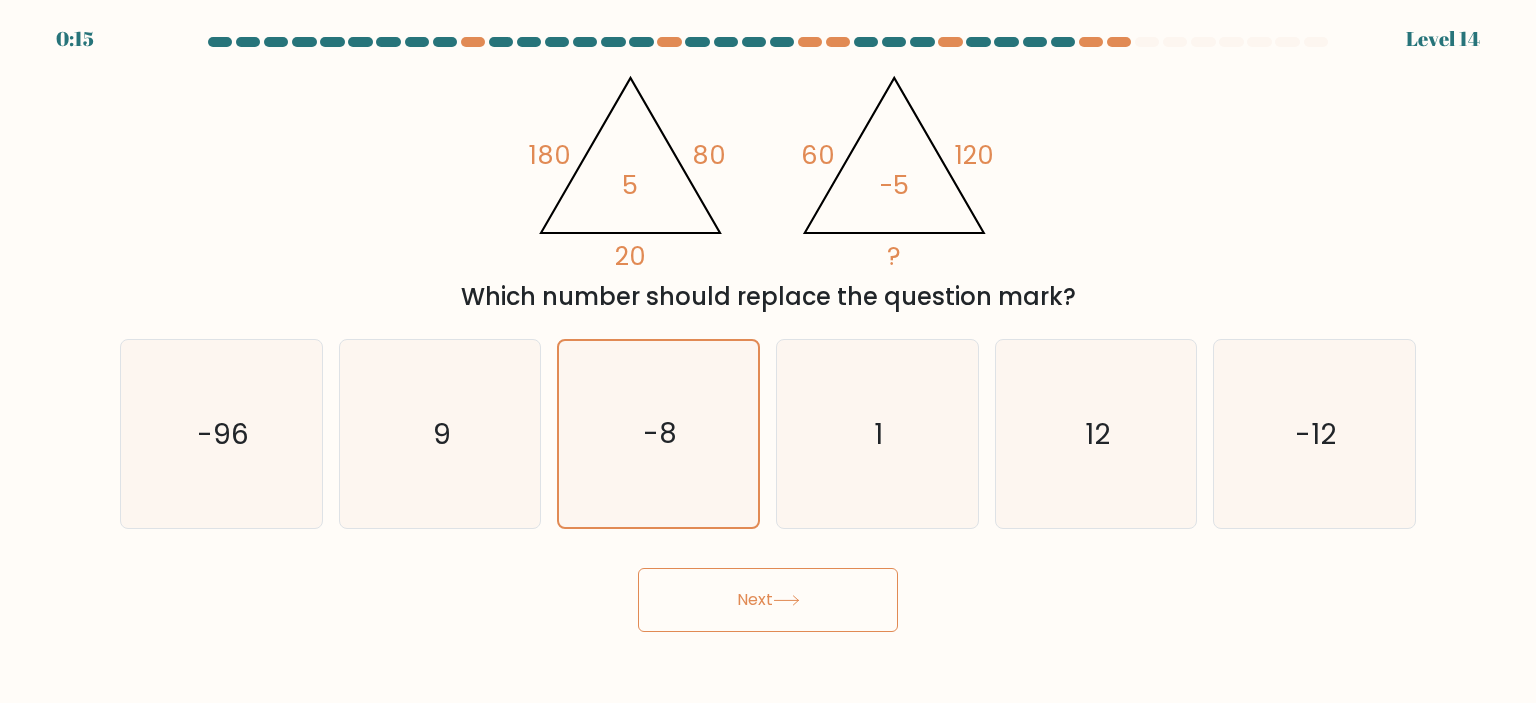 click at bounding box center [768, 334] 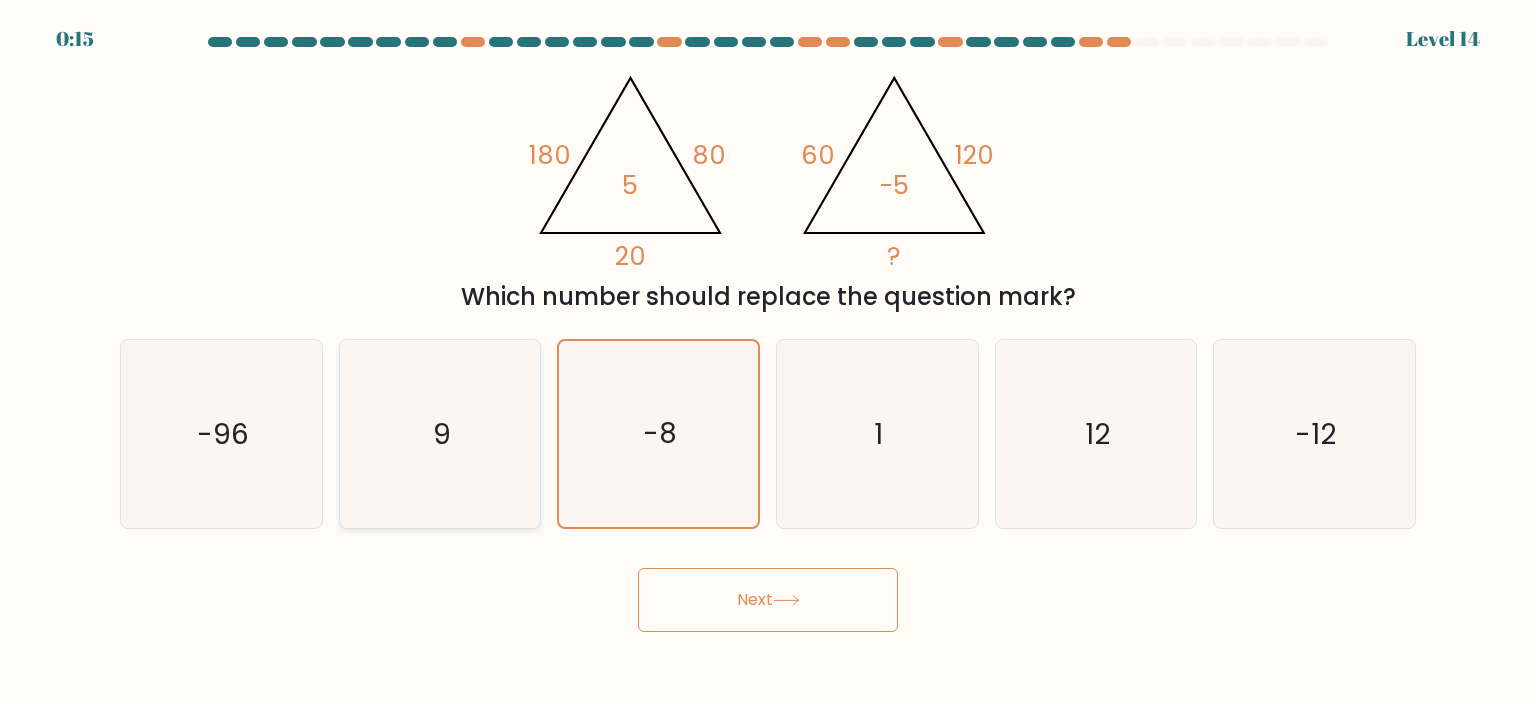 click on "9" 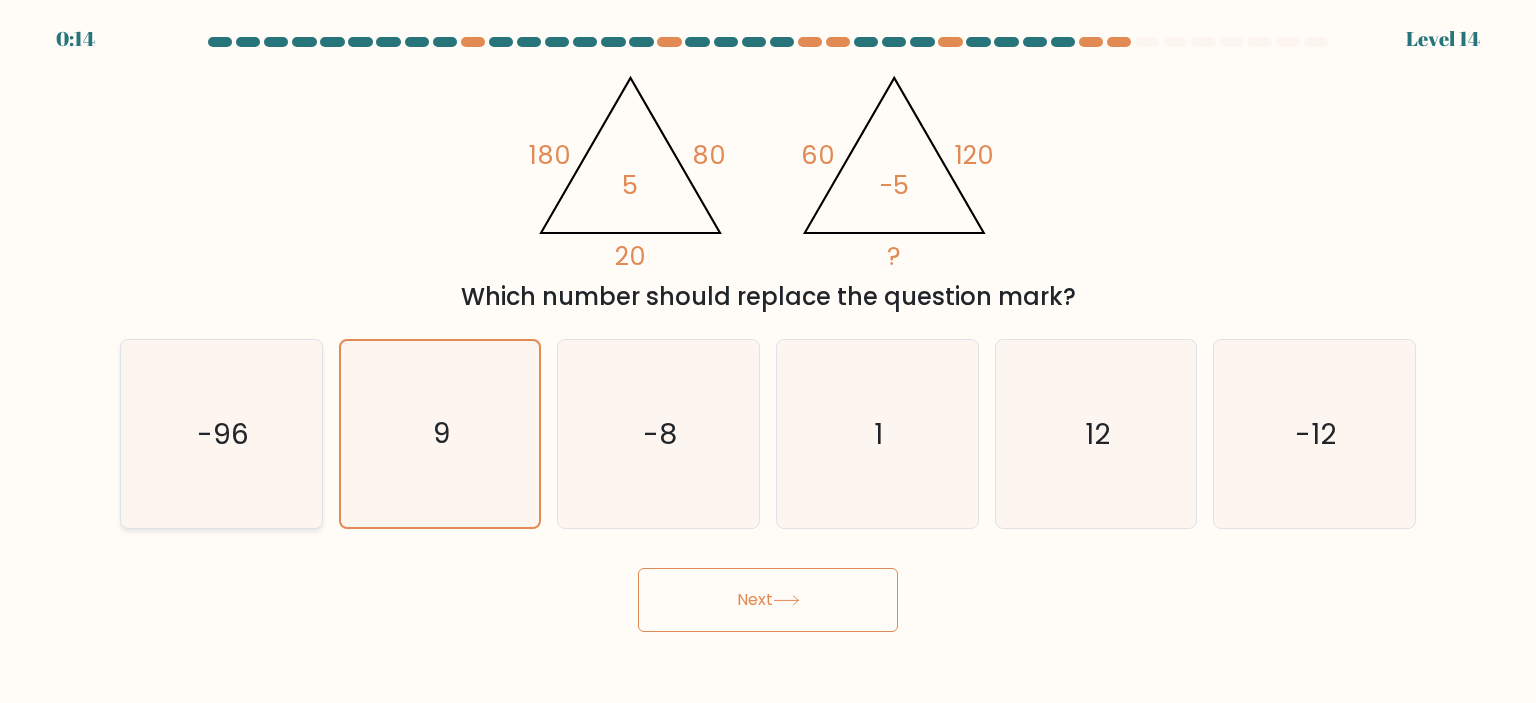 click on "-96" 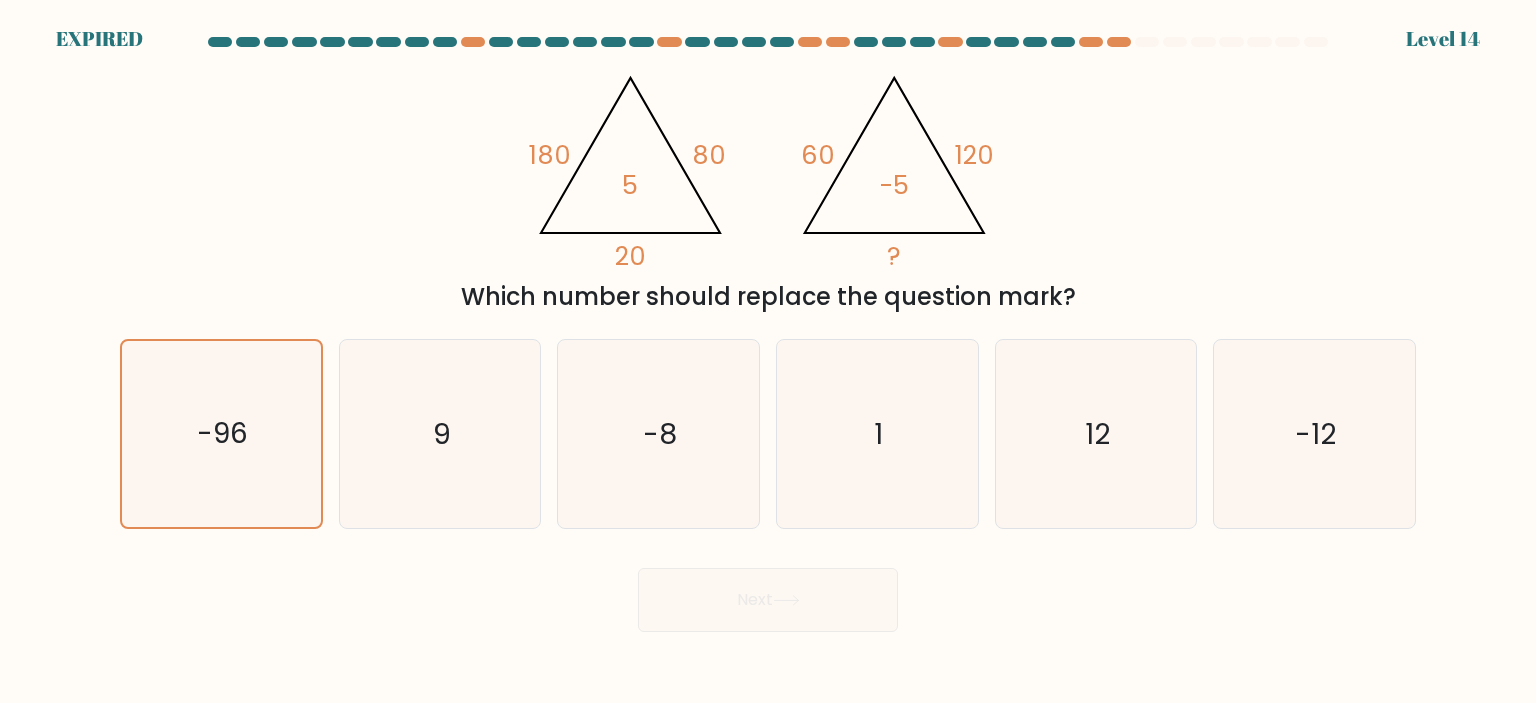 click on "Next" at bounding box center (768, 592) 